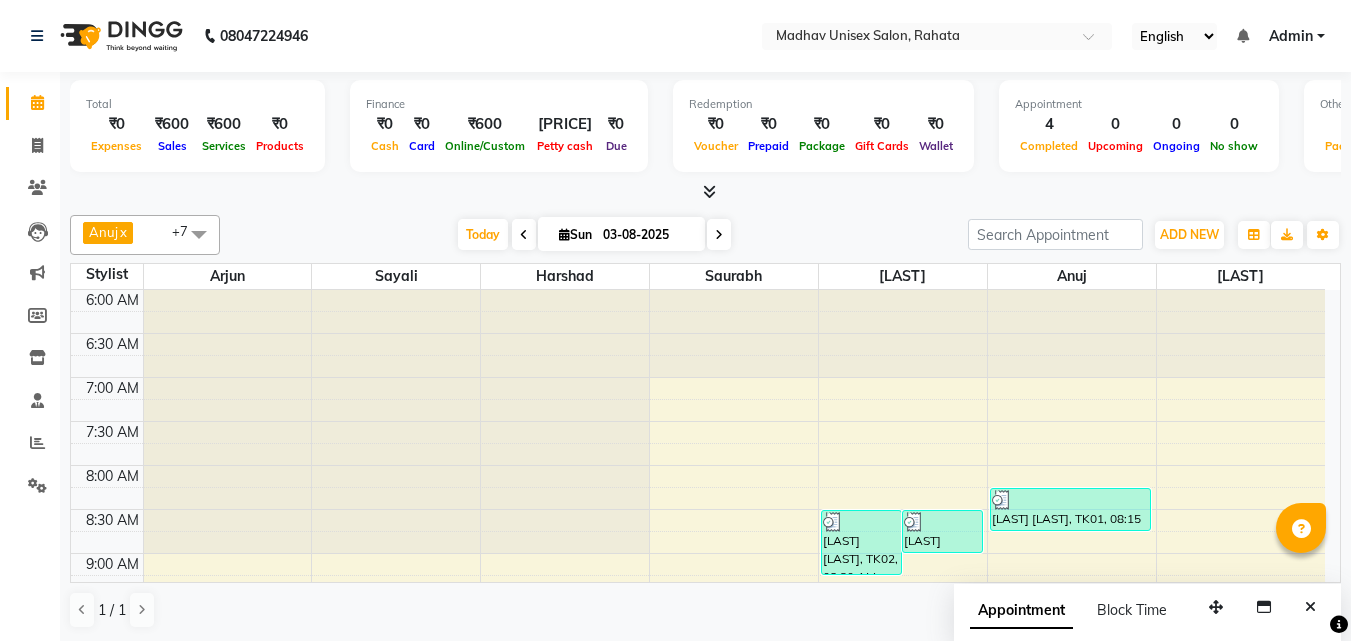 scroll, scrollTop: 0, scrollLeft: 0, axis: both 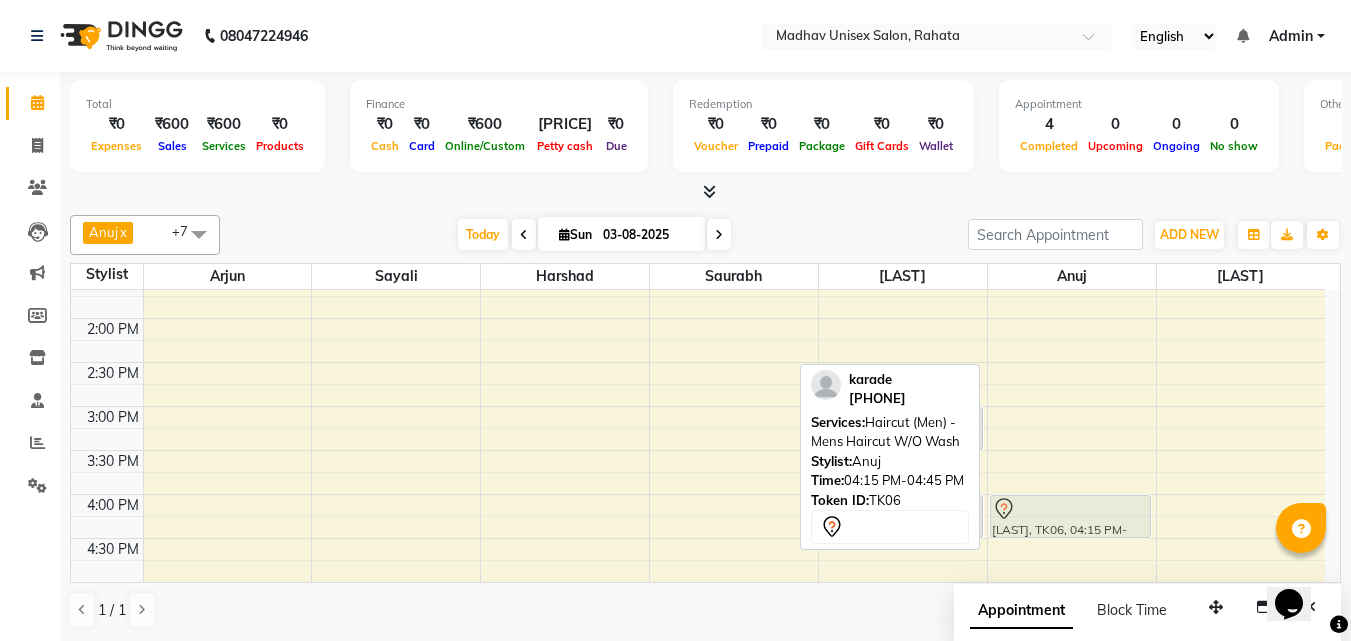 drag, startPoint x: 1042, startPoint y: 539, endPoint x: 1042, endPoint y: 509, distance: 30 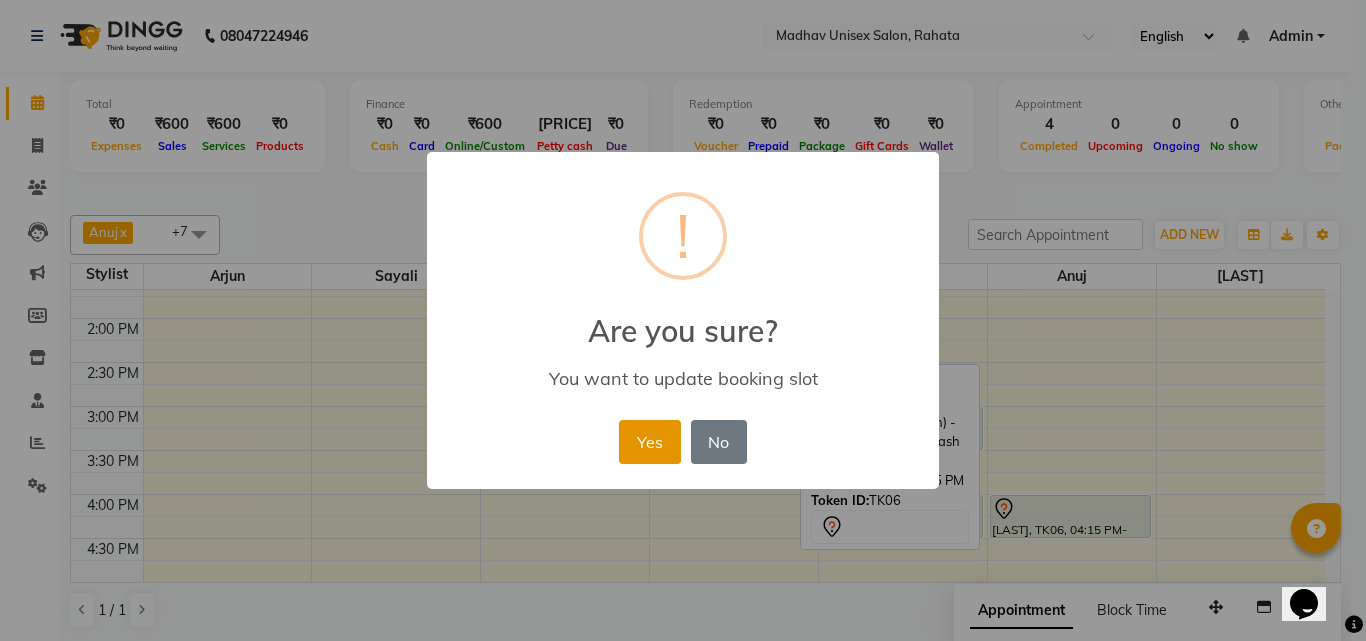 click on "Yes" at bounding box center [649, 442] 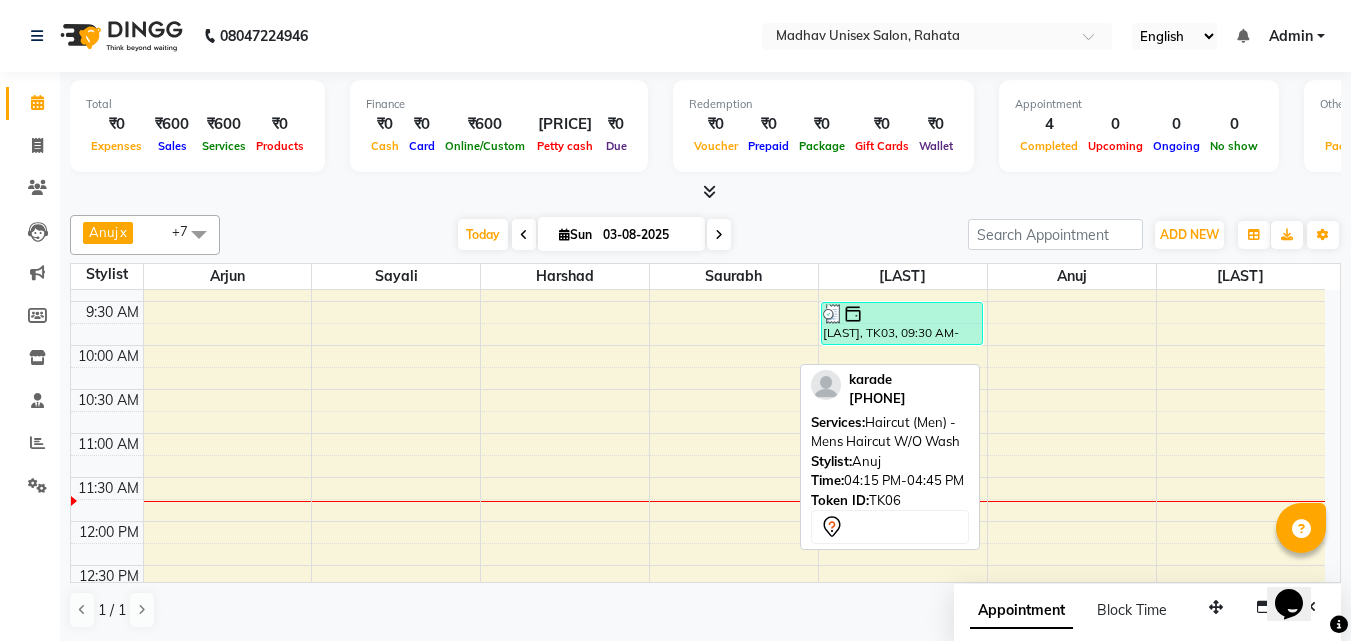scroll, scrollTop: 296, scrollLeft: 0, axis: vertical 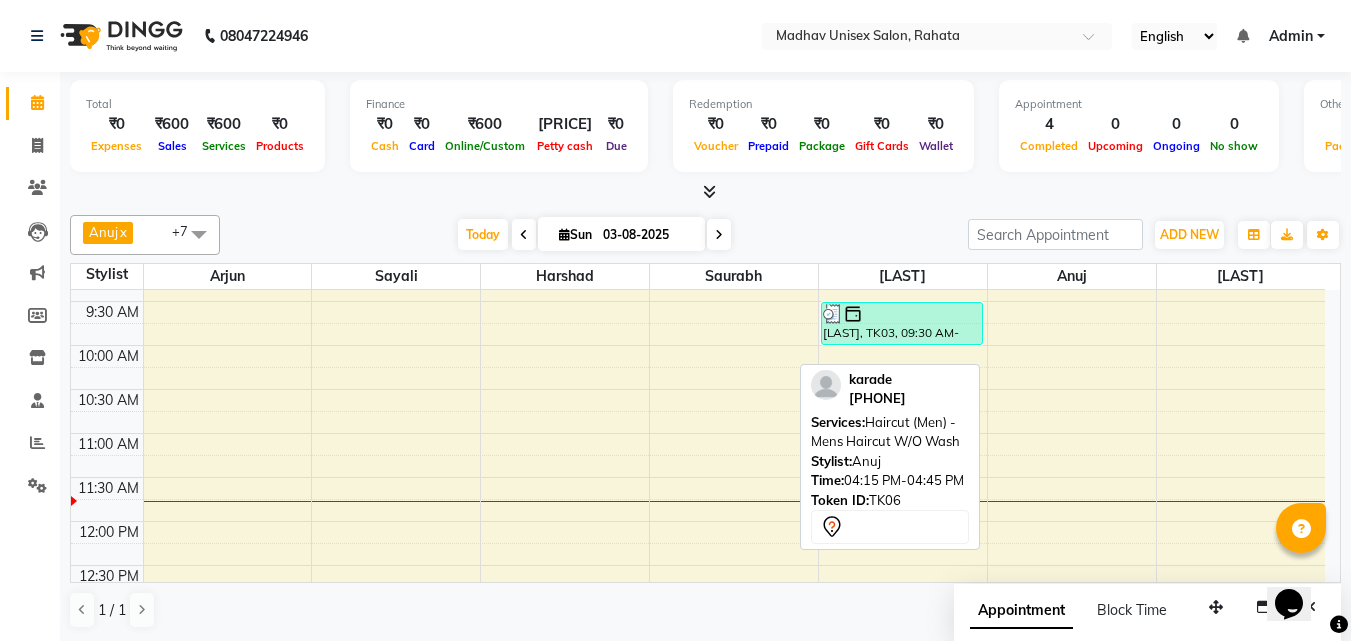 click on "[LAST] [LAST], TK02, 08:30 AM-09:15 AM, Mens - Bleach     [LAST] [LAST], TK02, 08:30 AM-09:00 AM, Haircut (Men)  - Mens Haircut With Wash     [LAST], TK03, 09:30 AM-10:00 AM, Haircut (Men)  - Mens Haircut W/O Wash             [LAST] [LAST], TK04, 03:00 PM-03:30 PM, Beard (Men)  - Beard Trim             [LAST], TK05, 04:00 PM-04:30 PM, Haircut (Men)  - Mens Haircut W/O Wash     [LAST] [LAST], TK01, 08:15 AM-08:45 AM, Hair Styling With Wash (Men)  - Hair Styling With Wash     [LAST] [LAST], TK07, 10:00 AM-10:30 AM, Haircut (Men)  - Mens Haircut W/O Wash     [LAST] [LAST], TK07, 10:30 AM-11:00 AM, Globle Colour (Men) - raaga" at bounding box center [698, 741] 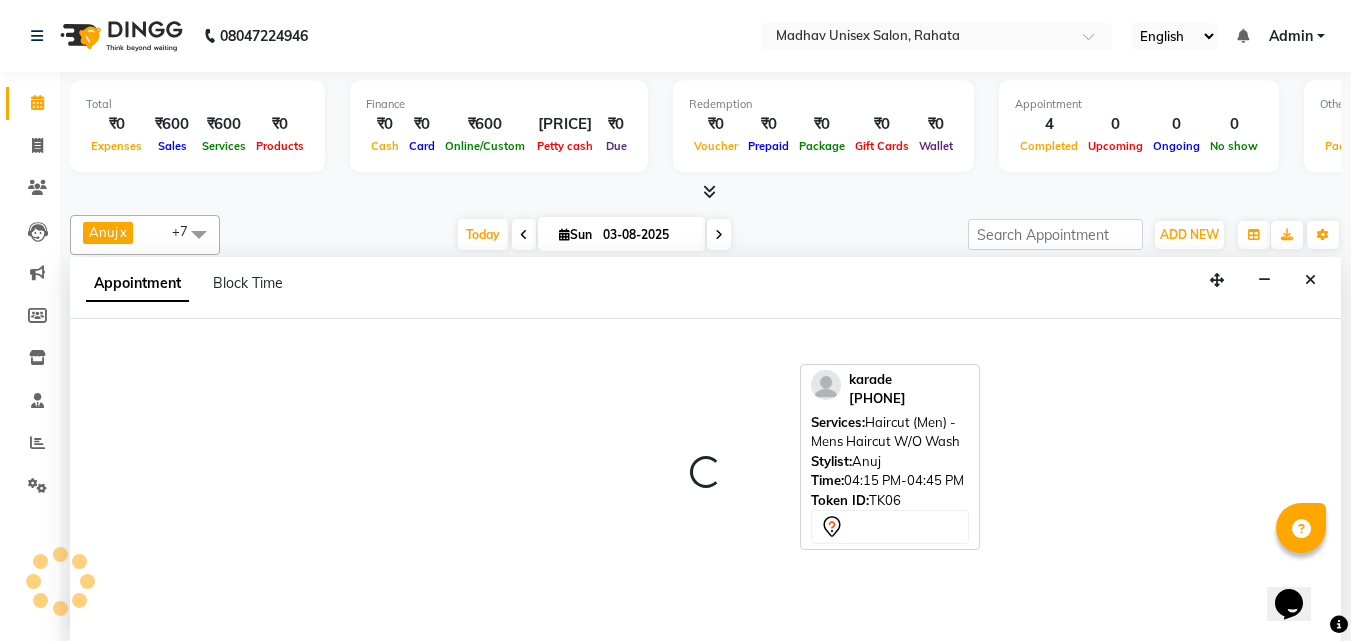 scroll, scrollTop: 1, scrollLeft: 0, axis: vertical 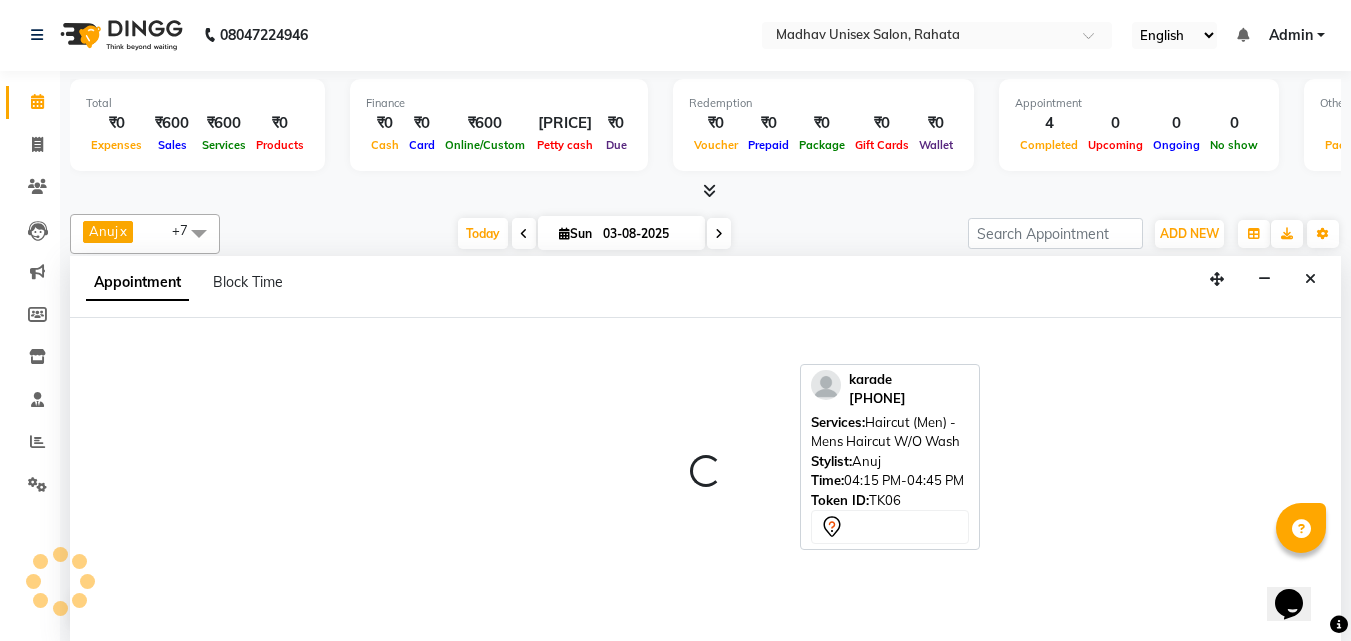 select on "[NUMBER]" 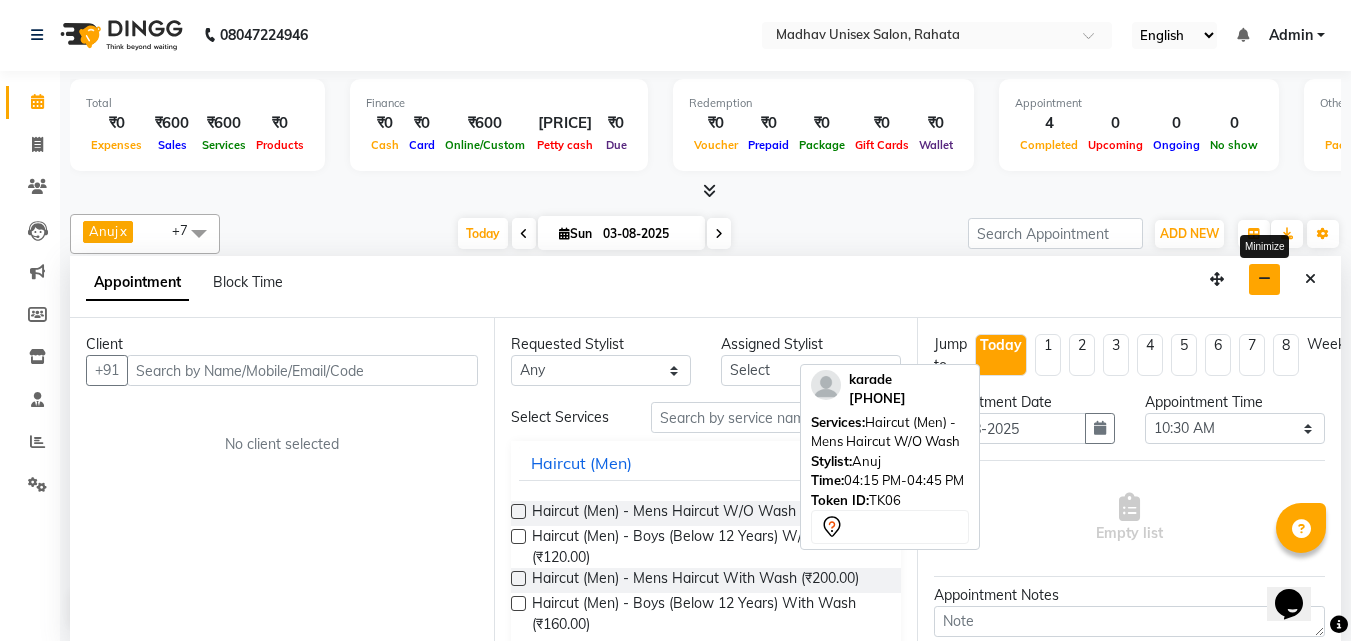 click at bounding box center [1264, 279] 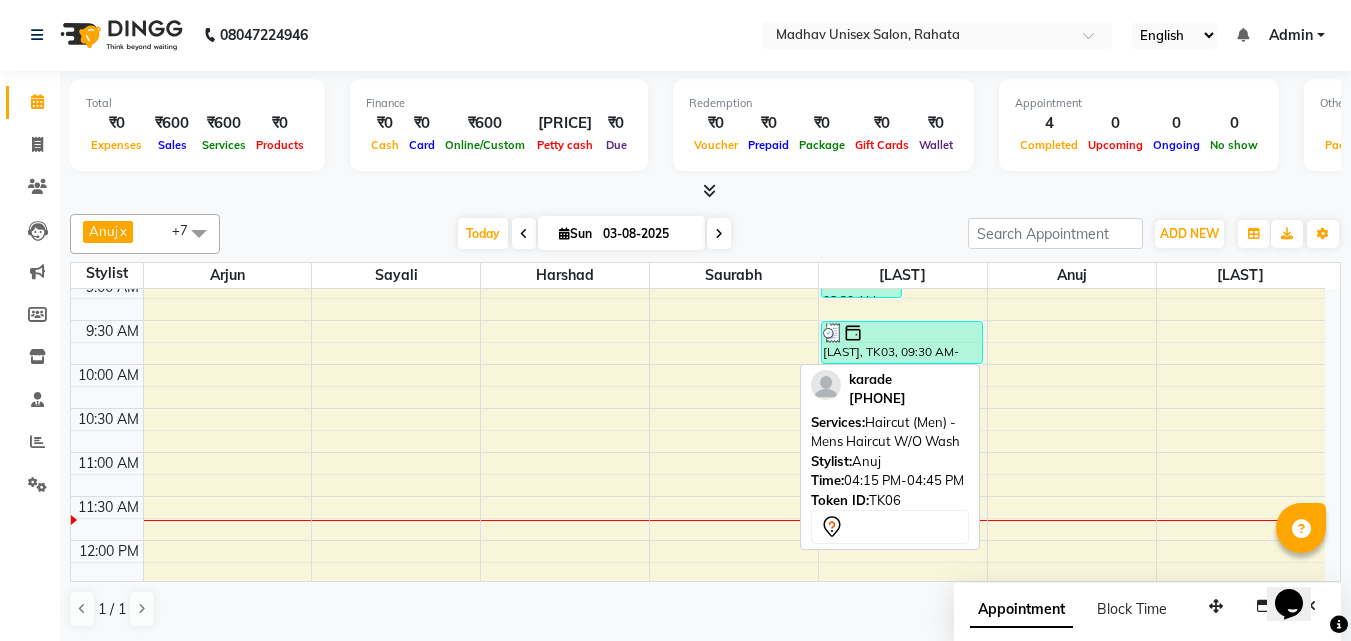 scroll, scrollTop: 275, scrollLeft: 0, axis: vertical 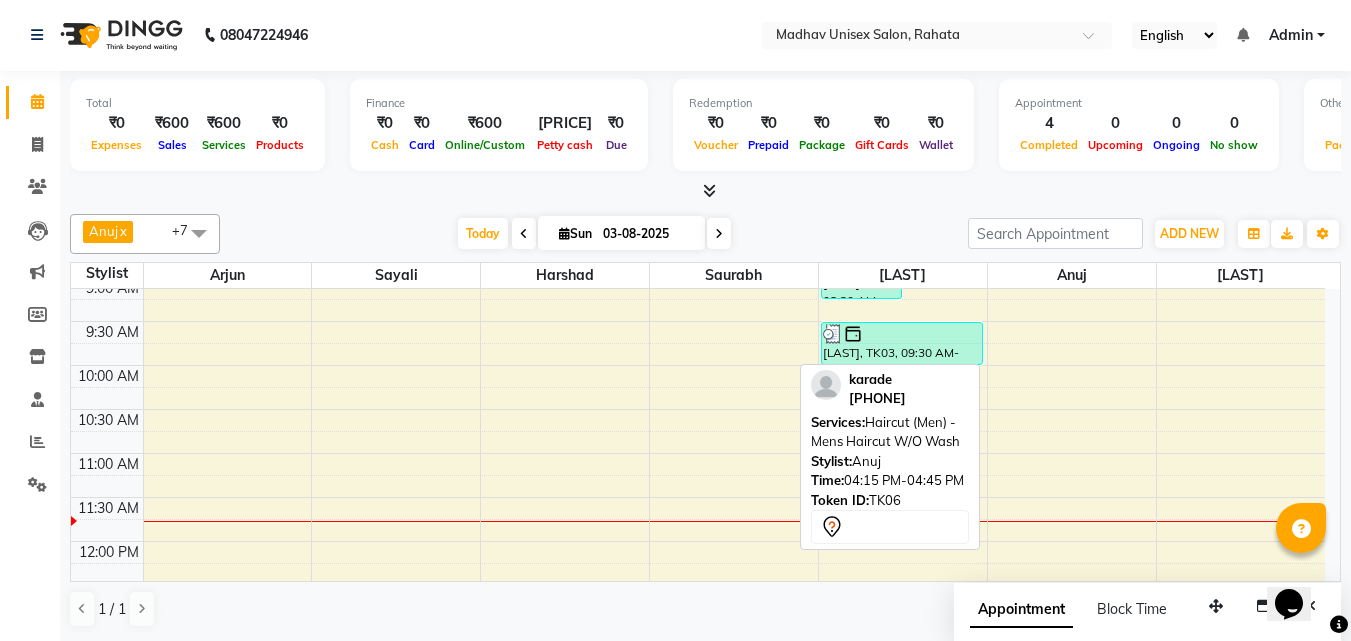 click on "[LAST] [LAST], TK02, 08:30 AM-09:15 AM, Mens - Bleach     [LAST] [LAST], TK02, 08:30 AM-09:00 AM, Haircut (Men)  - Mens Haircut With Wash     [LAST], TK03, 09:30 AM-10:00 AM, Haircut (Men)  - Mens Haircut W/O Wash             [LAST] [LAST], TK04, 03:00 PM-03:30 PM, Beard (Men)  - Beard Trim             [LAST], TK05, 04:00 PM-04:30 PM, Haircut (Men)  - Mens Haircut W/O Wash     [LAST] [LAST], TK01, 08:15 AM-08:45 AM, Hair Styling With Wash (Men)  - Hair Styling With Wash     [LAST] [LAST], TK07, 10:00 AM-10:30 AM, Haircut (Men)  - Mens Haircut W/O Wash     [LAST] [LAST], TK07, 10:30 AM-11:00 AM, Globle Colour (Men) - raaga" at bounding box center [698, 761] 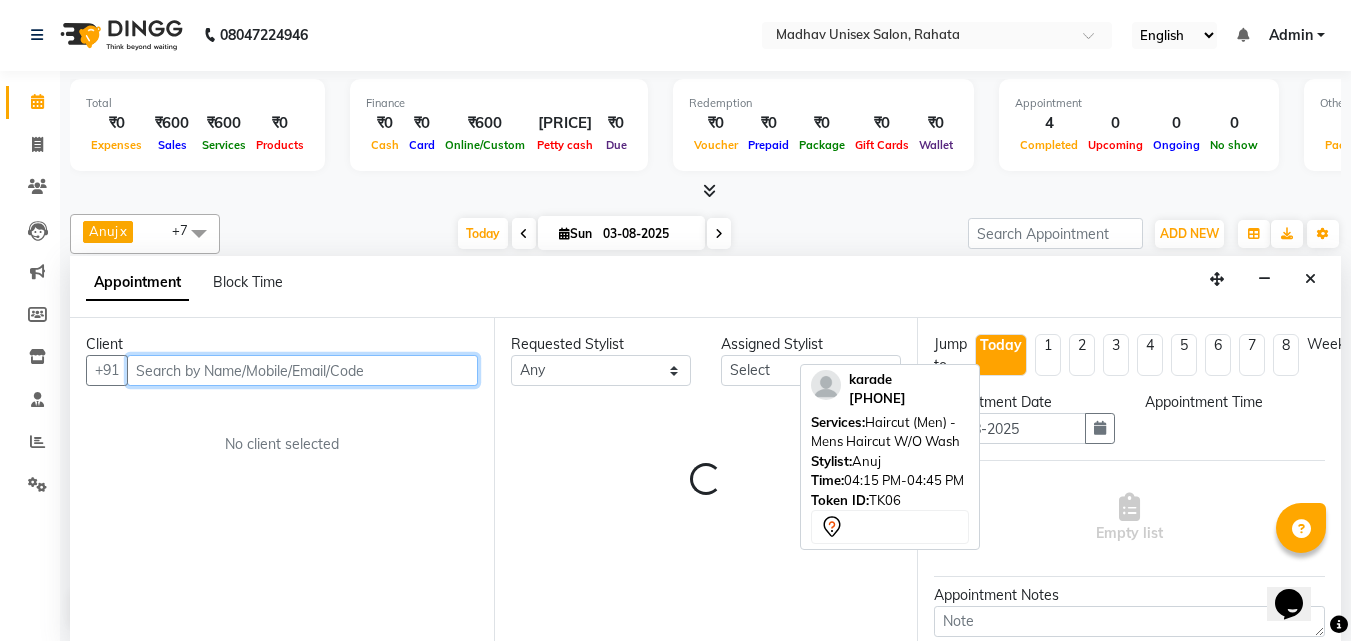 select on "600" 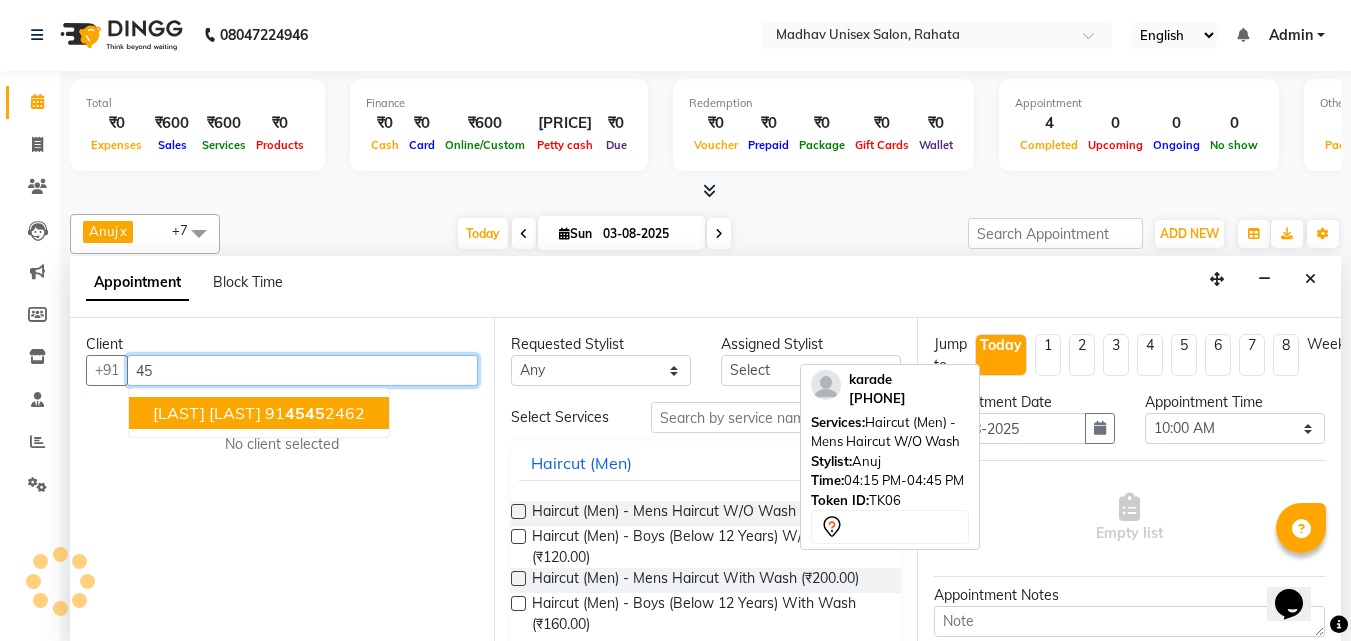 type on "4" 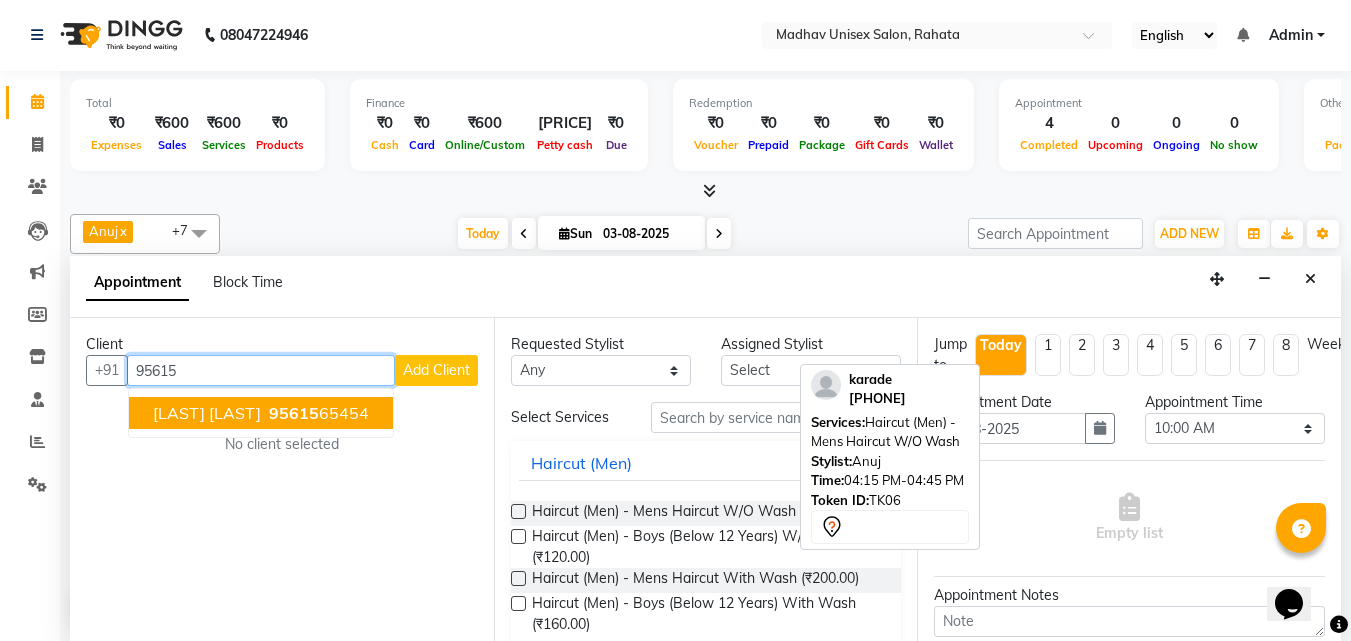 click on "[PHONE]" at bounding box center (317, 413) 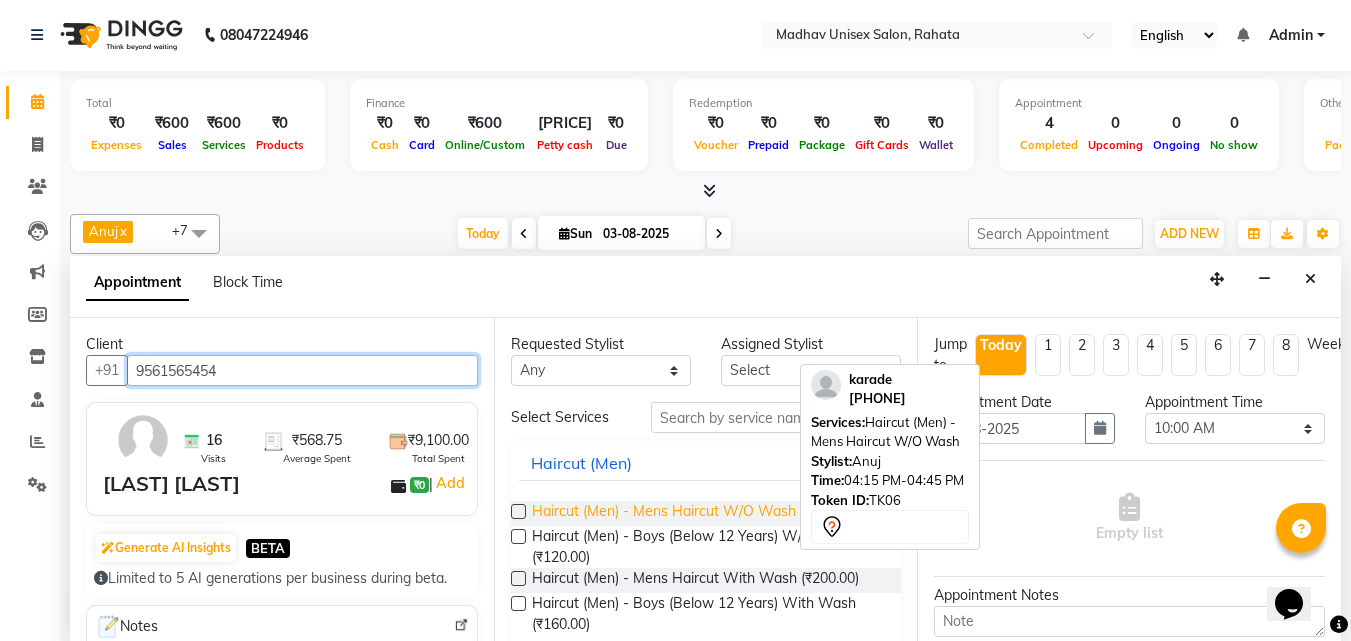 type on "9561565454" 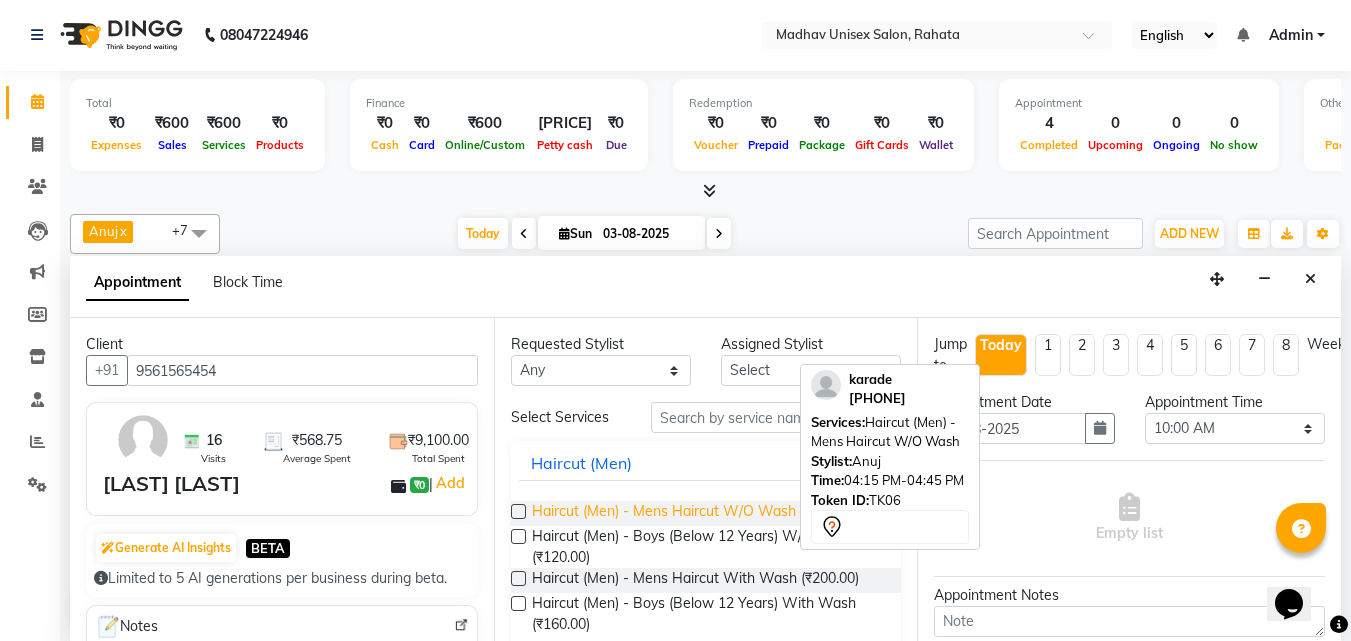 click on "Haircut (Men)  - Mens Haircut W/O Wash (₹200.00)" at bounding box center (695, 513) 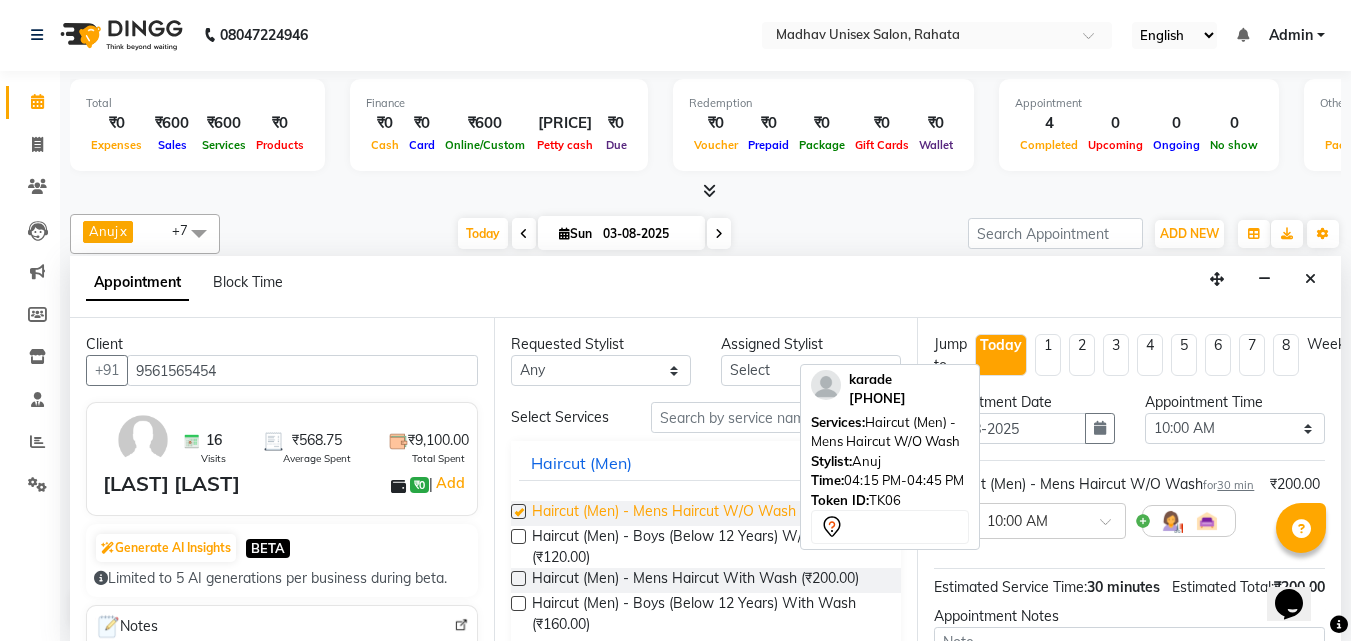 checkbox on "false" 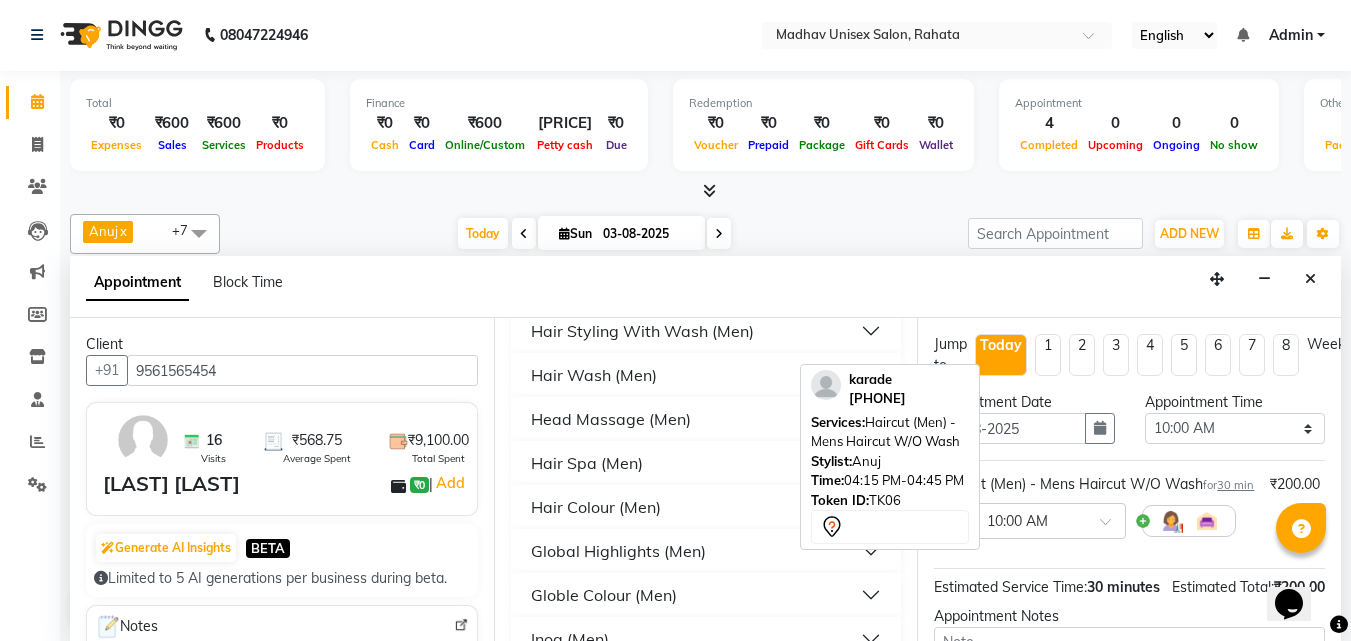 scroll, scrollTop: 392, scrollLeft: 0, axis: vertical 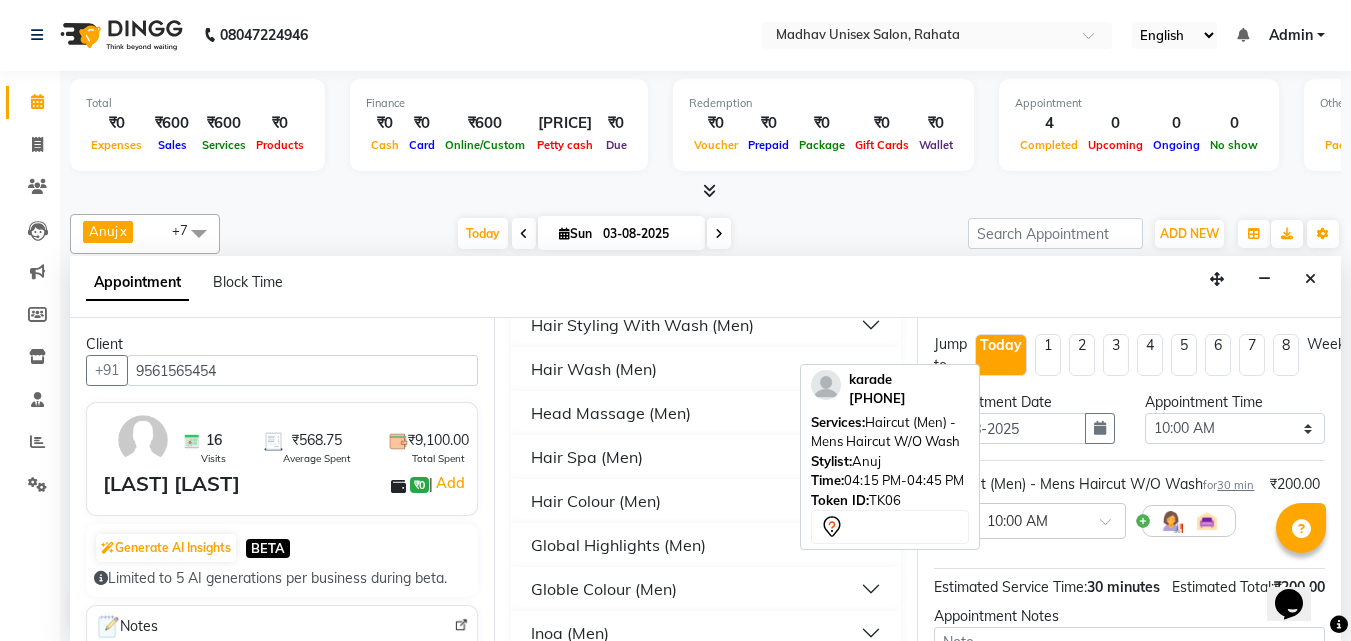 click on "Hair Colour (Men)" at bounding box center (596, 501) 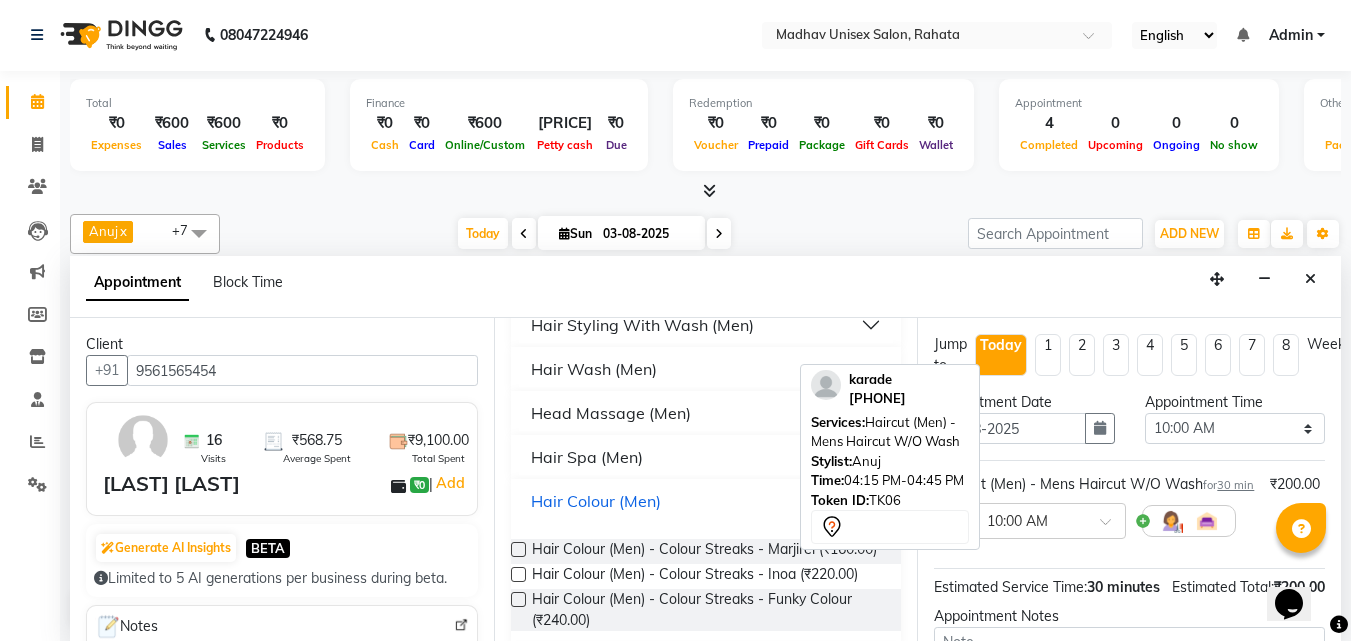 click on "Hair Colour (Men)" at bounding box center (596, 501) 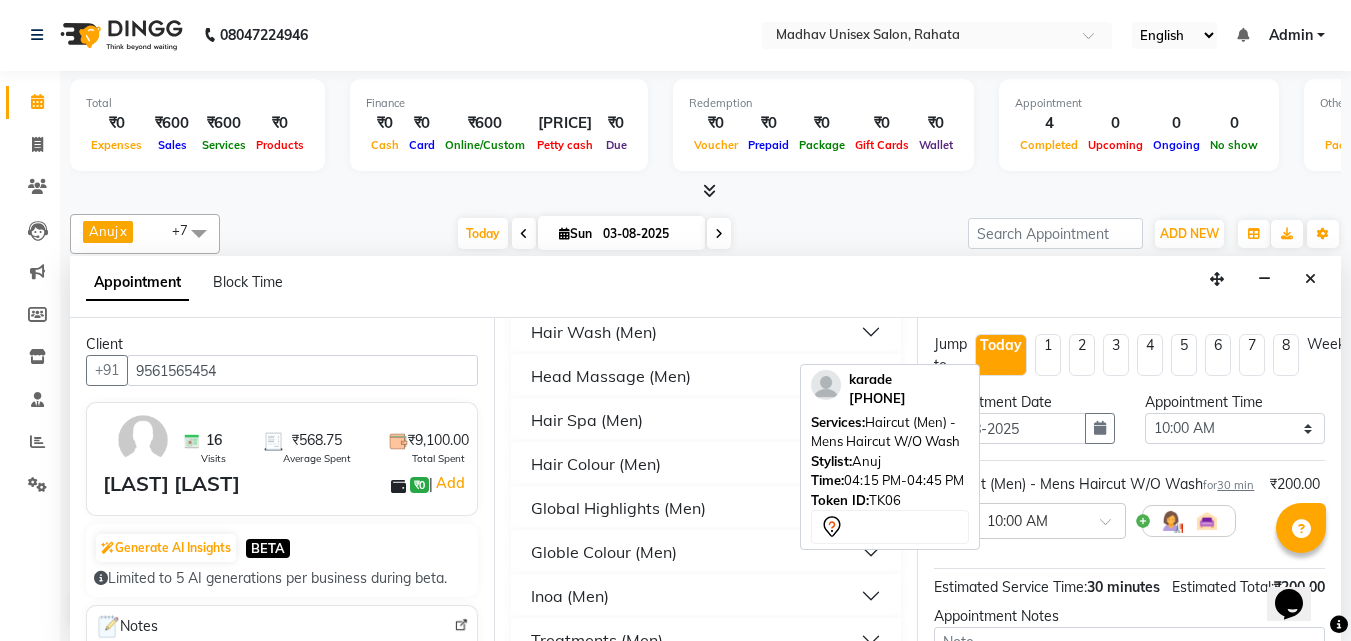 scroll, scrollTop: 430, scrollLeft: 0, axis: vertical 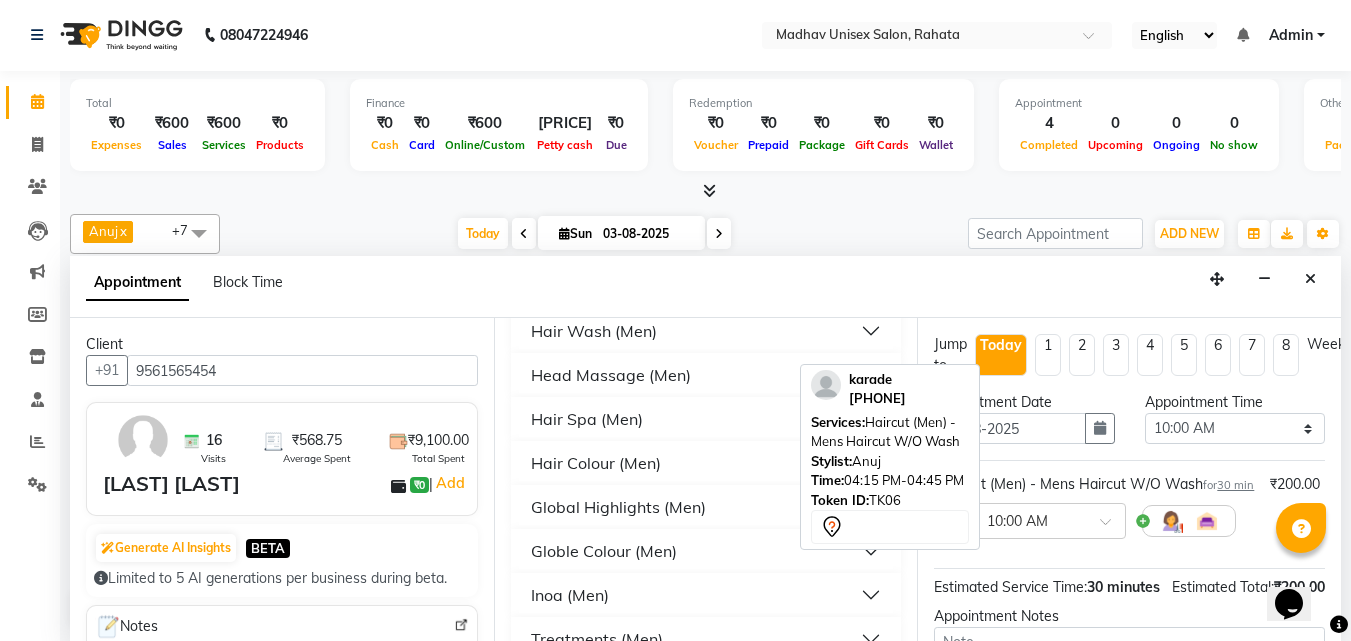 click on "Global Highlights (Men)" at bounding box center (618, 507) 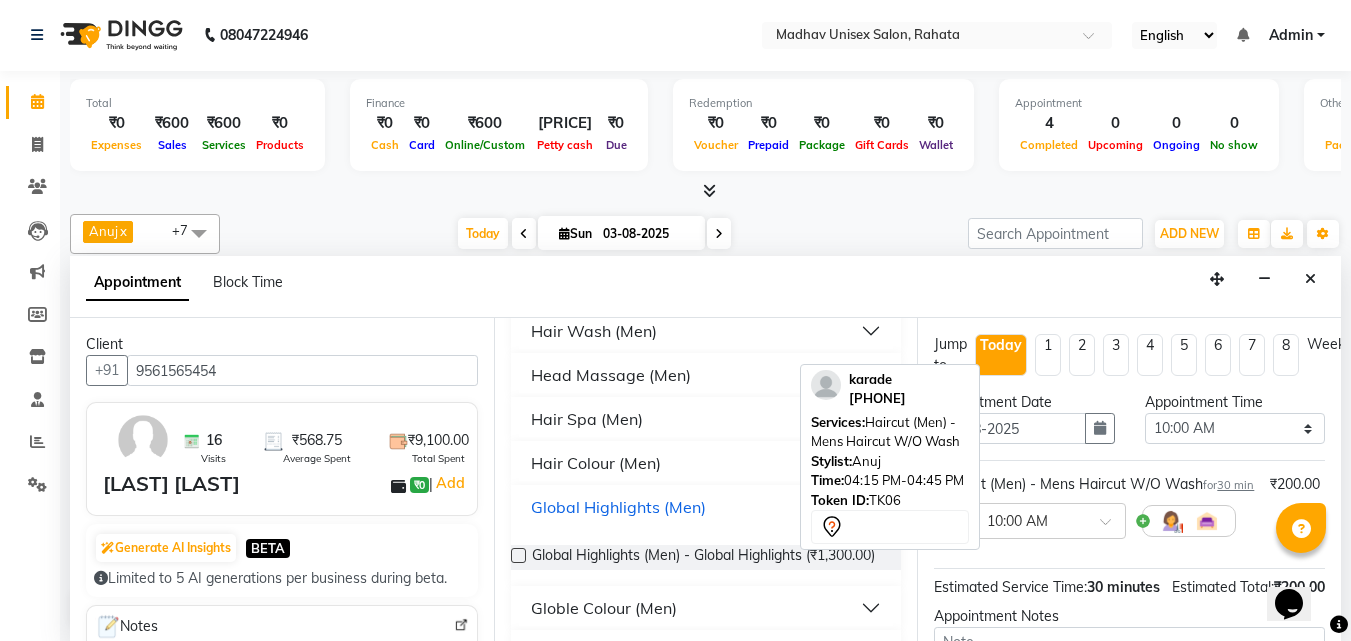 click on "Global Highlights (Men)" at bounding box center [618, 507] 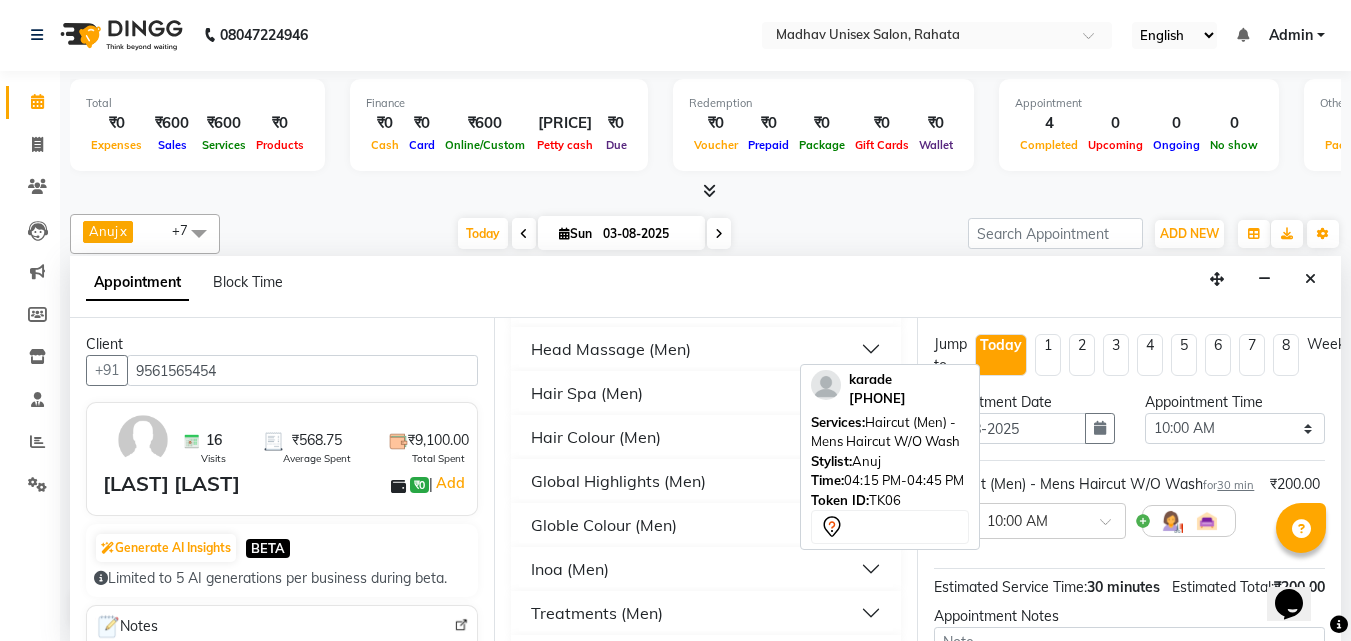 scroll, scrollTop: 473, scrollLeft: 0, axis: vertical 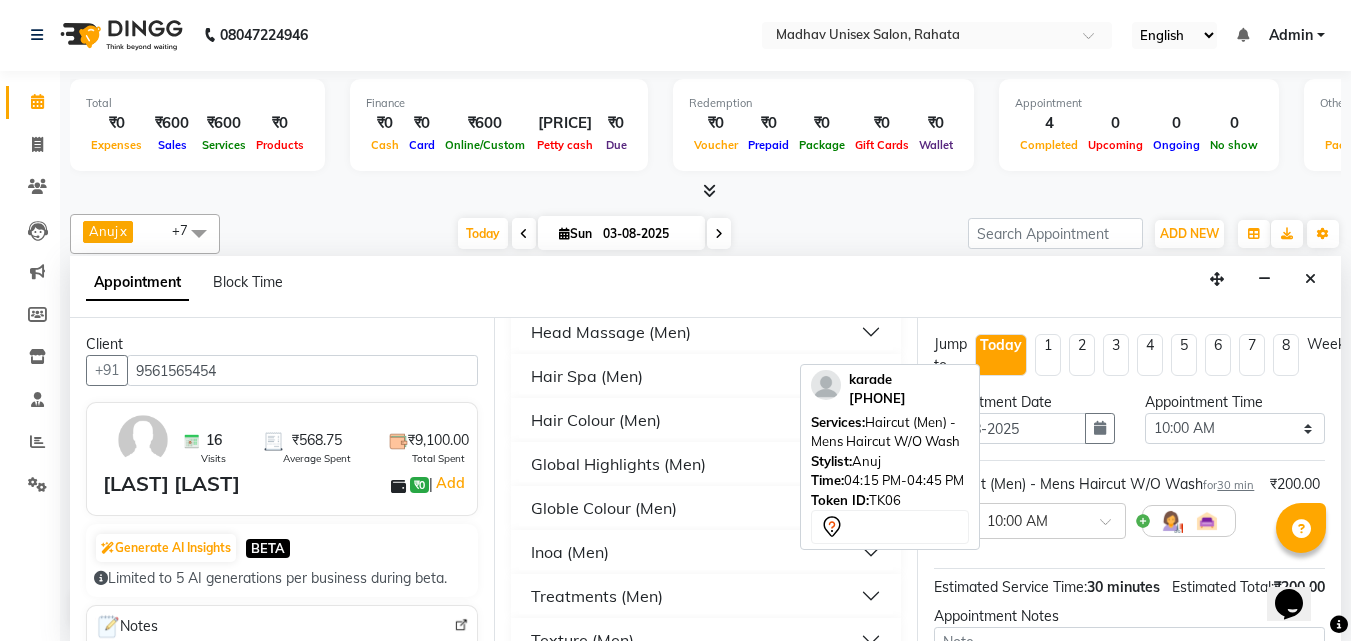 click on "Globle Colour (Men)" at bounding box center (604, 508) 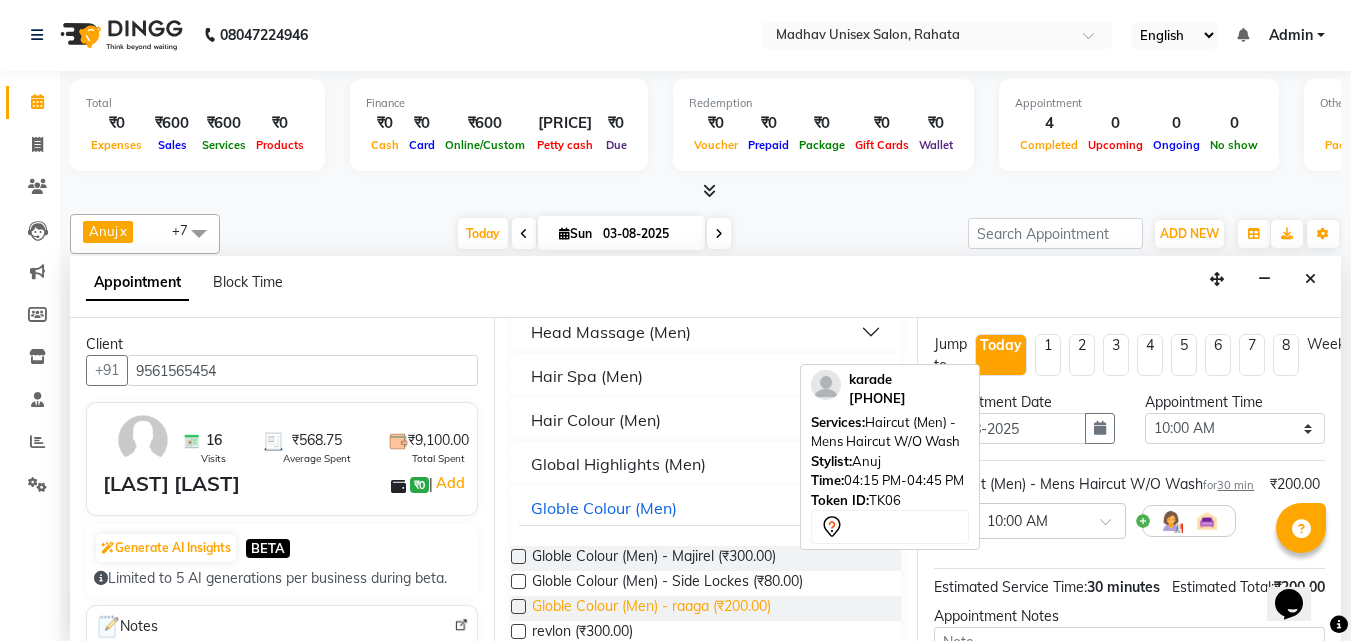 click on "Globle Colour (Men) - raaga (₹200.00)" at bounding box center (651, 608) 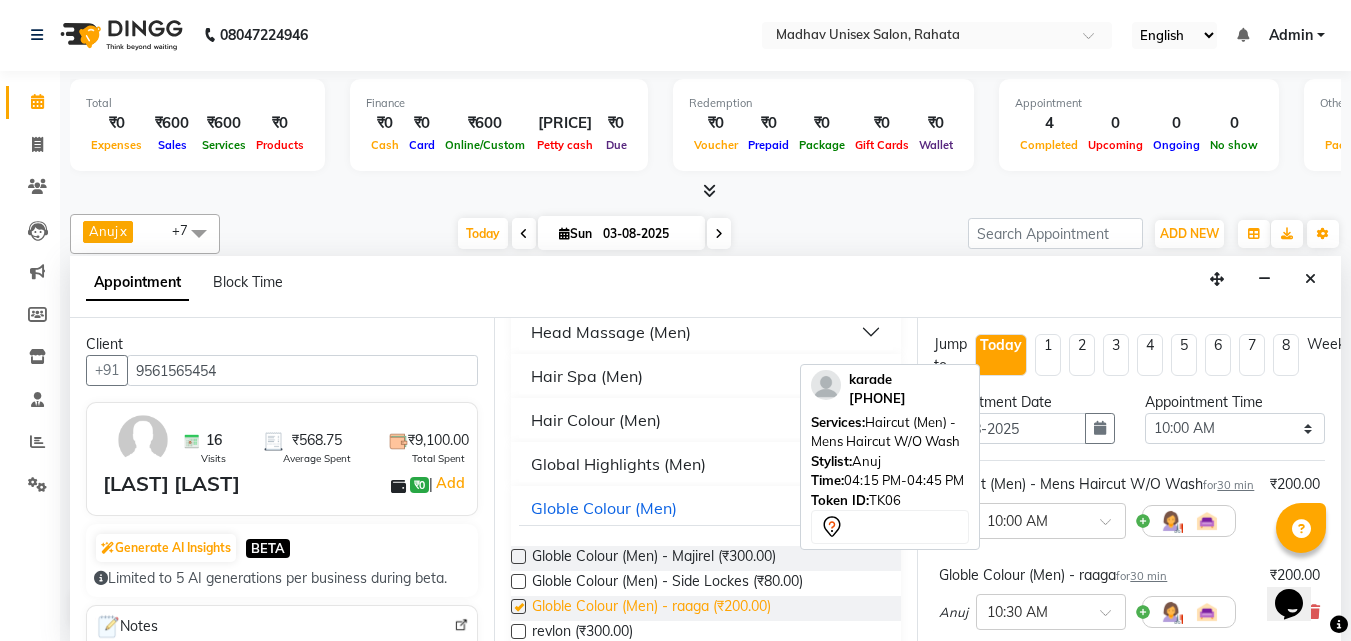 checkbox on "false" 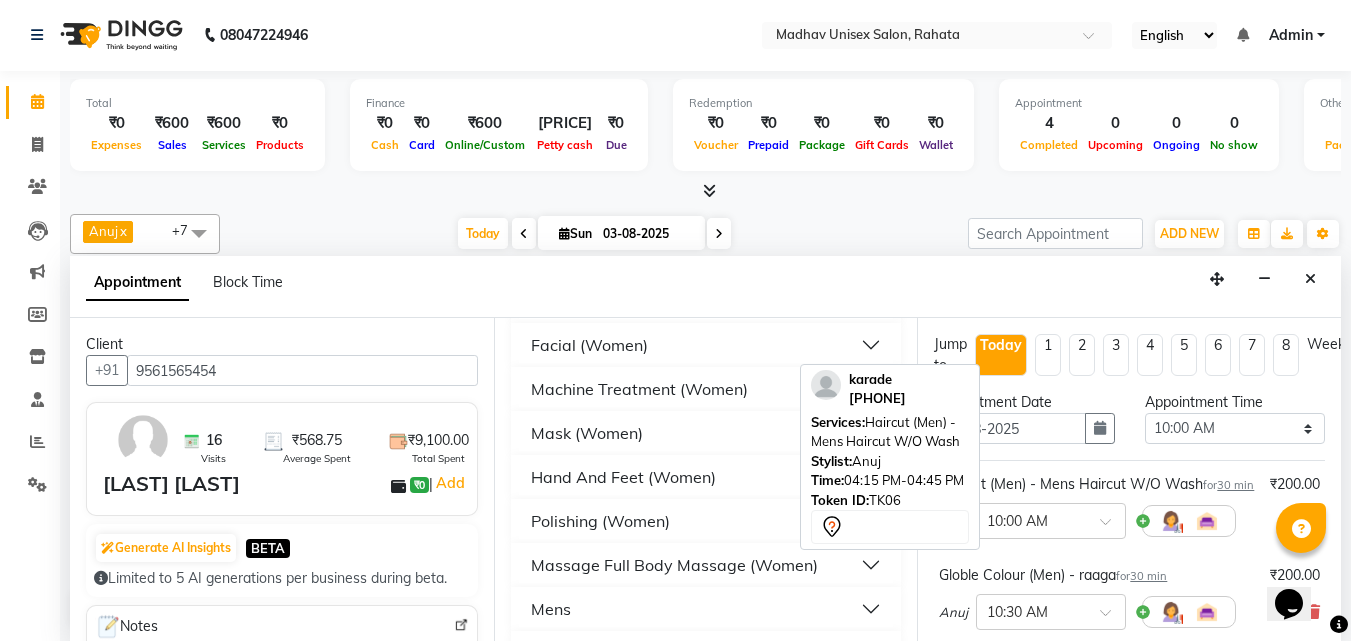 scroll, scrollTop: 2866, scrollLeft: 0, axis: vertical 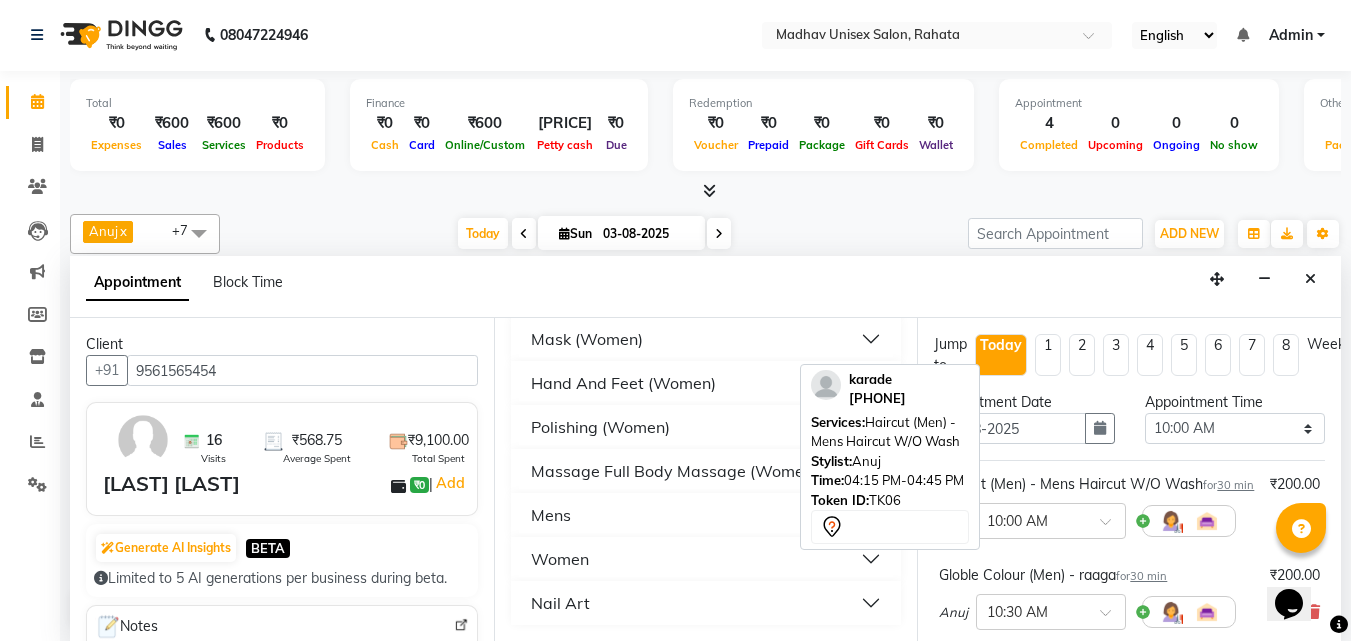 drag, startPoint x: 586, startPoint y: 492, endPoint x: 583, endPoint y: 513, distance: 21.213203 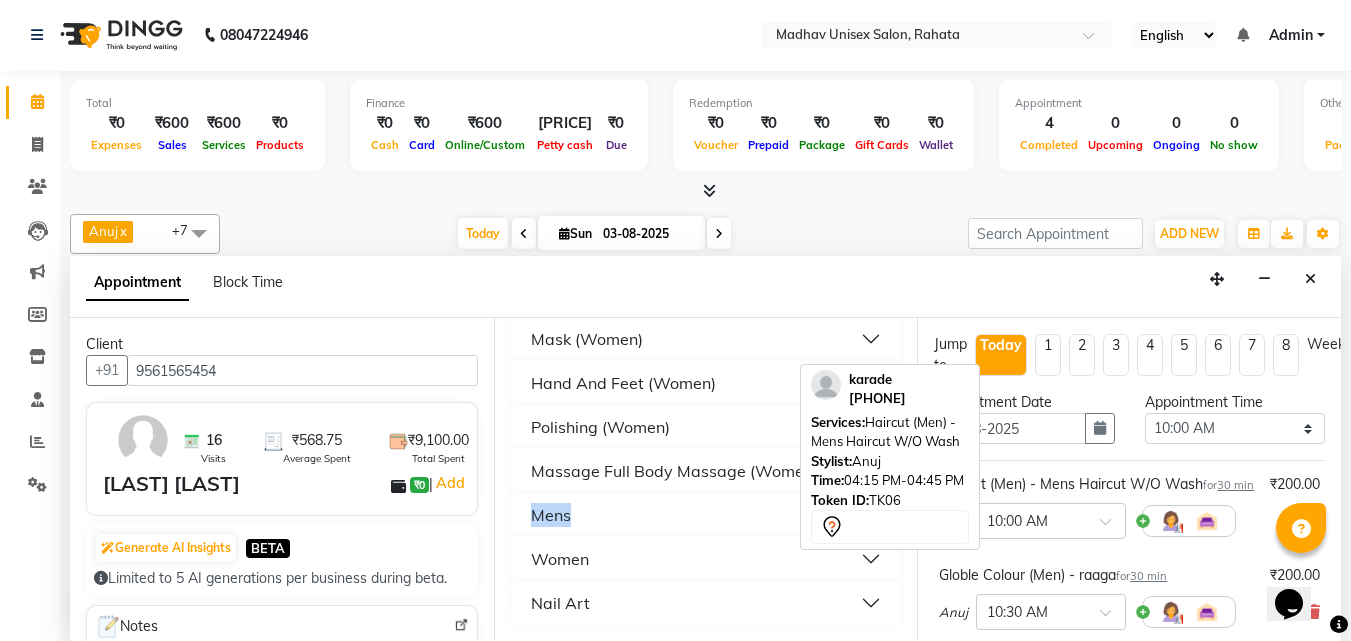 click on "Mens" at bounding box center [706, 515] 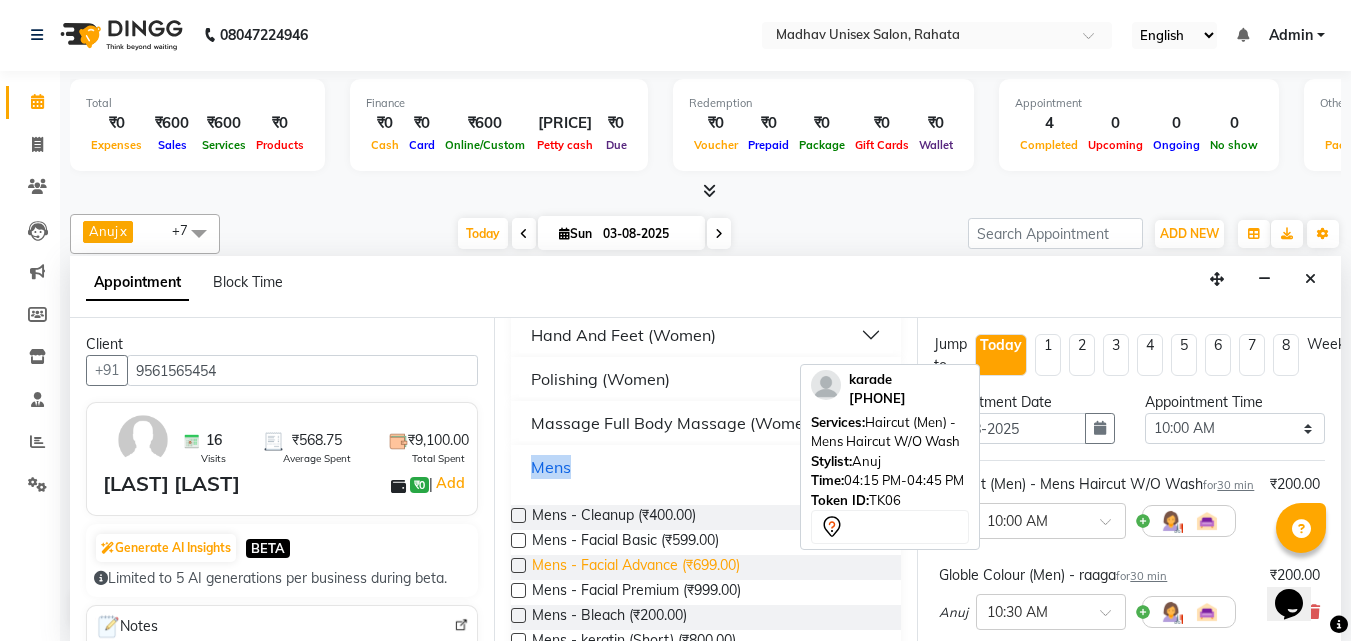 scroll, scrollTop: 2916, scrollLeft: 0, axis: vertical 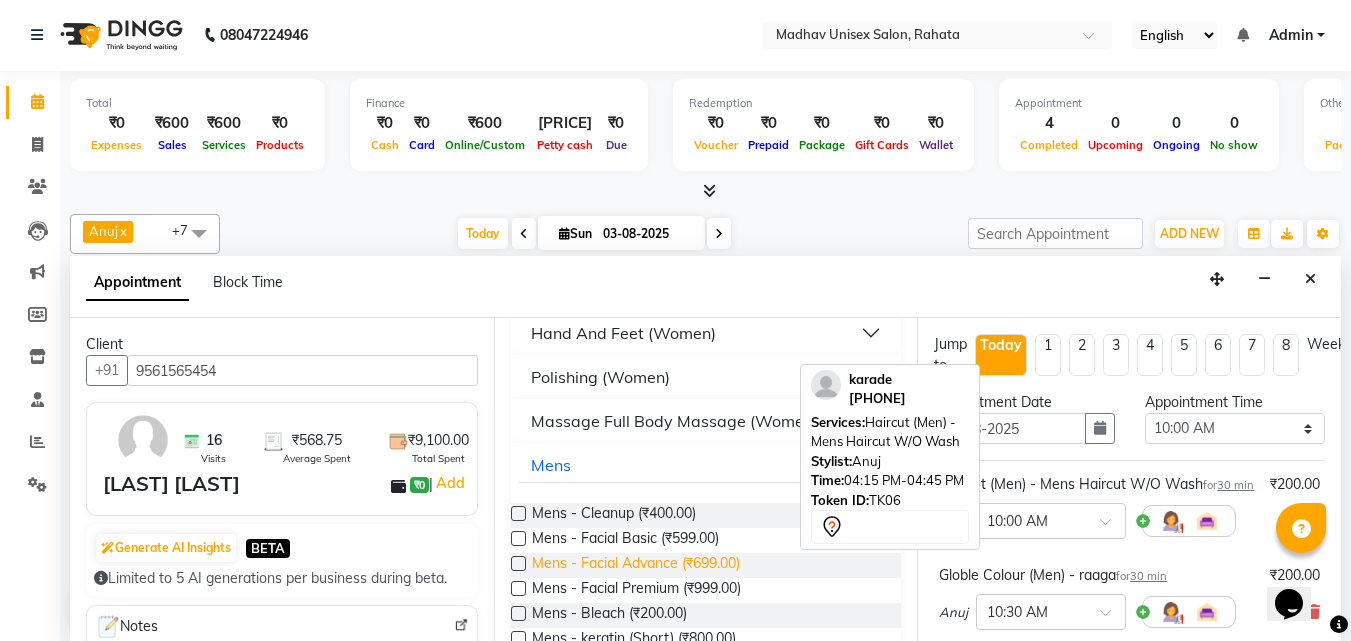 click on "Mens - Bleach (₹200.00)" at bounding box center (609, 615) 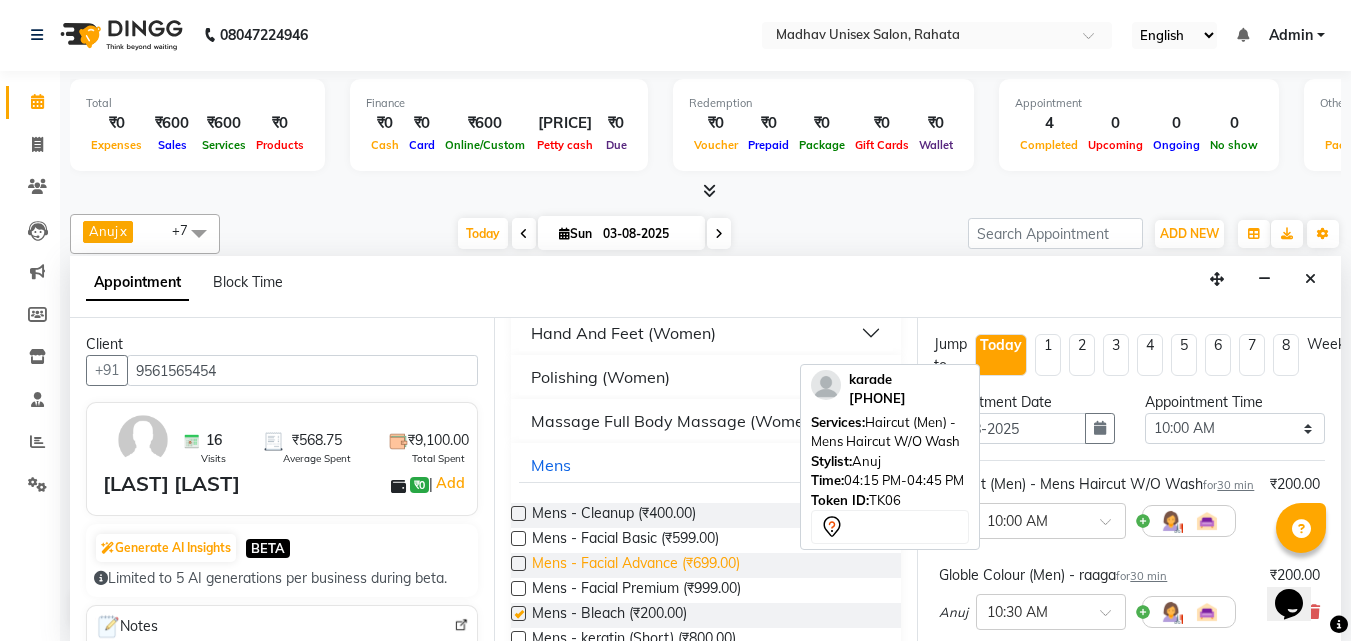 checkbox on "false" 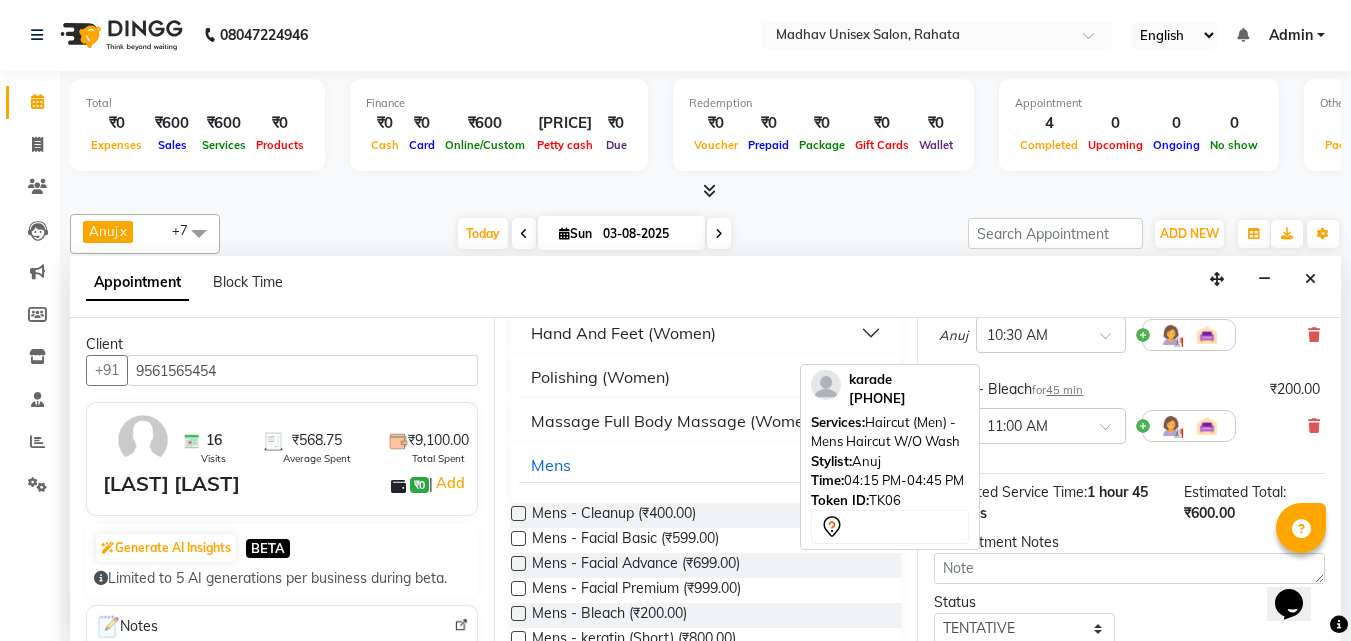 scroll, scrollTop: 442, scrollLeft: 0, axis: vertical 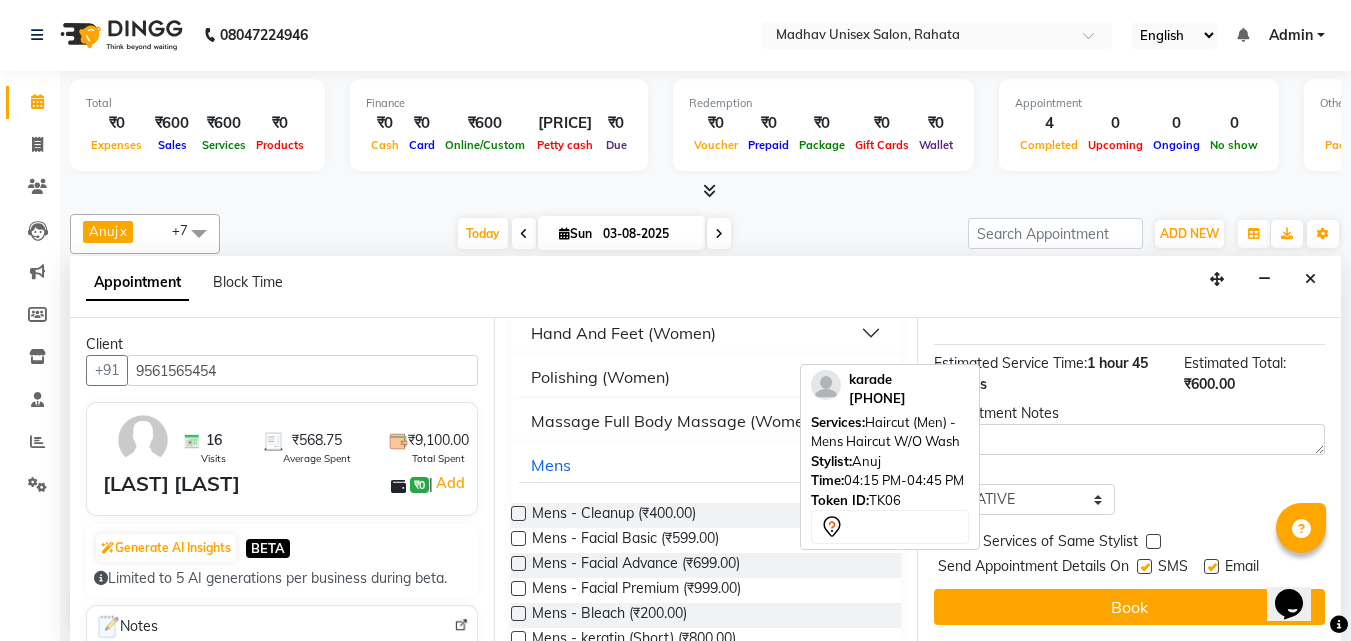 click on "Book" at bounding box center (1129, 607) 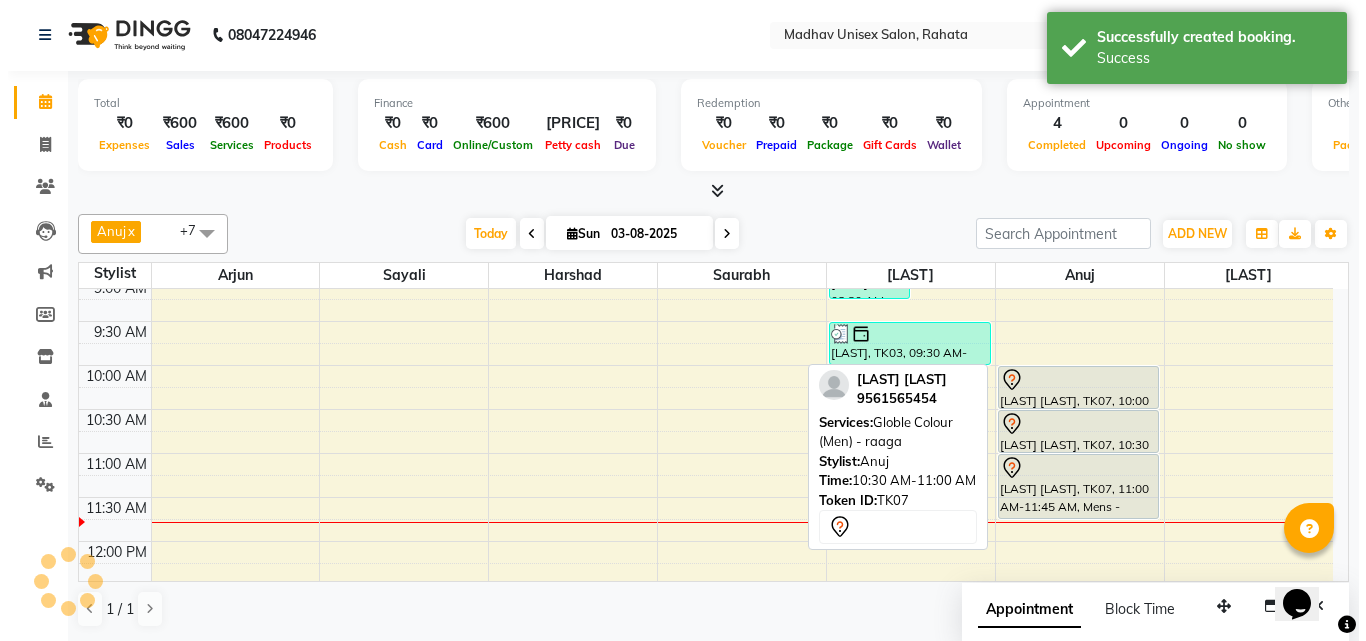 scroll, scrollTop: 0, scrollLeft: 0, axis: both 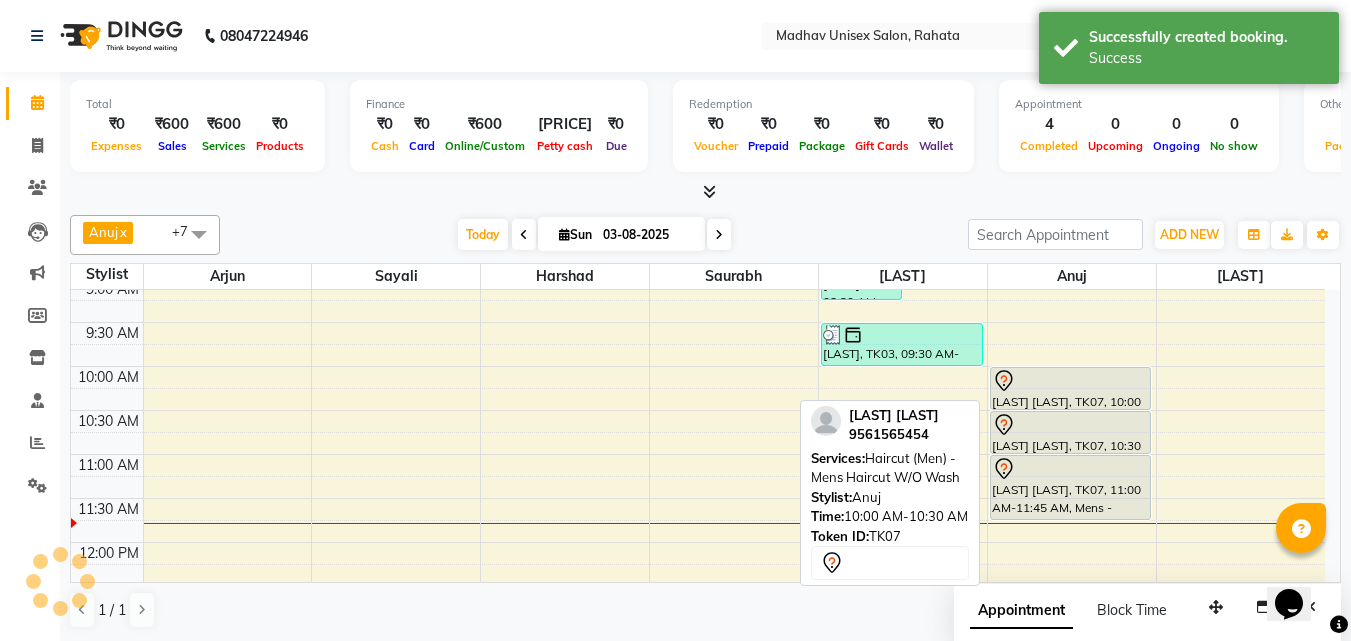 click on "[LAST] [LAST], TK07, 10:00 AM-10:30 AM, Haircut (Men)  - Mens Haircut W/O Wash" at bounding box center (1071, 388) 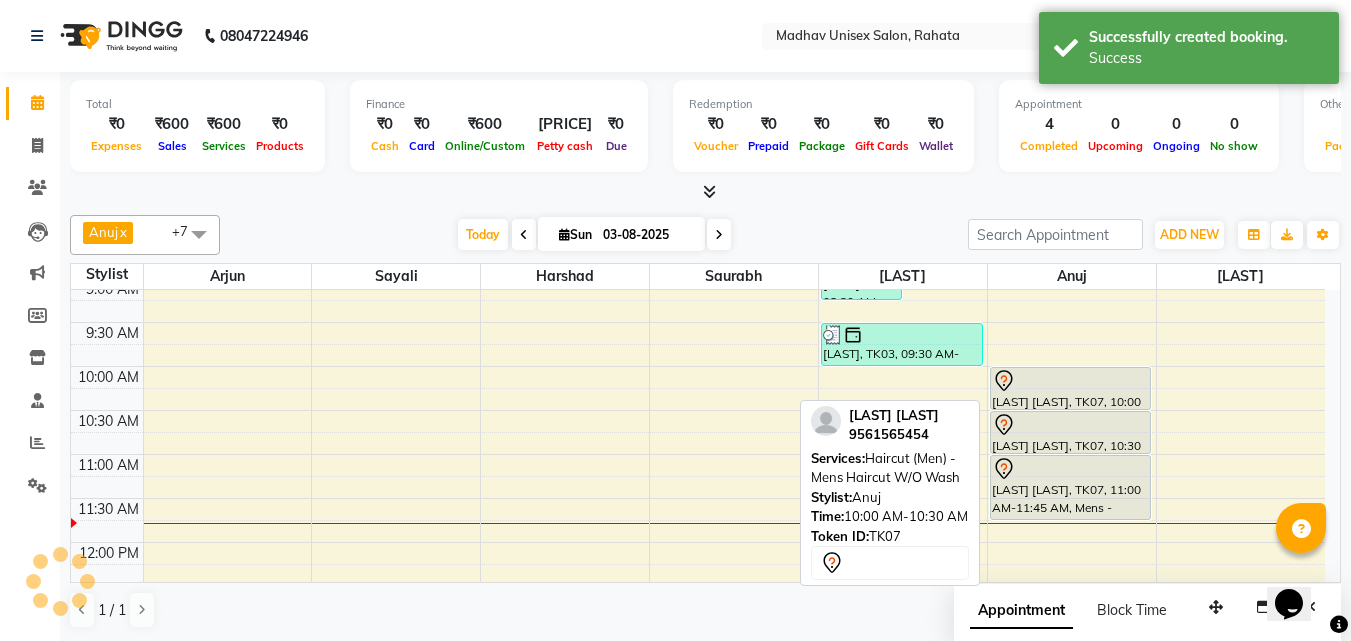 click on "[LAST] [LAST], TK07, 10:00 AM-10:30 AM, Haircut (Men)  - Mens Haircut W/O Wash" at bounding box center (1071, 388) 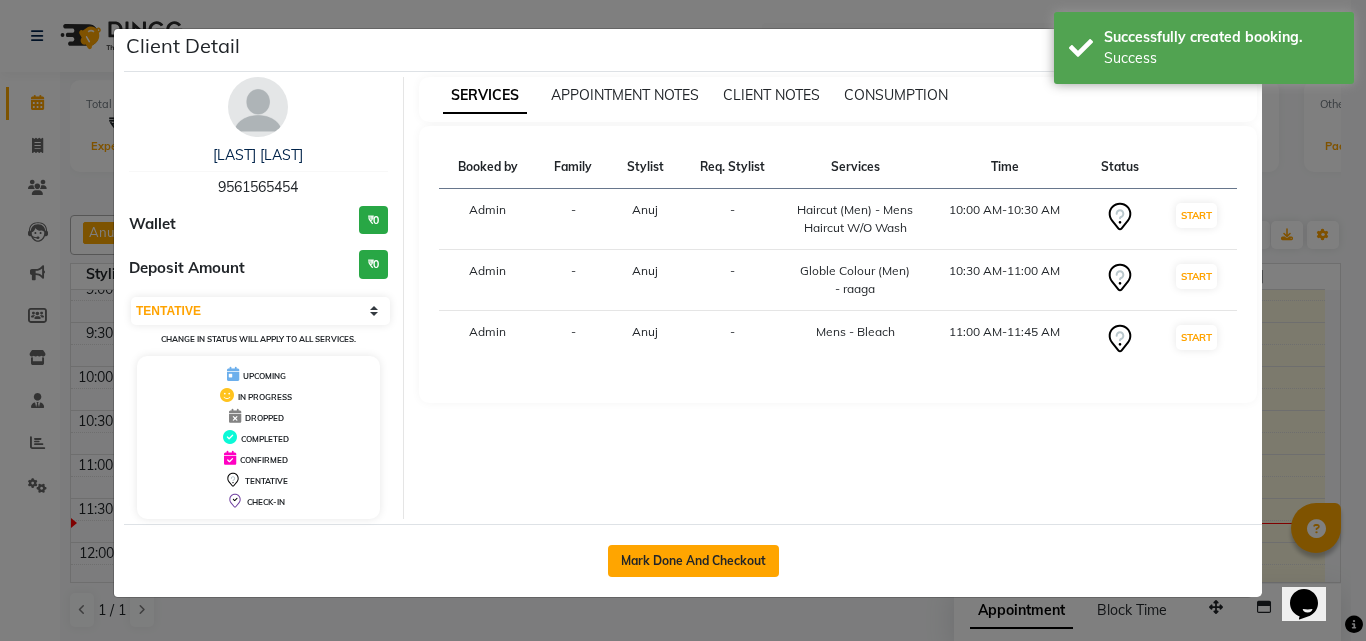 click on "Mark Done And Checkout" 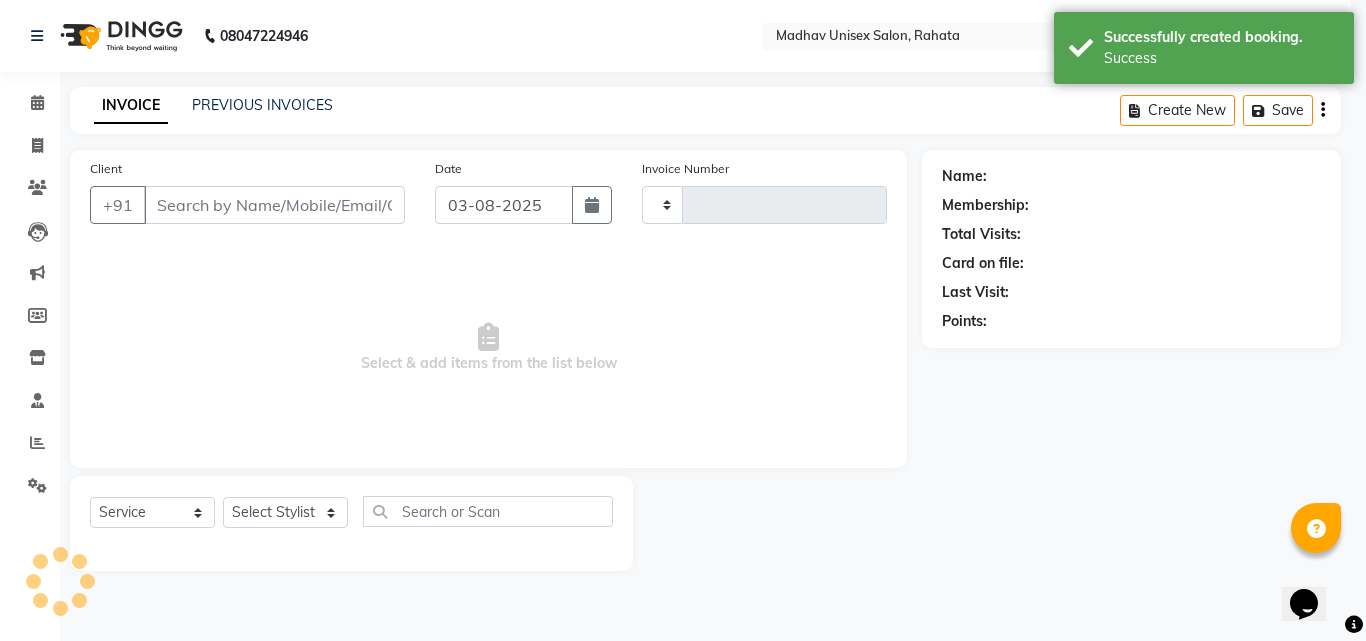type on "2247" 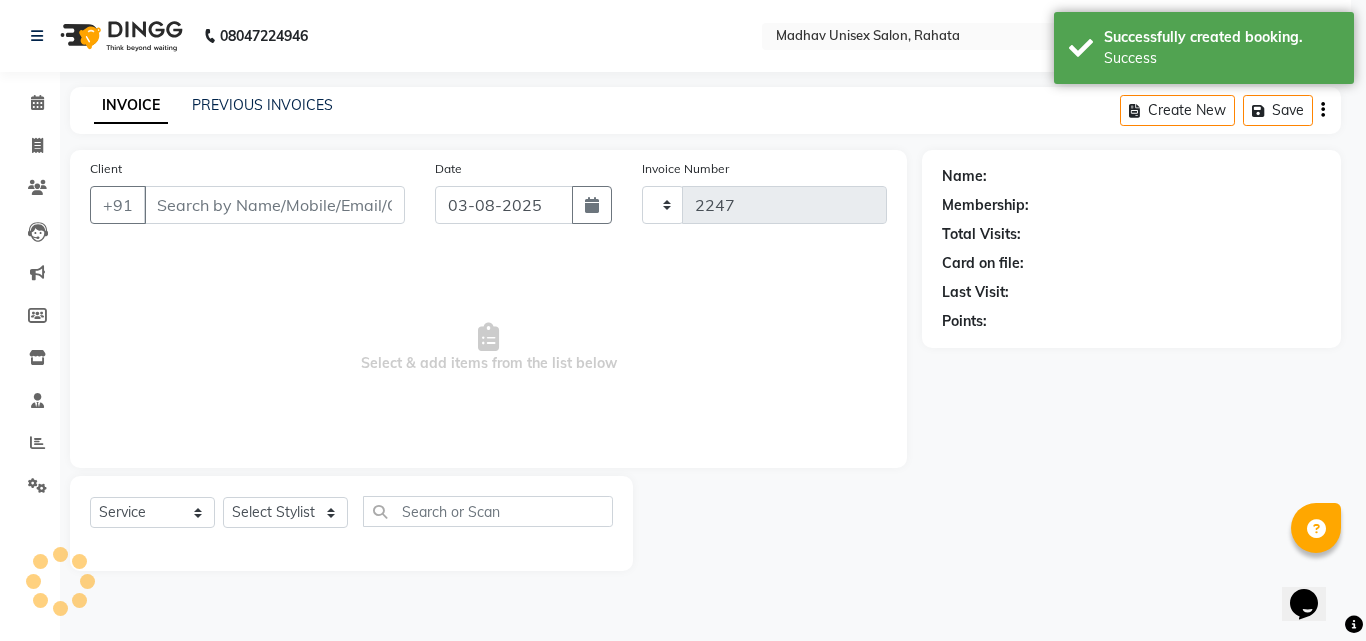 select on "870" 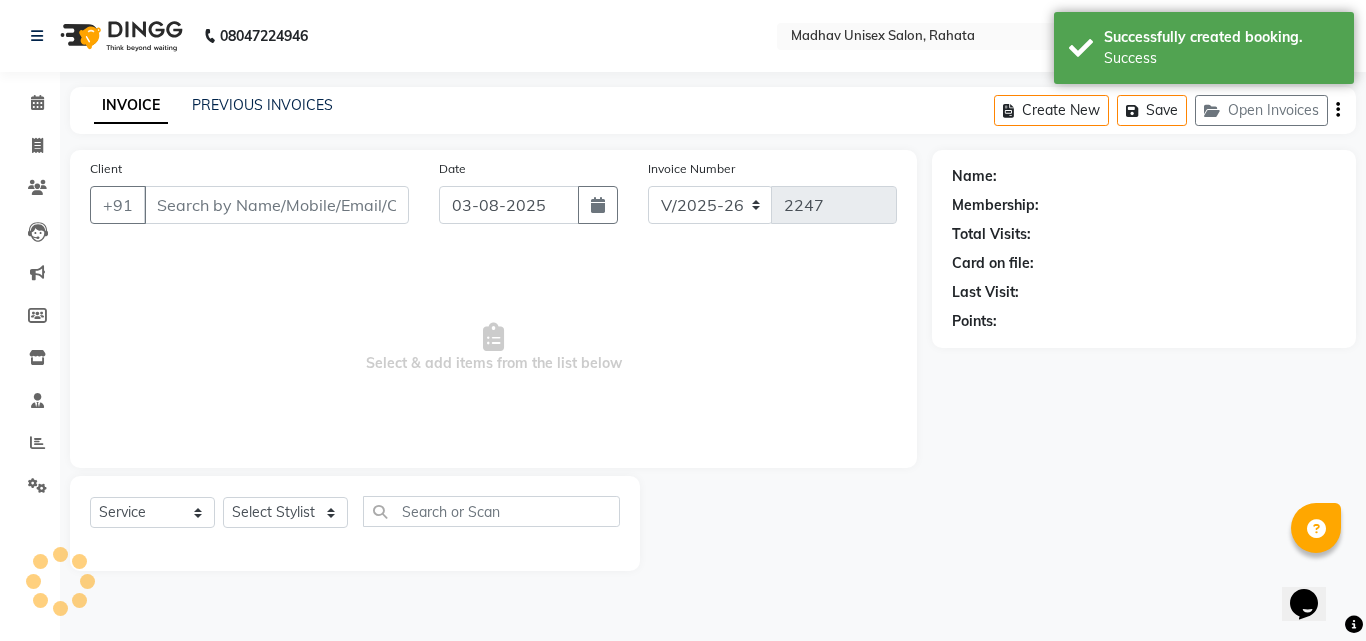 type on "9561565454" 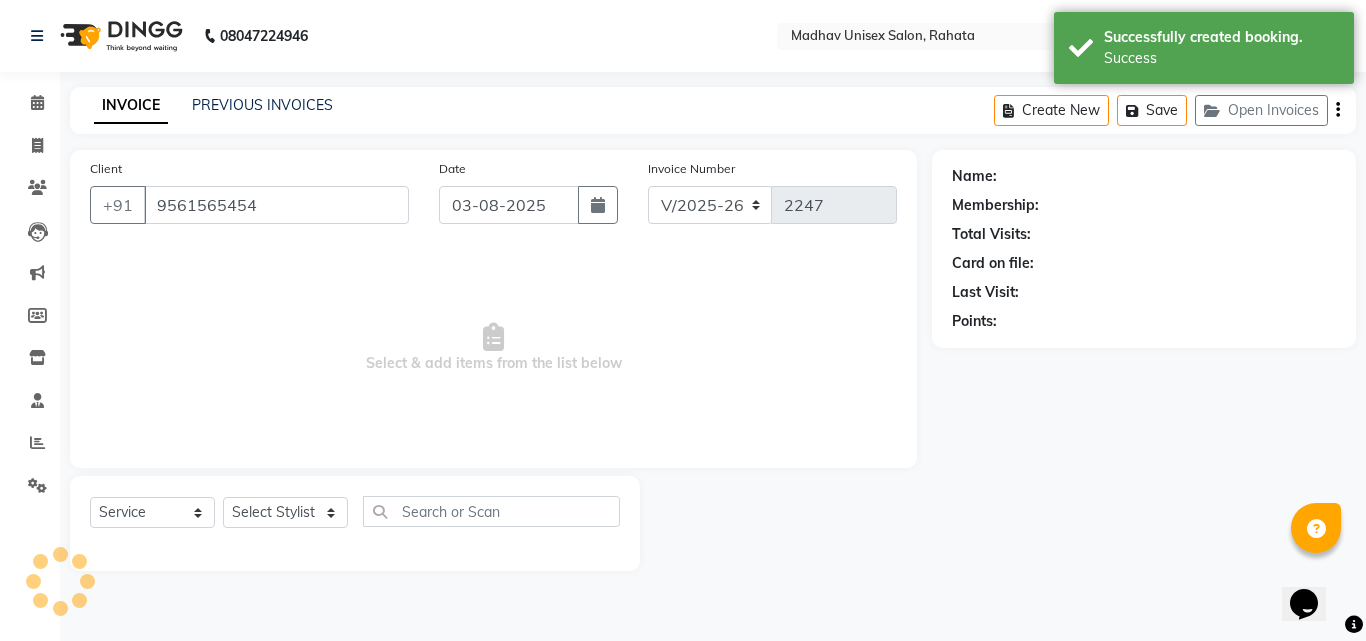 select on "[NUMBER]" 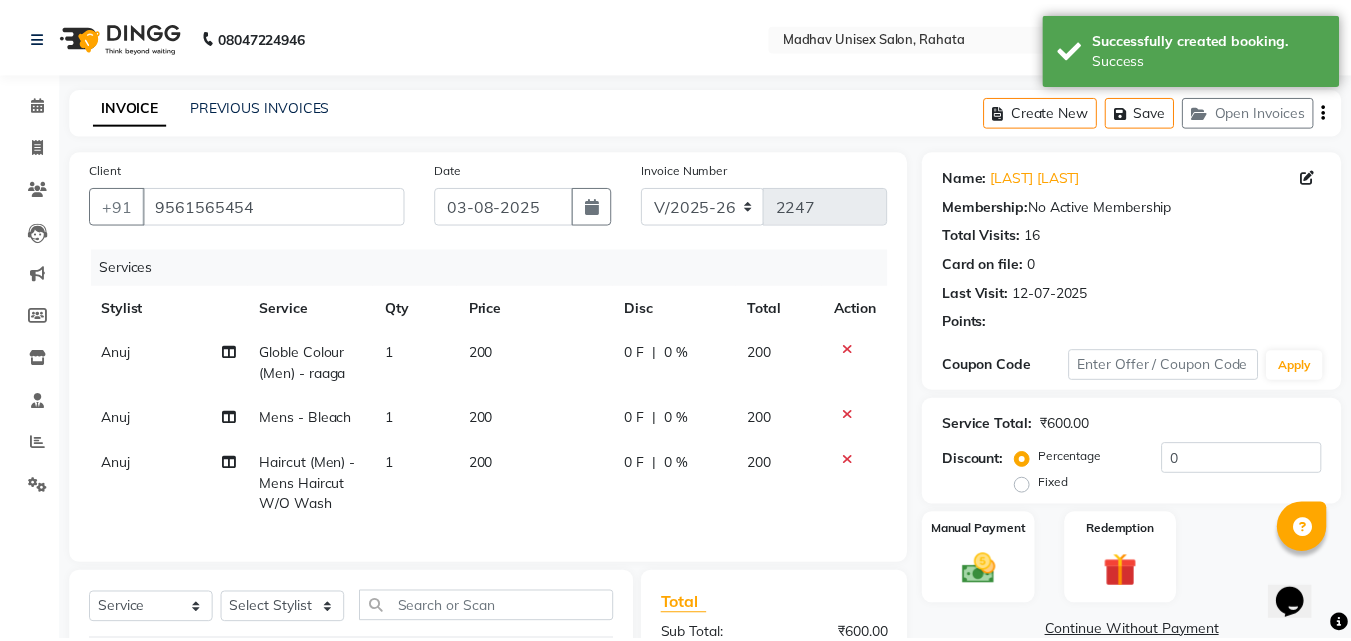 scroll, scrollTop: 26, scrollLeft: 0, axis: vertical 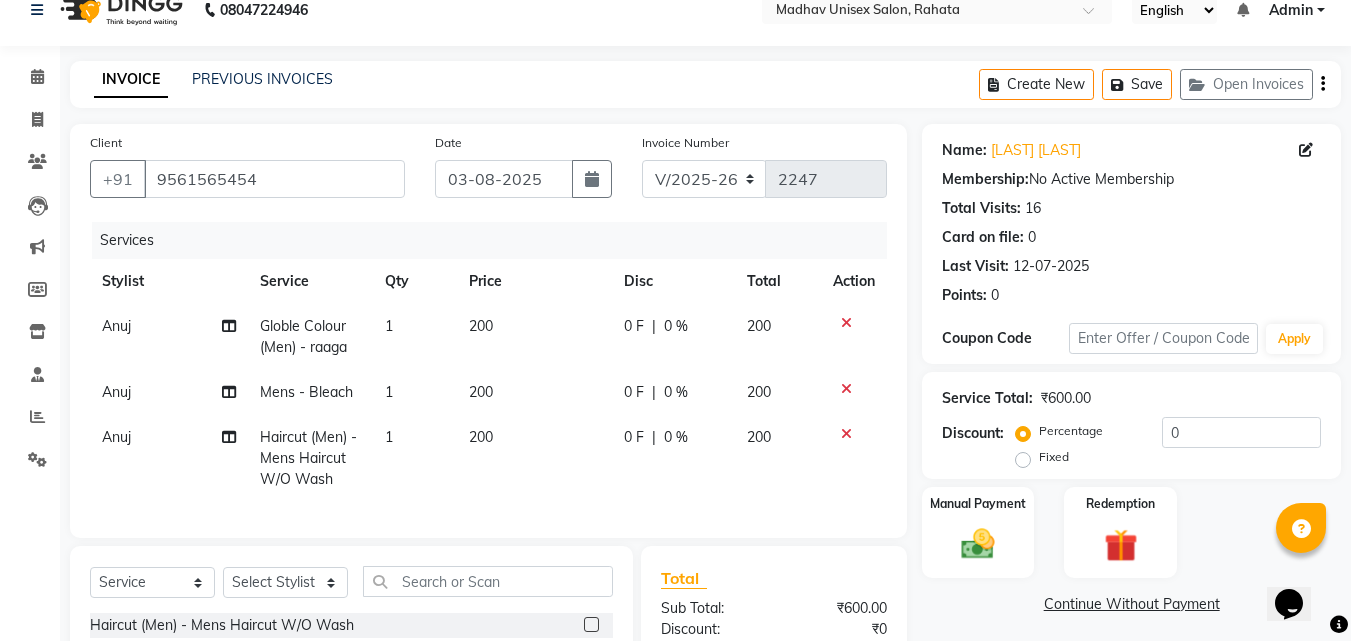 click on "200" 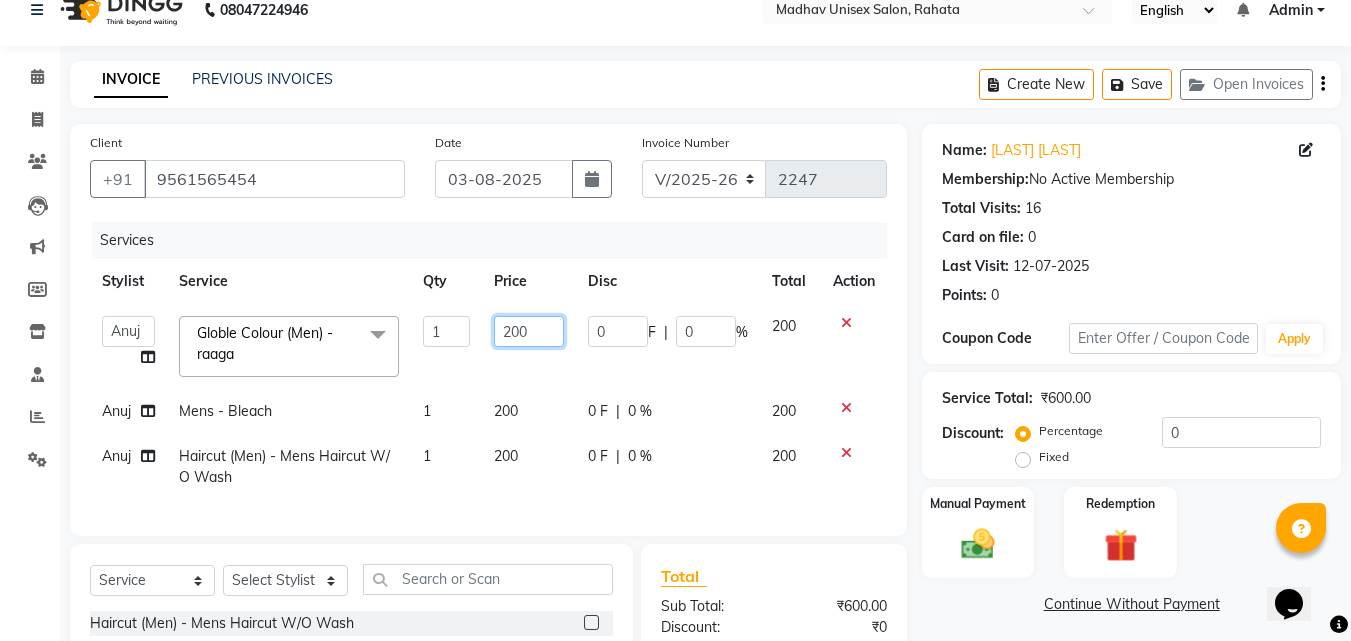 click on "200" 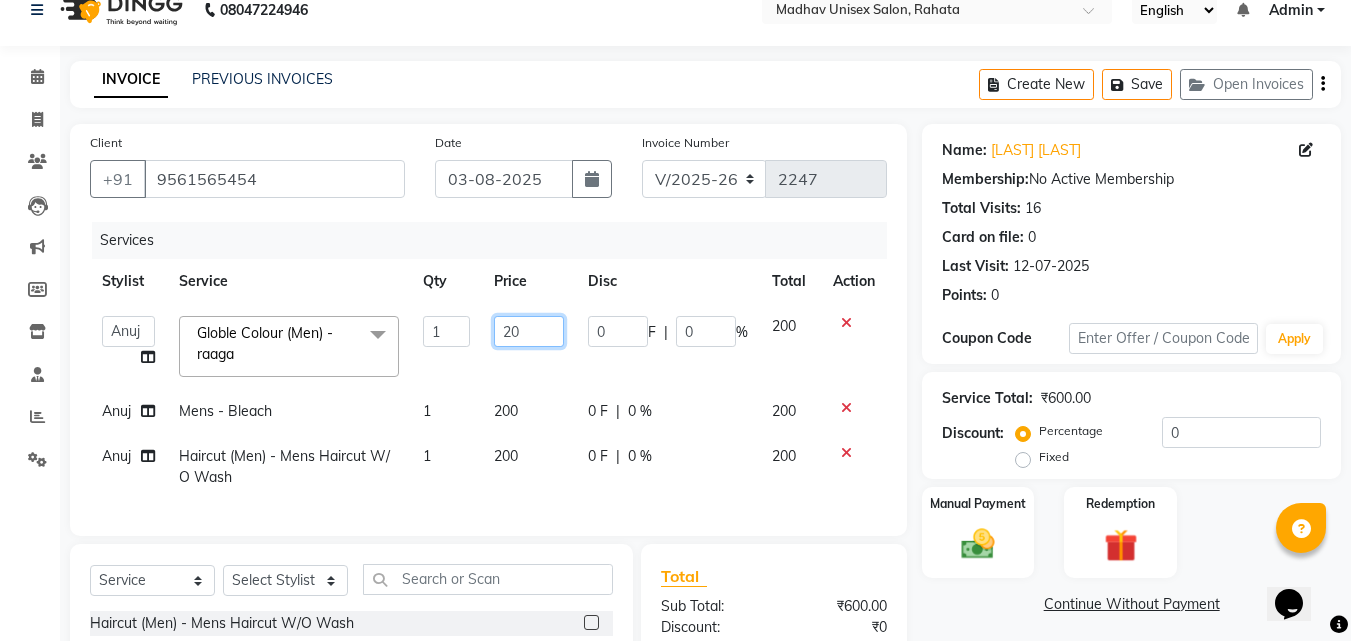 type on "250" 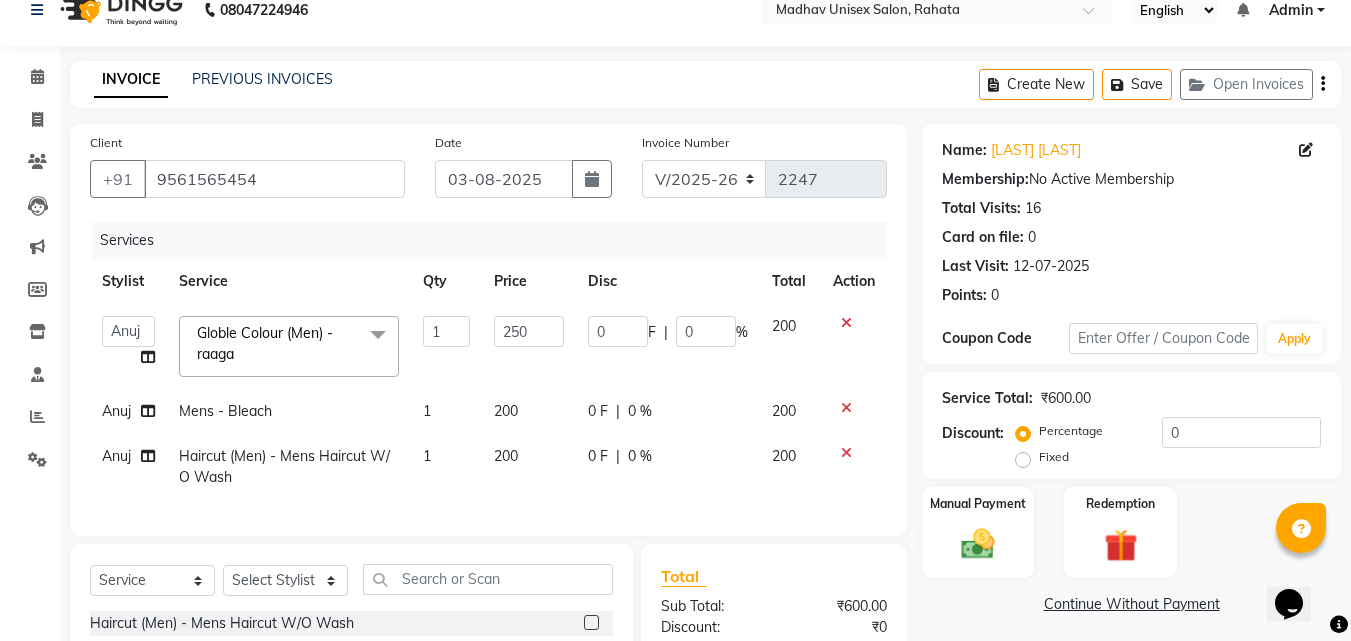 click on "200" 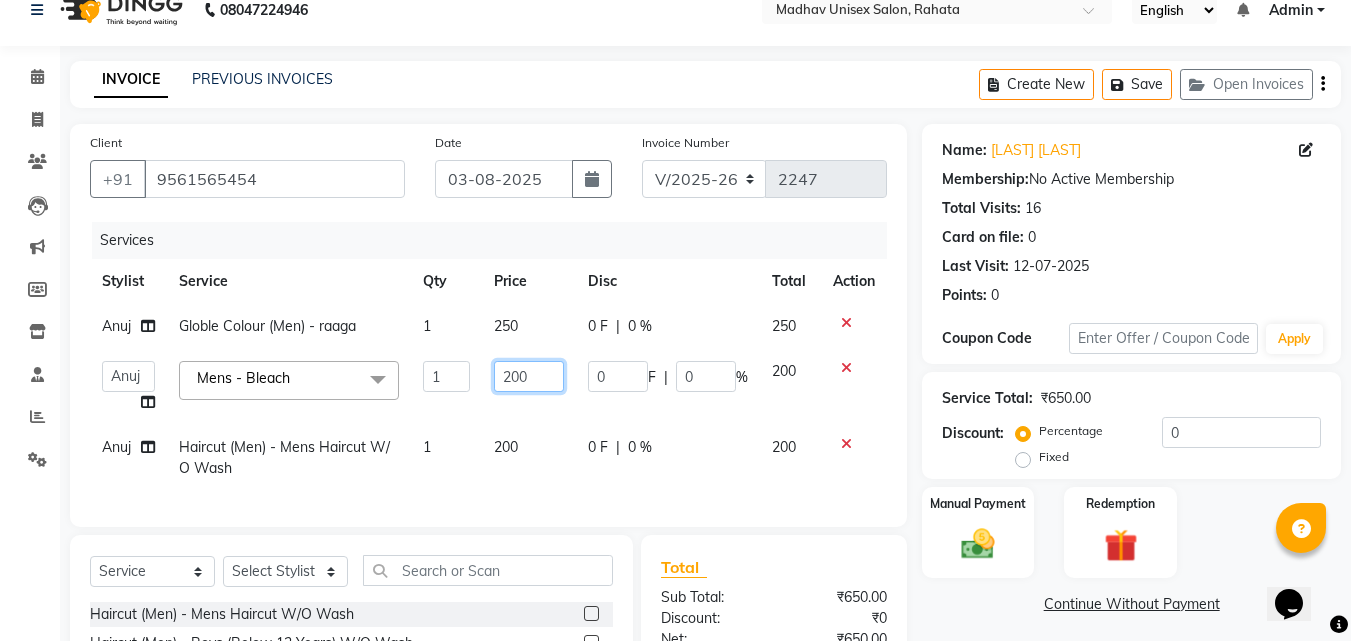 click on "200" 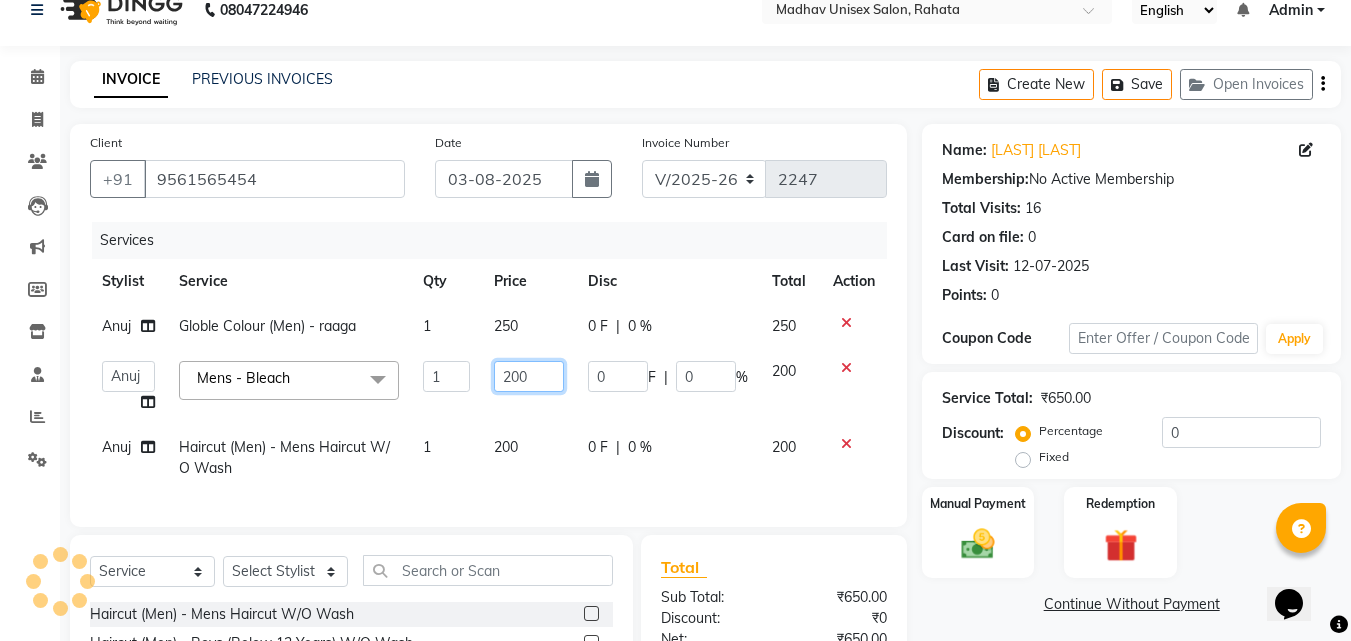 click on "200" 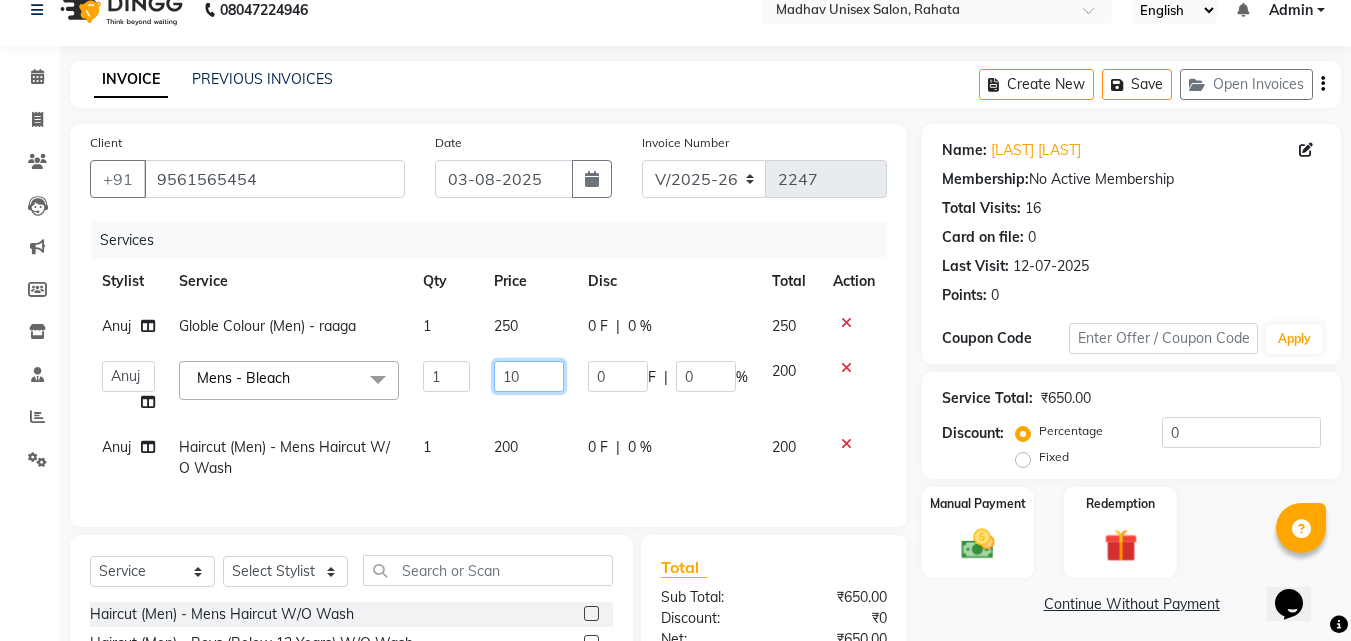 type on "150" 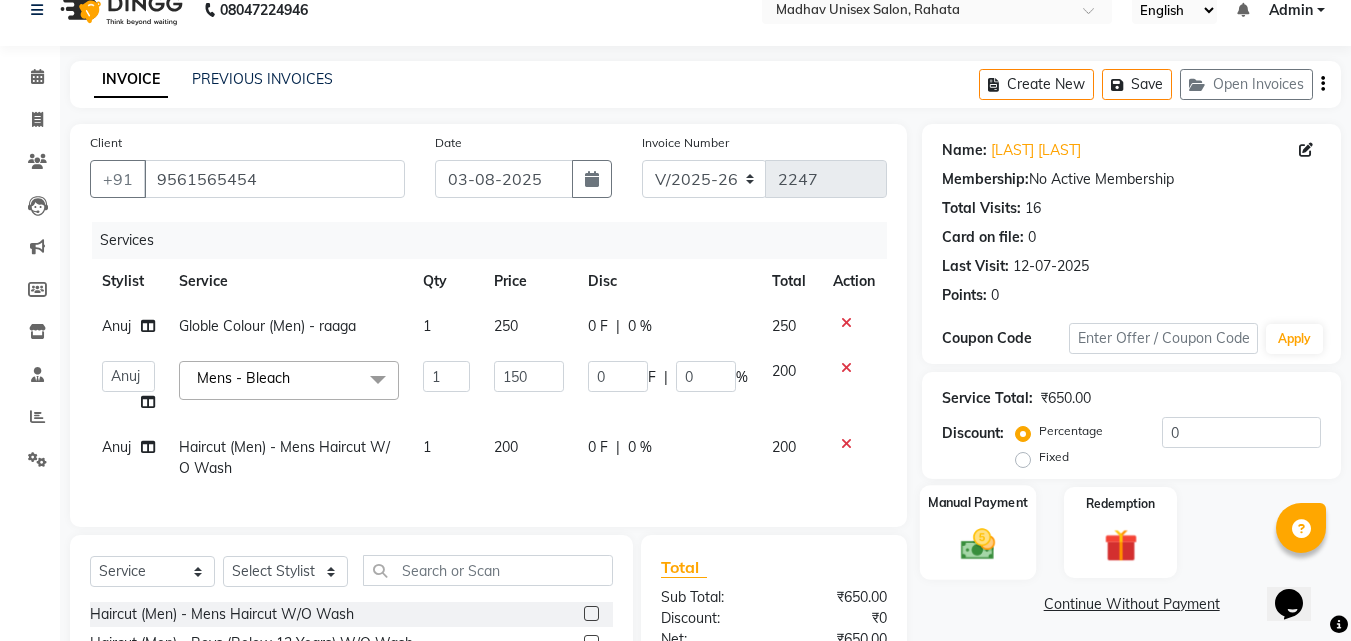 click on "Manual Payment" 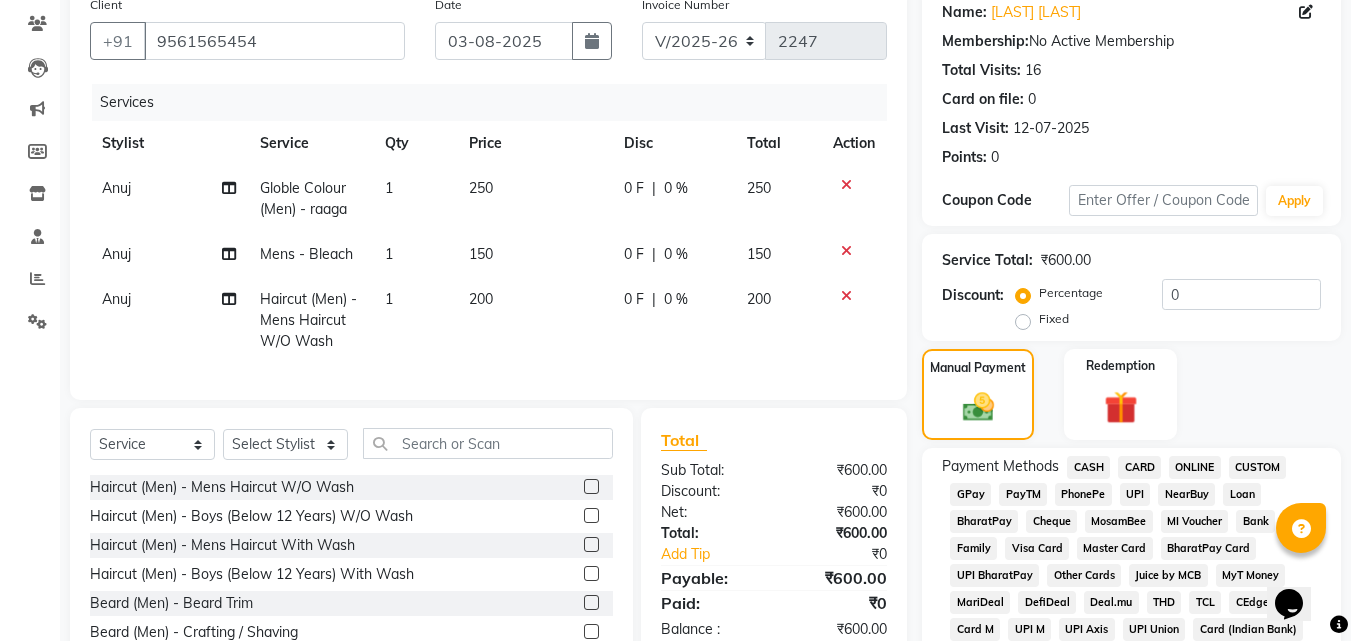 scroll, scrollTop: 173, scrollLeft: 0, axis: vertical 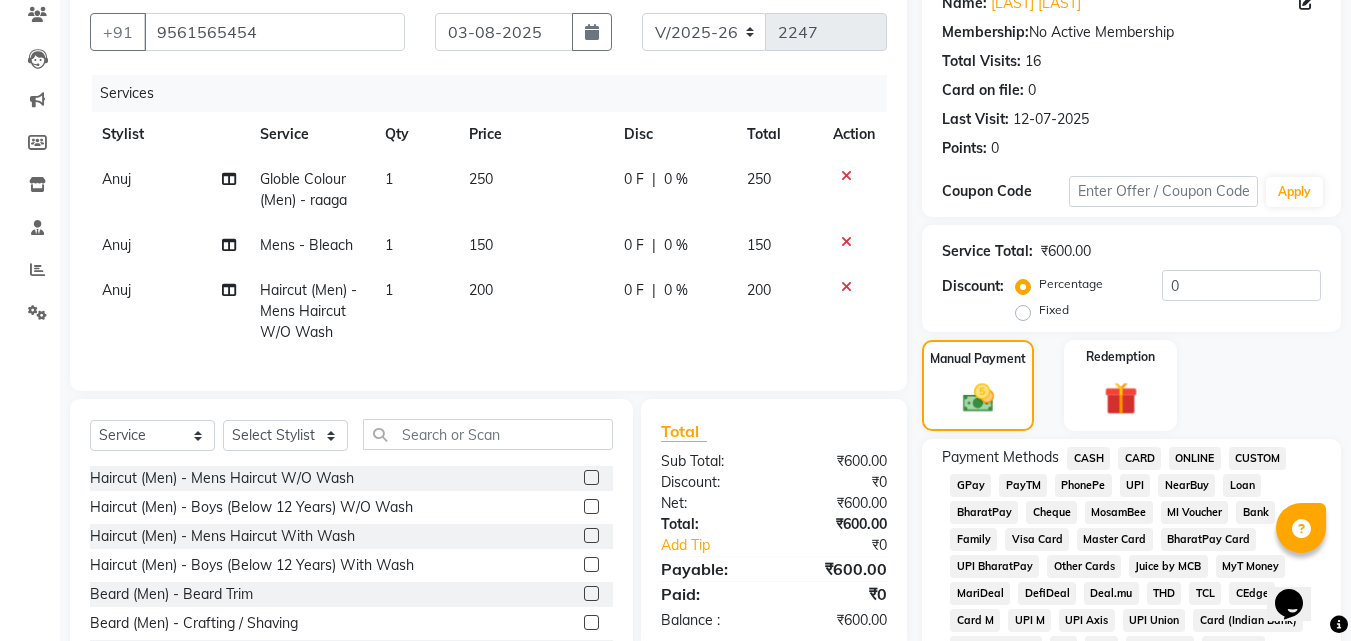 click on "CASH" 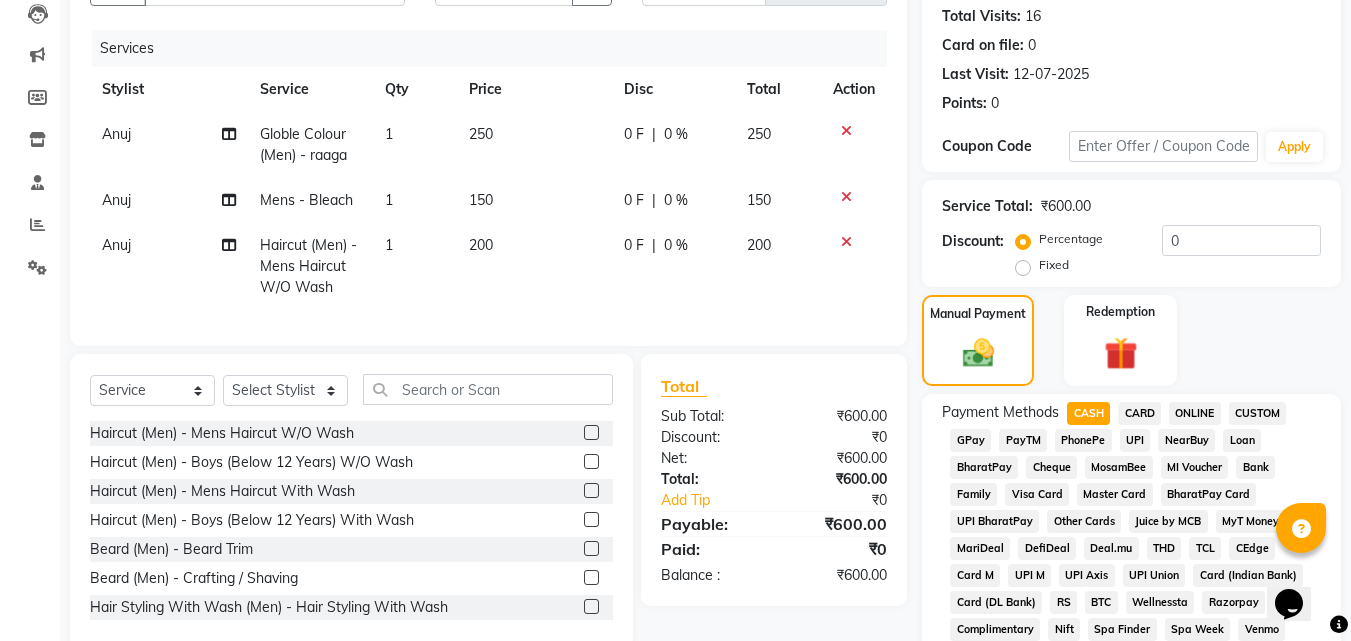scroll, scrollTop: 861, scrollLeft: 0, axis: vertical 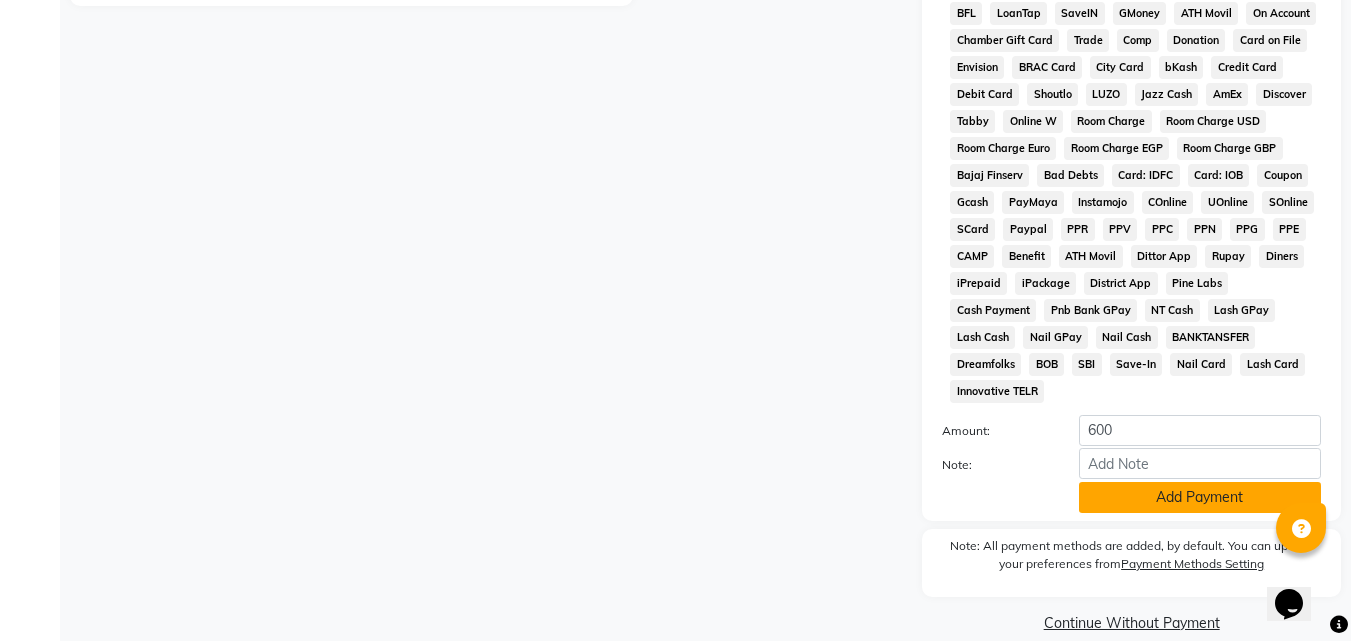 click on "Add Payment" 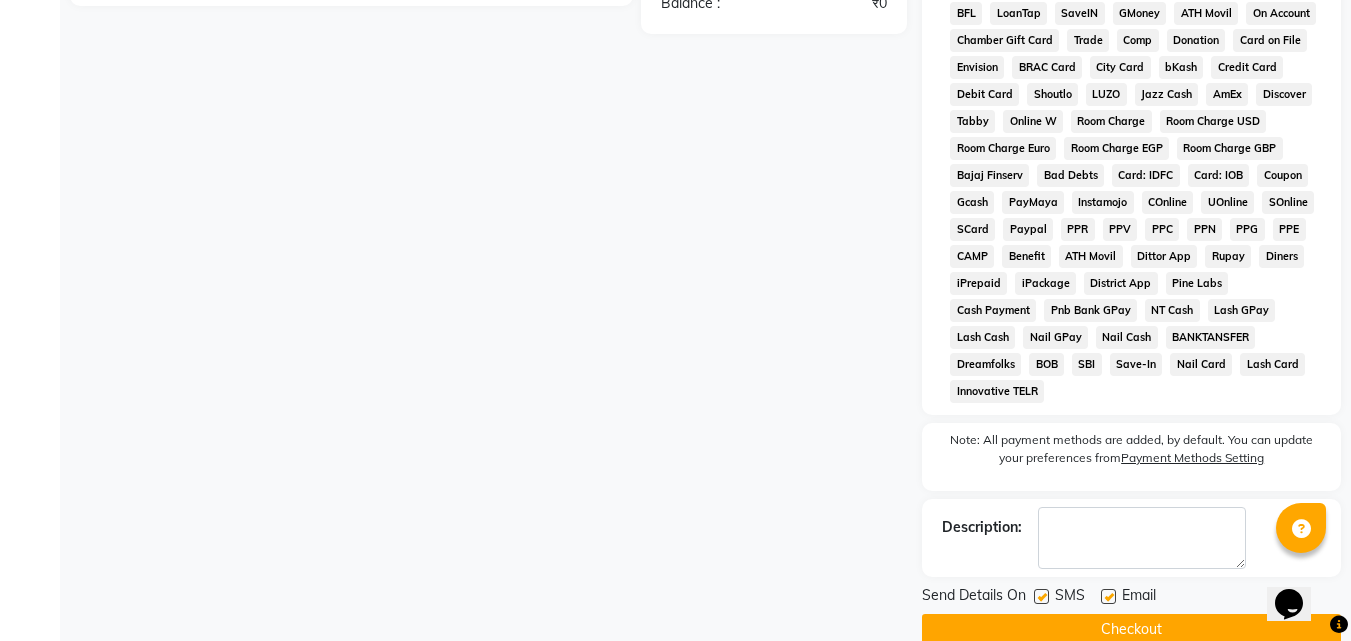 click on "Checkout" 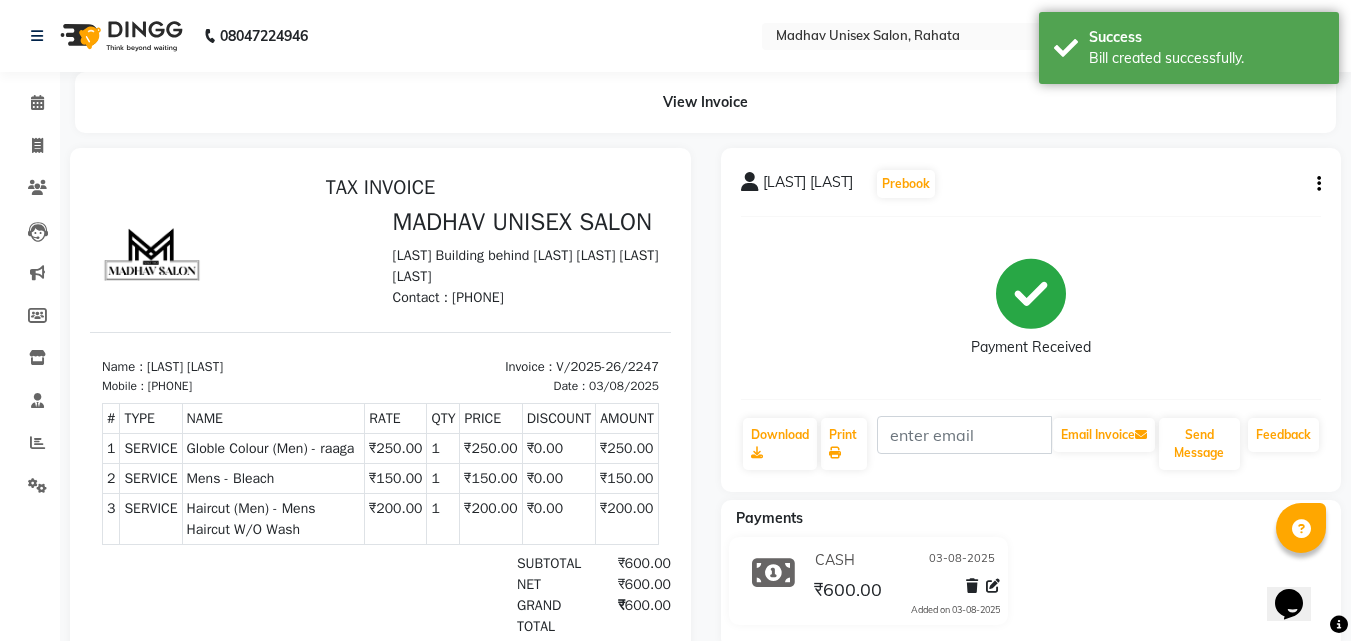 scroll, scrollTop: 0, scrollLeft: 0, axis: both 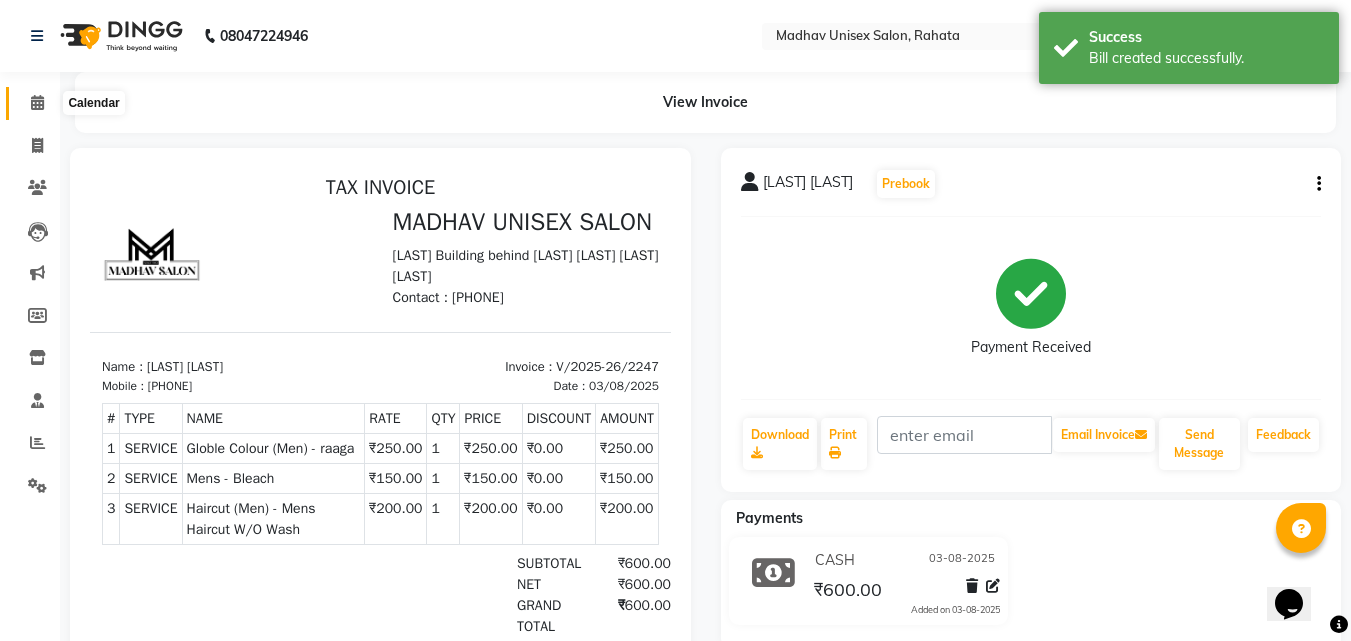 click 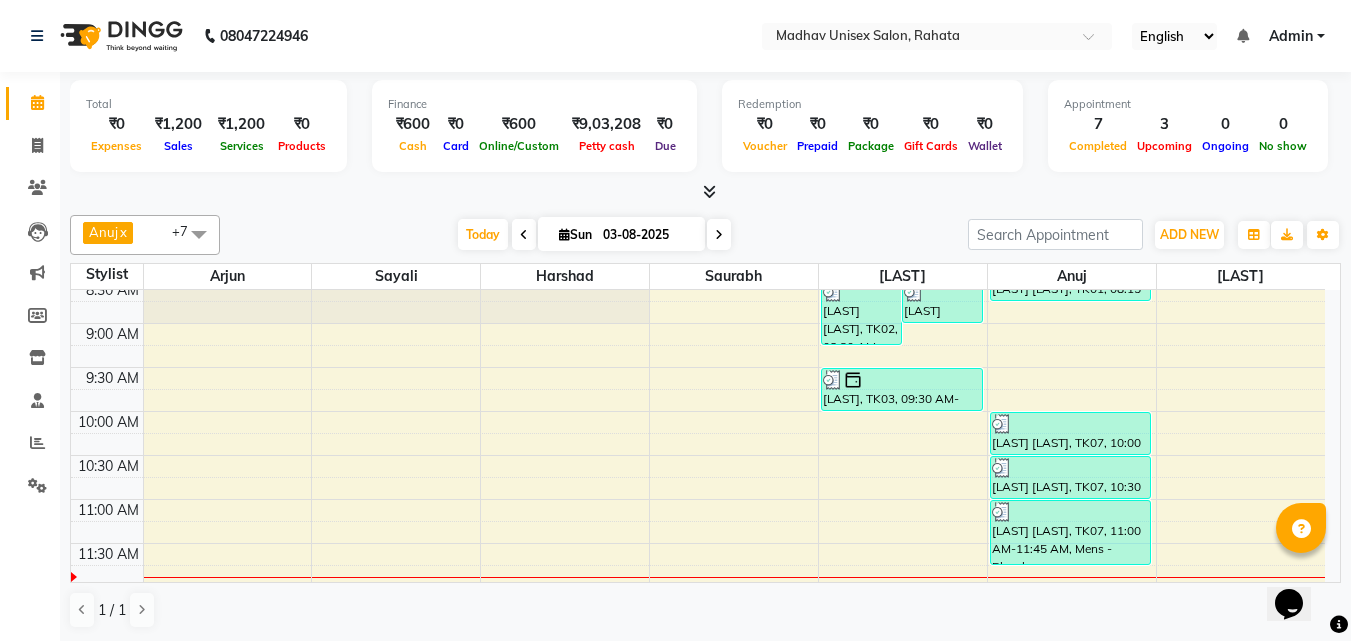 scroll, scrollTop: 240, scrollLeft: 0, axis: vertical 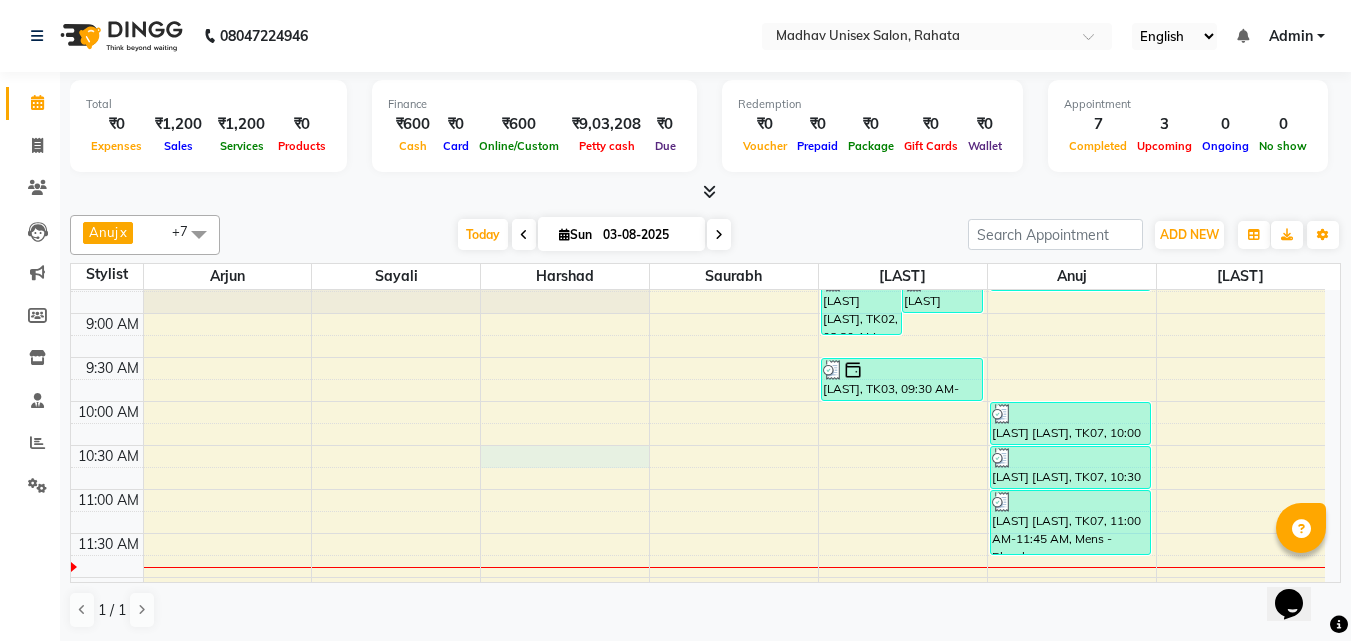 click on "[LAST] [LAST], TK02, 08:30 AM-09:15 AM, Mens - Bleach     [LAST] [LAST], TK02, 08:30 AM-09:00 AM, Haircut (Men)  - Mens Haircut With Wash     [LAST], TK03, 09:30 AM-10:00 AM, Haircut (Men)  - Mens Haircut W/O Wash     [LAST], TK09, 11:00 AM-11:30 AM, Haircut (Men)  - Mens Haircut W/O Wash     [LAST], TK08, 11:30 AM-12:00 PM, Haircut (Men)  - Mens Haircut W/O Wash             [LAST] [LAST], TK04, 03:00 PM-03:30 PM, Beard (Men)  - Beard Trim             [LAST], TK05, 04:00 PM-04:30 PM, Haircut (Men)  - Mens Haircut W/O Wash     [LAST] [LAST], TK01, 08:15 AM-08:45 AM, Hair Styling With Wash (Men)  - Hair Styling With Wash     [LAST] [LAST], TK07, 10:00 AM-10:30 AM, Haircut (Men)  - Mens Haircut W/O Wash" at bounding box center (698, 797) 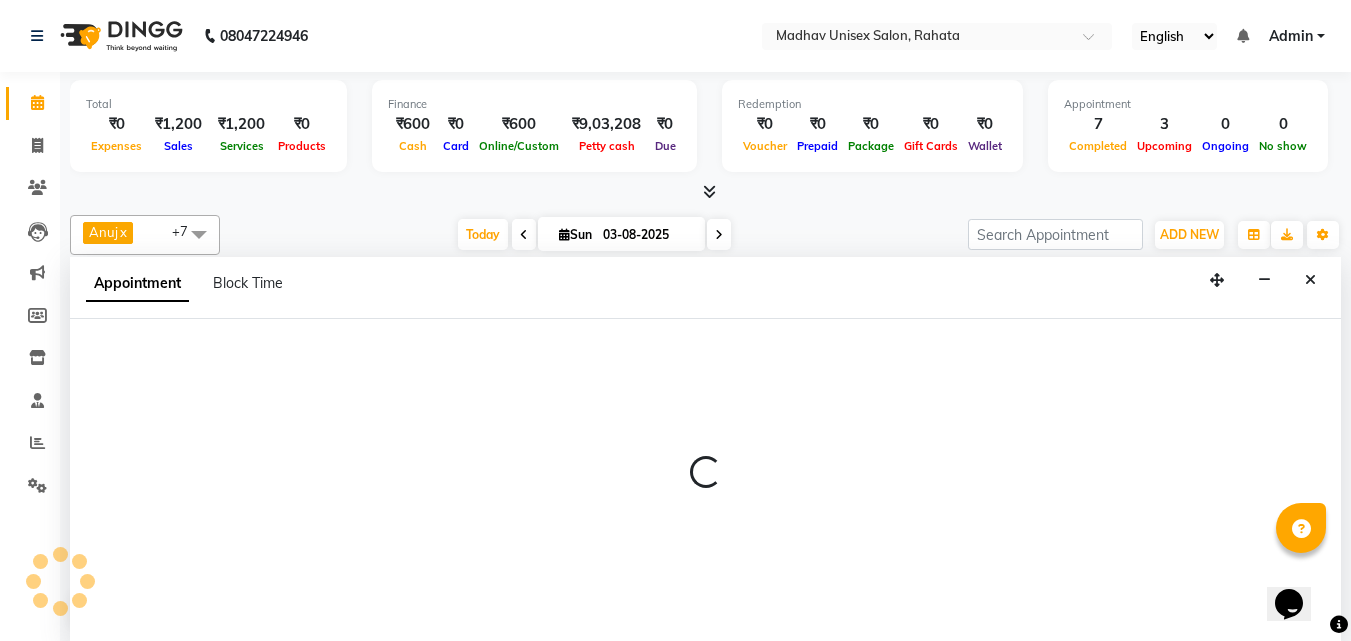 scroll, scrollTop: 1, scrollLeft: 0, axis: vertical 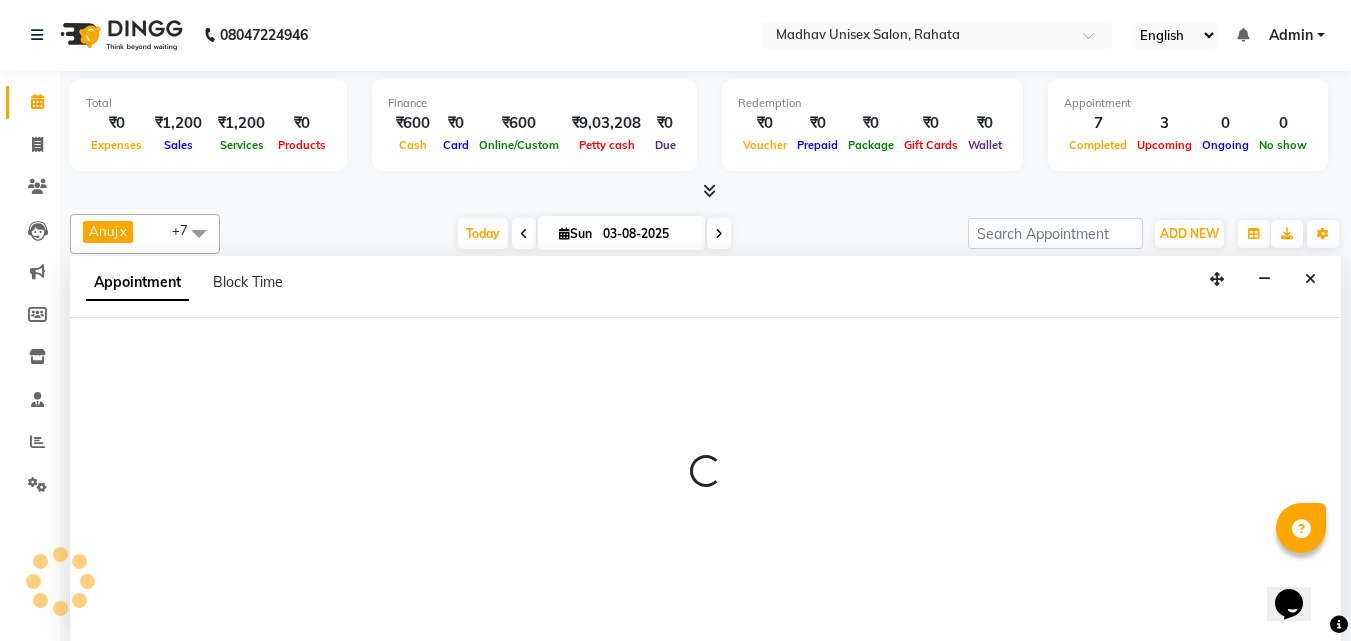 select on "14048" 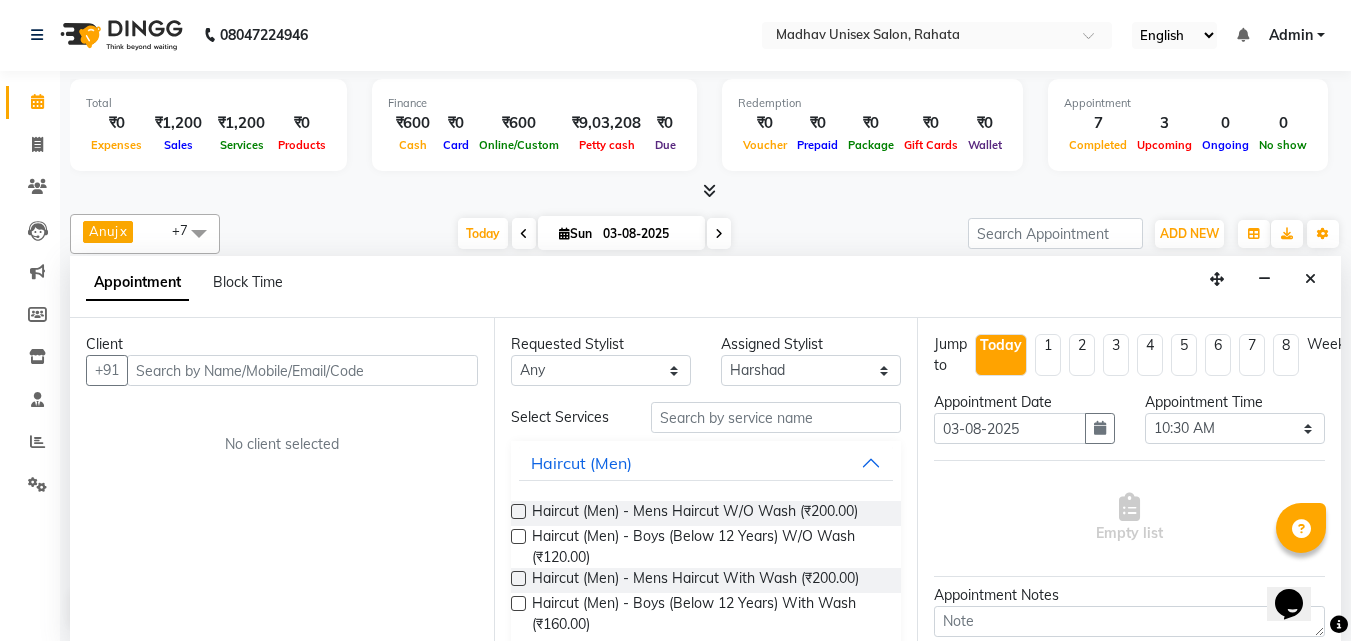 click at bounding box center (302, 370) 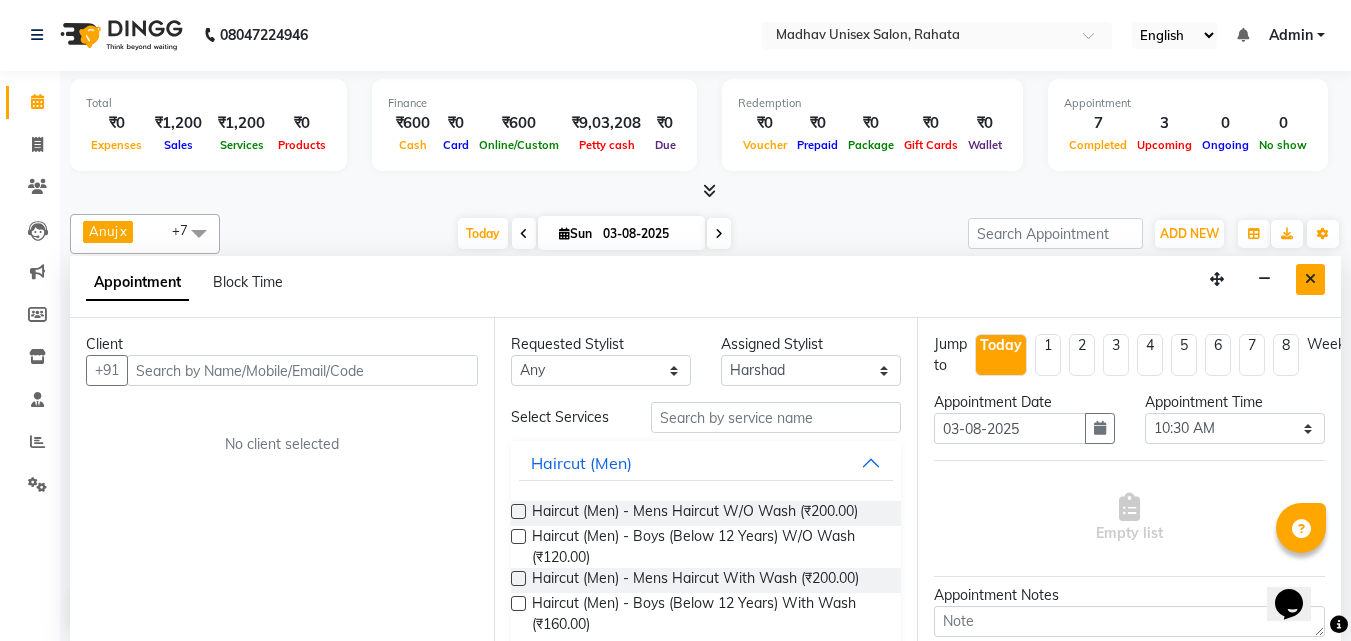 click at bounding box center [1310, 279] 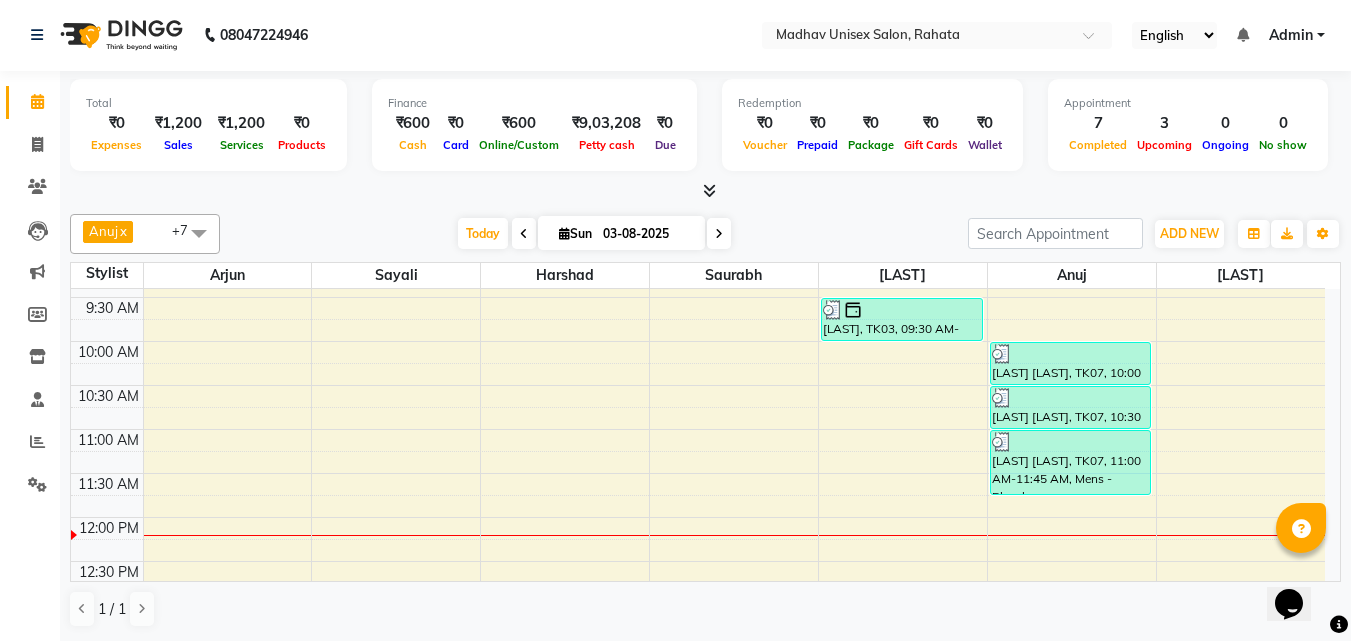 scroll, scrollTop: 338, scrollLeft: 0, axis: vertical 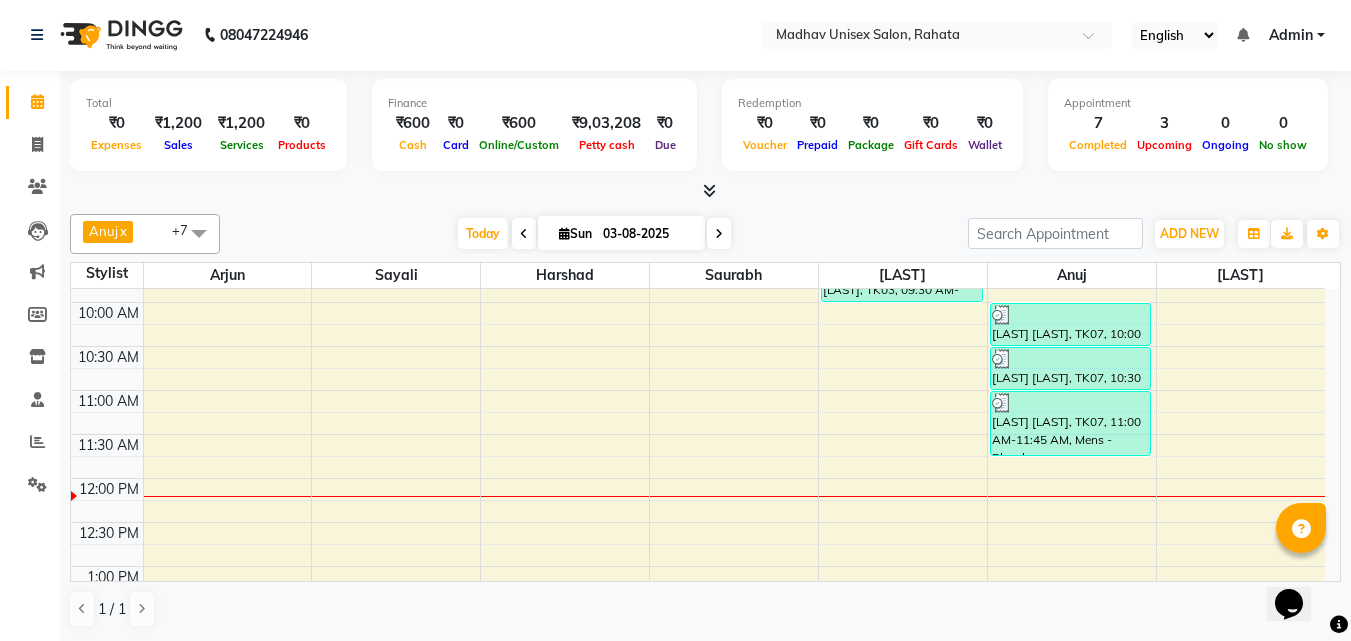 click on "[LAST] [LAST], TK02, 08:30 AM-09:15 AM, Mens - Bleach     [LAST] [LAST], TK02, 08:30 AM-09:00 AM, Haircut (Men)  - Mens Haircut With Wash     [LAST], TK03, 09:30 AM-10:00 AM, Haircut (Men)  - Mens Haircut W/O Wash     [LAST], TK09, 11:00 AM-11:30 AM, Haircut (Men)  - Mens Haircut W/O Wash     [LAST], TK08, 11:30 AM-12:00 PM, Haircut (Men)  - Mens Haircut W/O Wash             [LAST] [LAST], TK04, 03:00 PM-03:30 PM, Beard (Men)  - Beard Trim             [LAST], TK05, 04:00 PM-04:30 PM, Haircut (Men)  - Mens Haircut W/O Wash     [LAST] [LAST], TK01, 08:15 AM-08:45 AM, Hair Styling With Wash (Men)  - Hair Styling With Wash     [LAST] [LAST], TK07, 10:00 AM-10:30 AM, Haircut (Men)  - Mens Haircut W/O Wash" at bounding box center [698, 698] 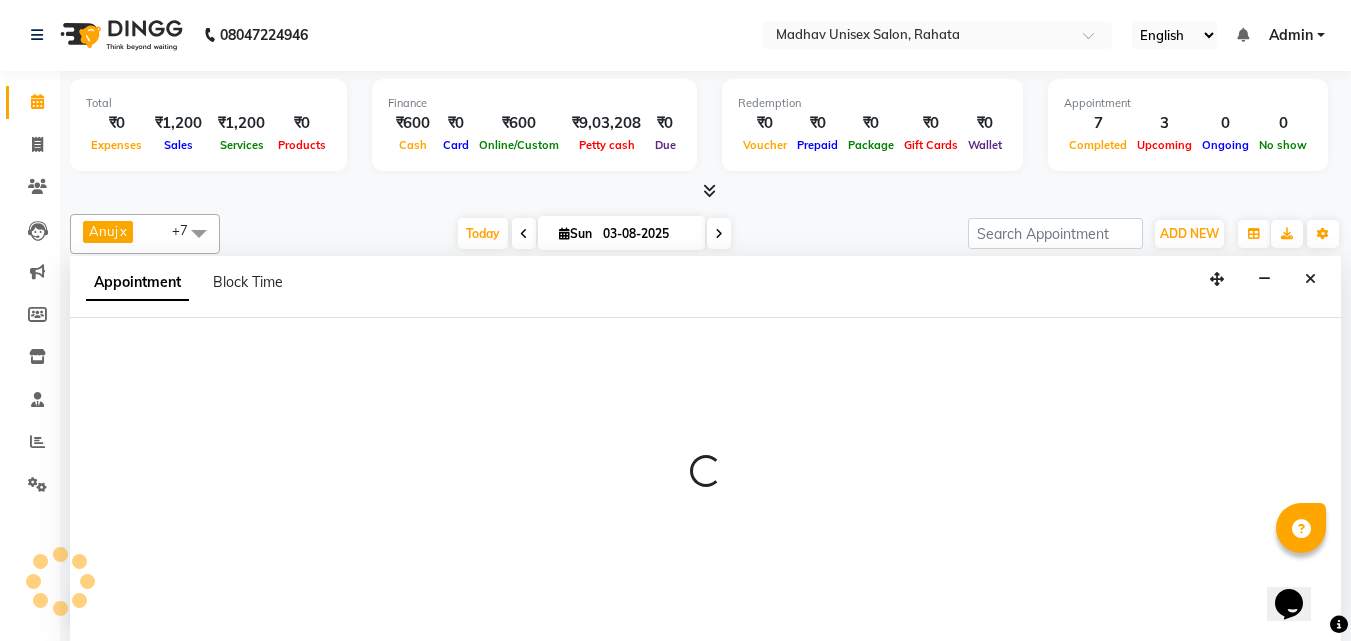 select on "36945" 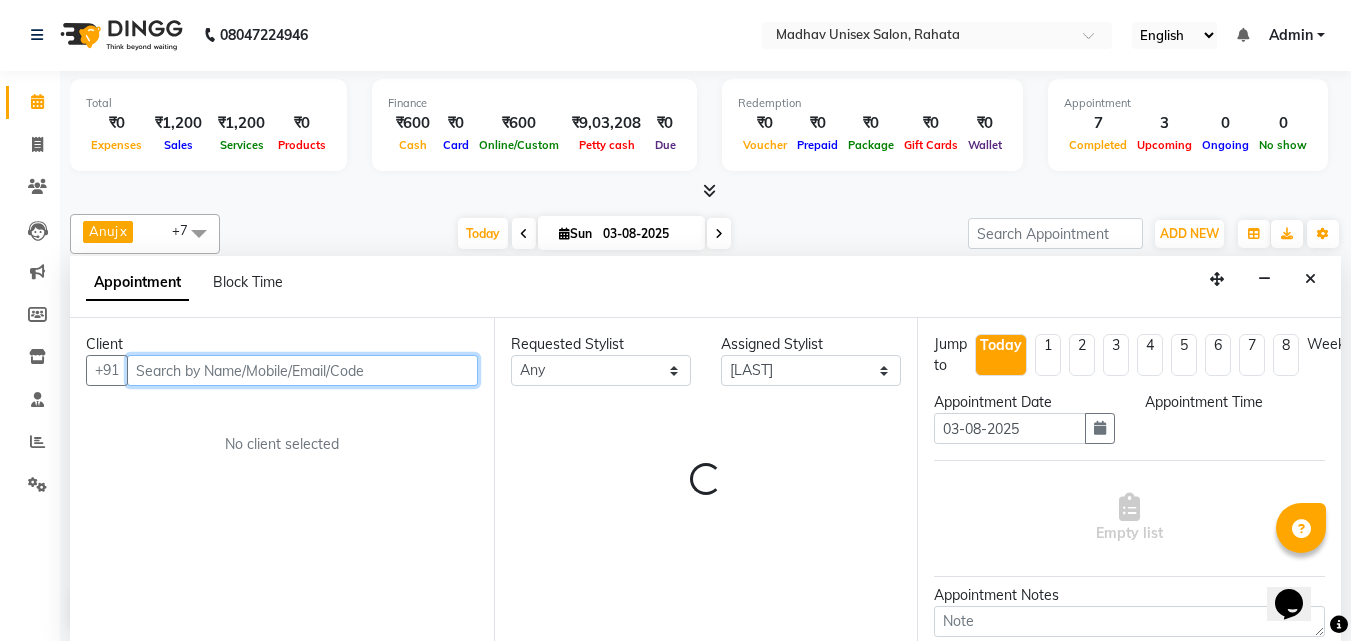 select on "690" 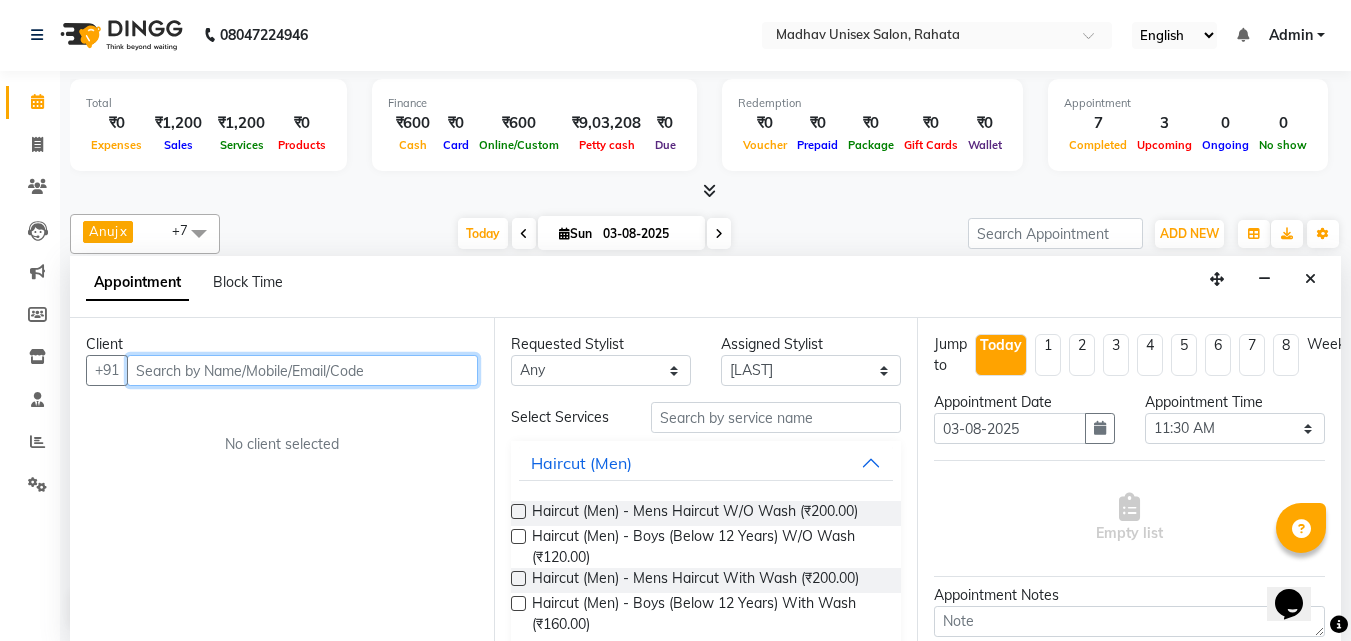 click at bounding box center (302, 370) 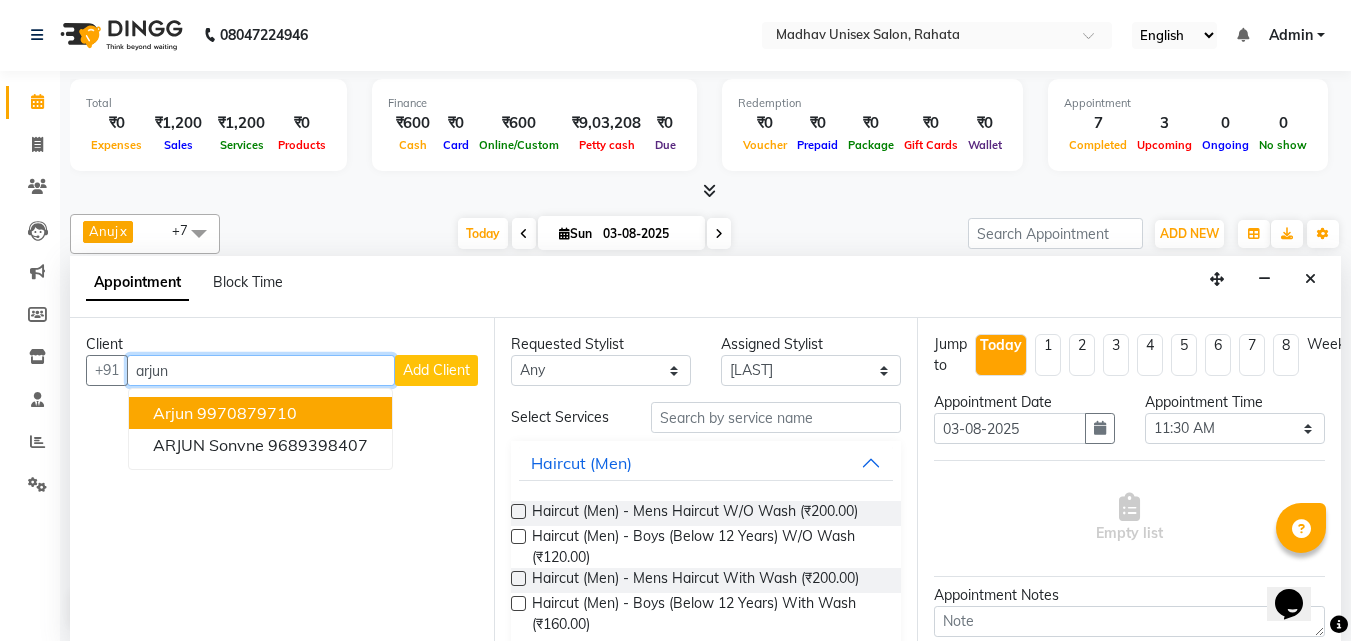 click on "9970879710" at bounding box center [247, 413] 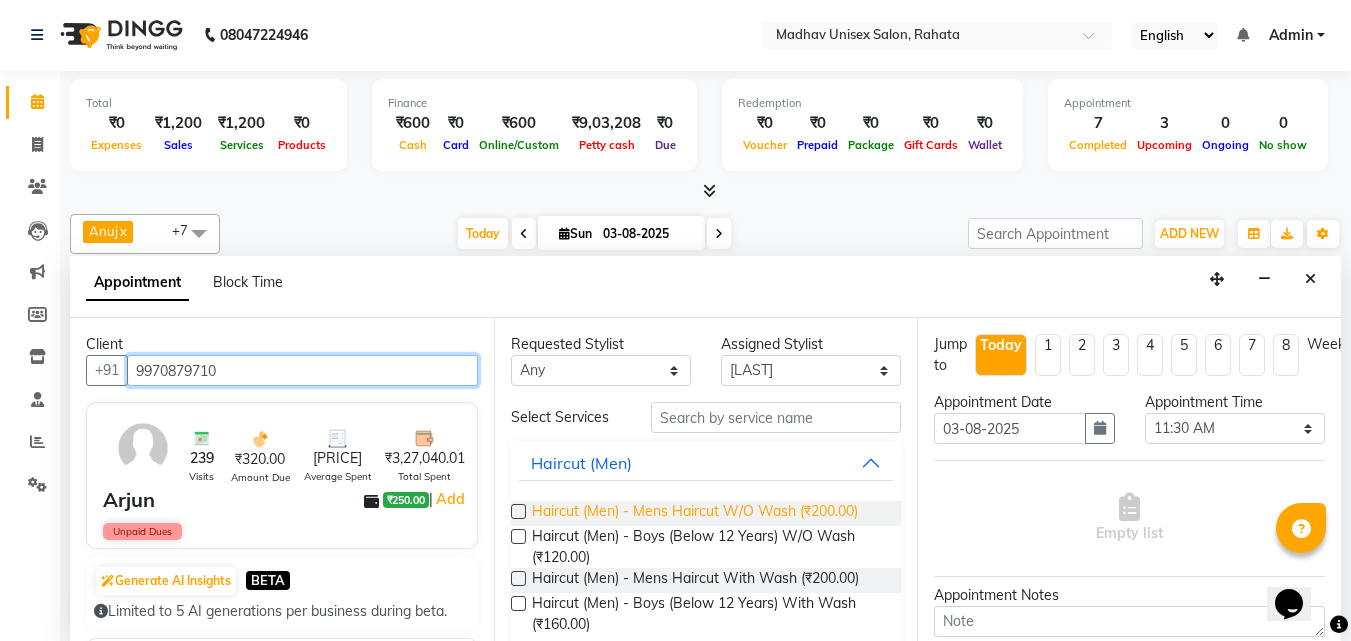 type on "9970879710" 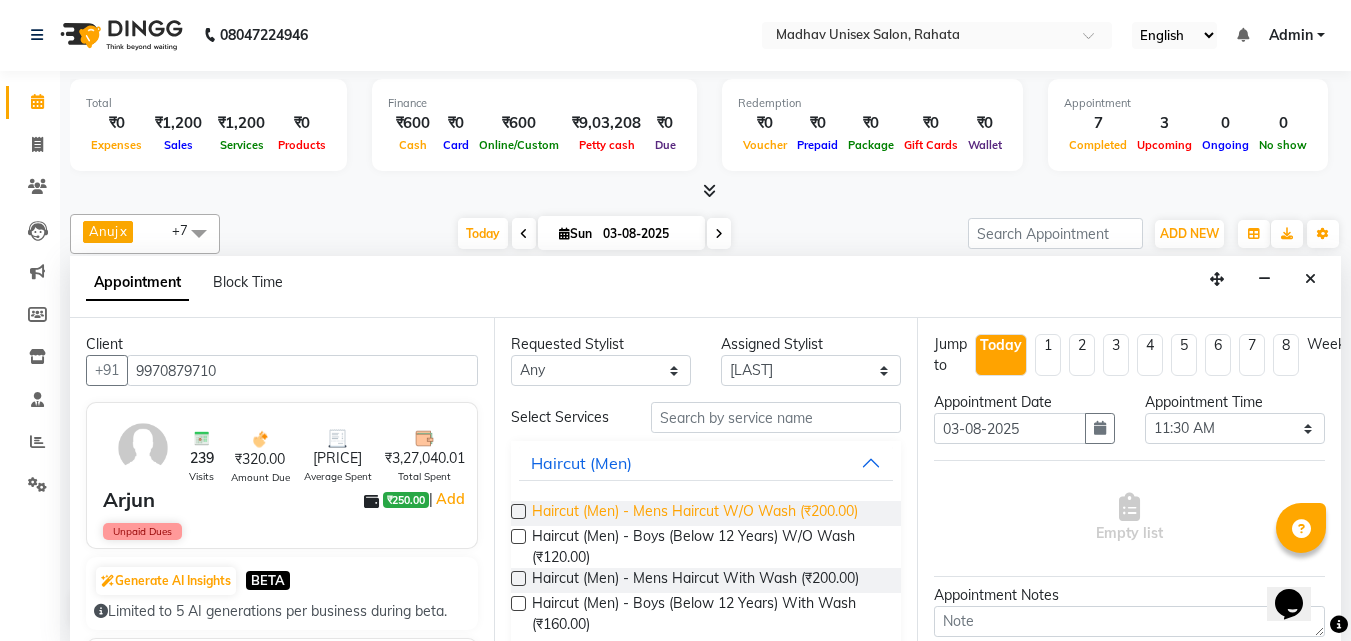 click on "Haircut (Men)  - Mens Haircut W/O Wash (₹200.00)" at bounding box center [695, 513] 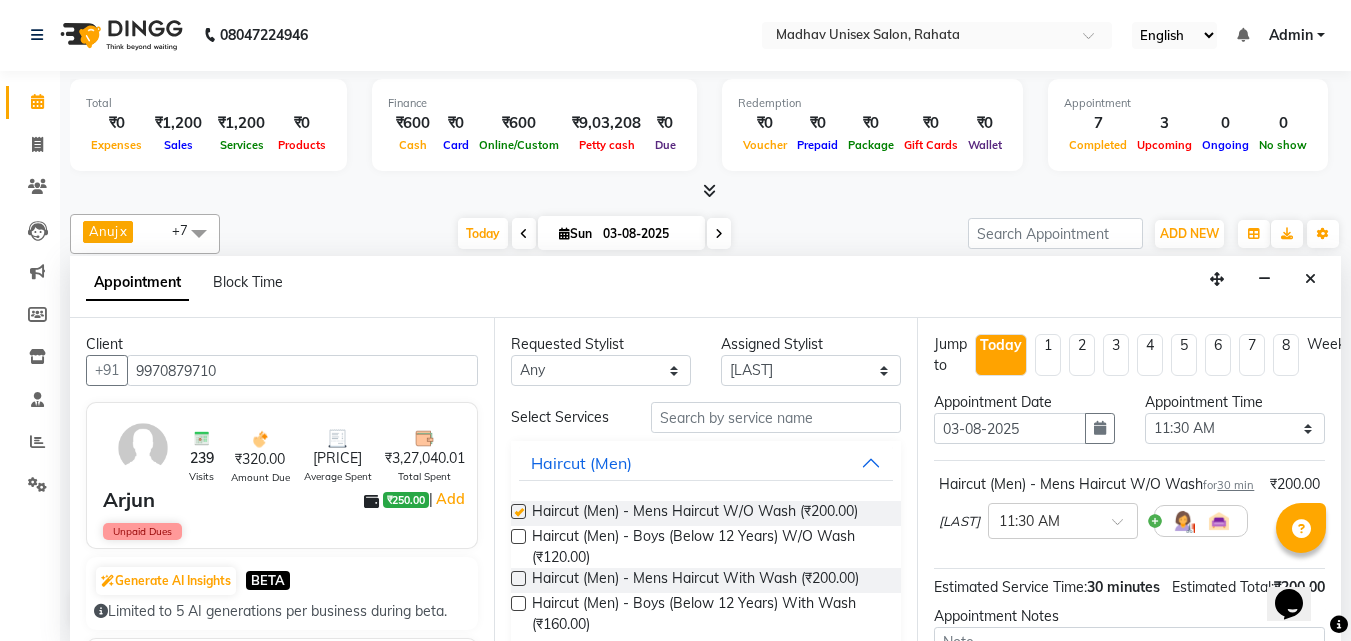 checkbox on "false" 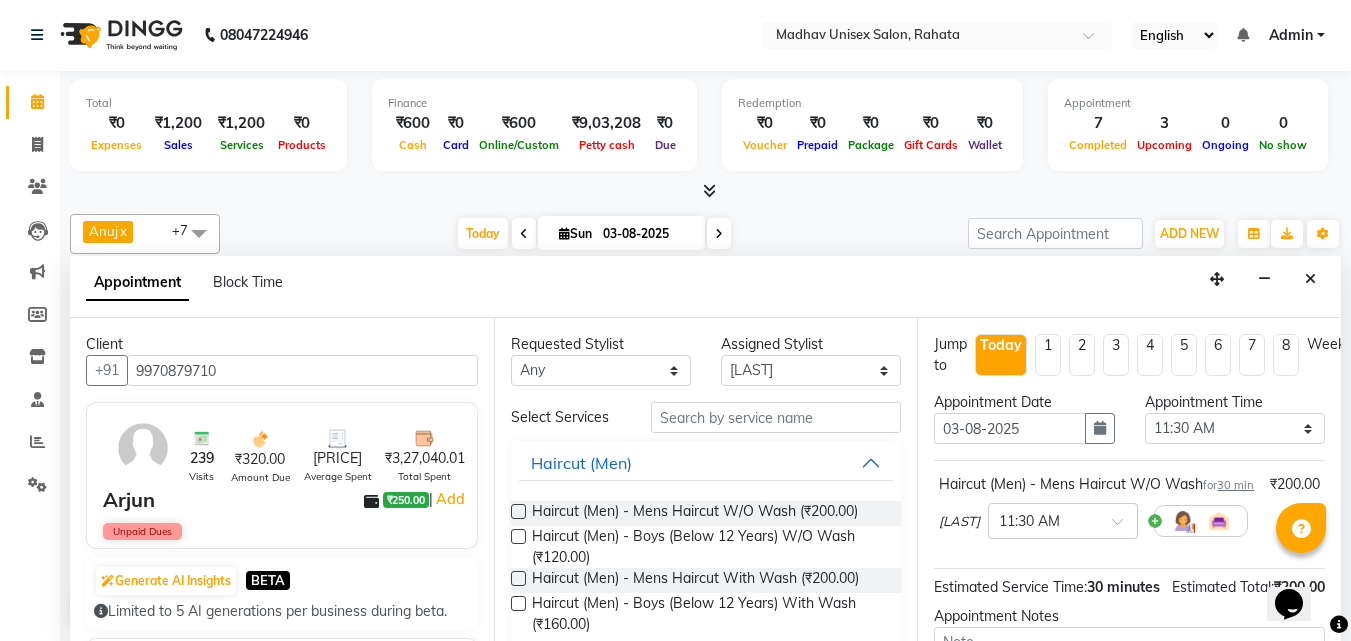 scroll, scrollTop: 260, scrollLeft: 0, axis: vertical 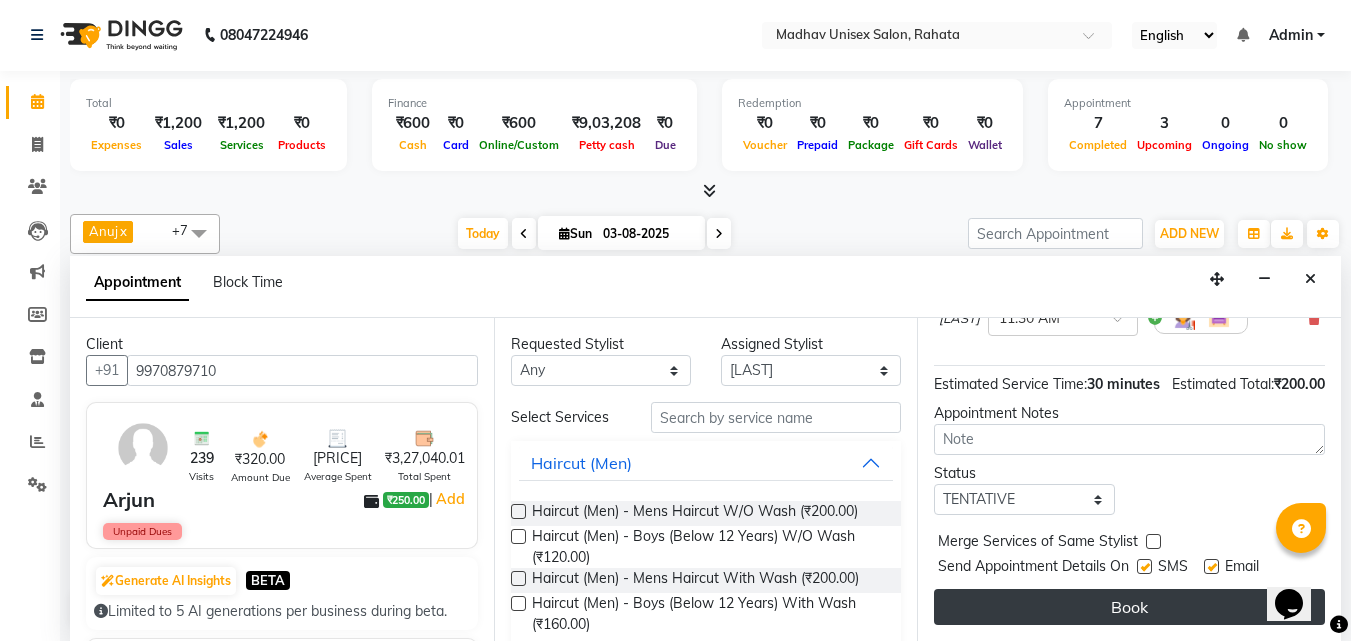 click on "Book" at bounding box center (1129, 607) 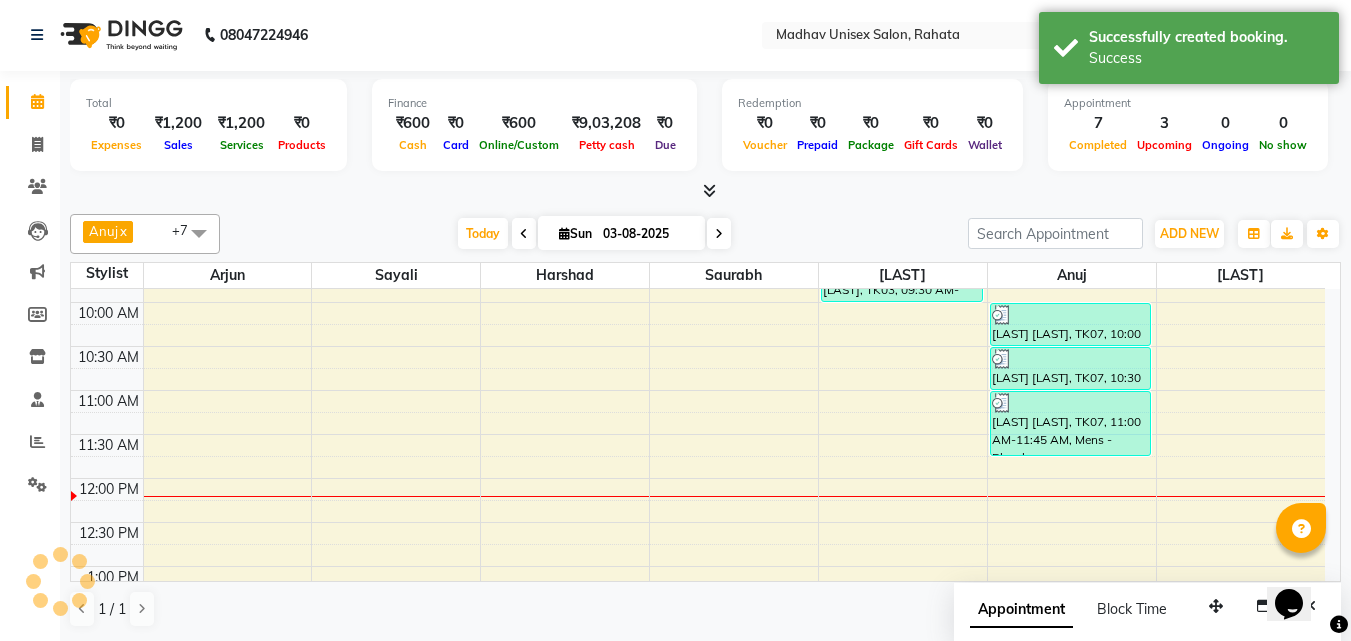 scroll, scrollTop: 0, scrollLeft: 0, axis: both 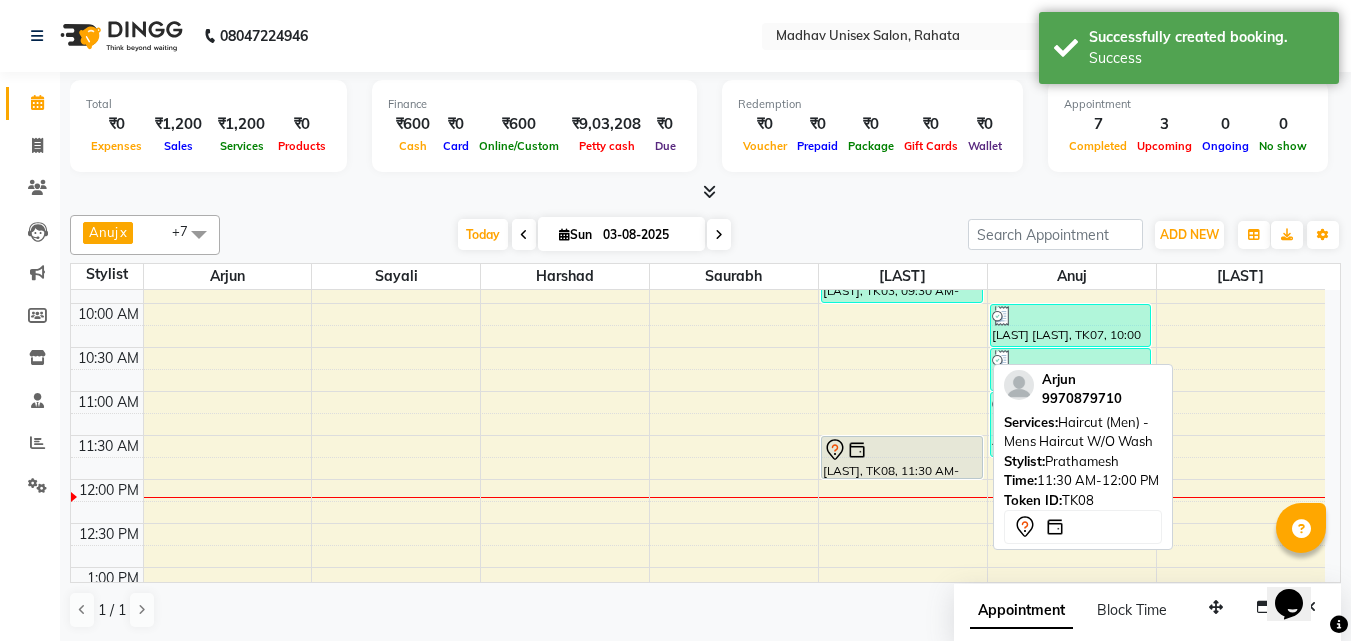 click on "[LAST], TK08, 11:30 AM-12:00 PM, Haircut (Men)  - Mens Haircut W/O Wash" at bounding box center [902, 457] 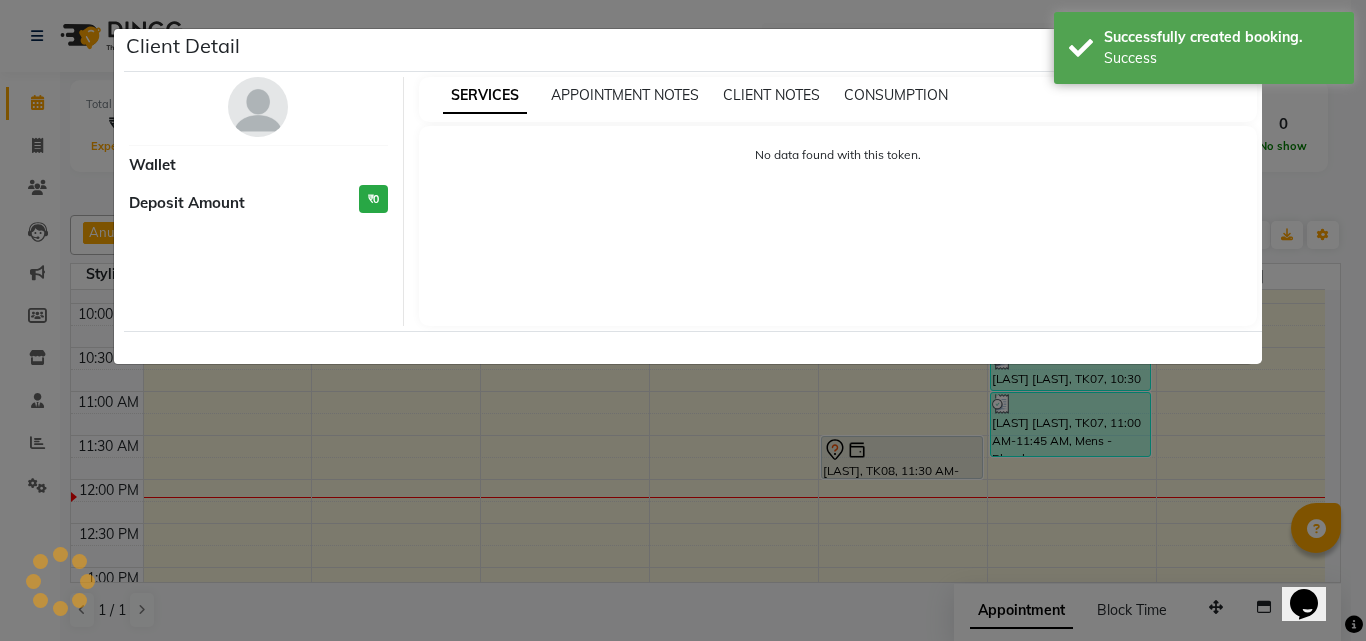 select on "7" 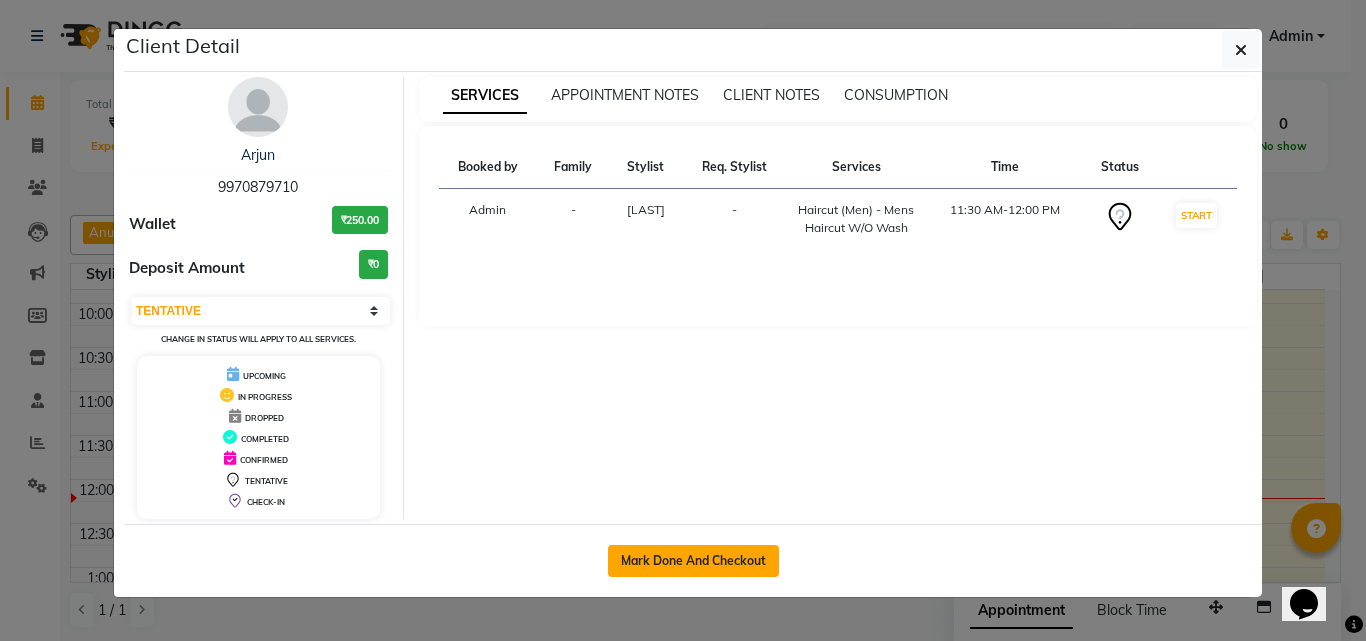 click on "Mark Done And Checkout" 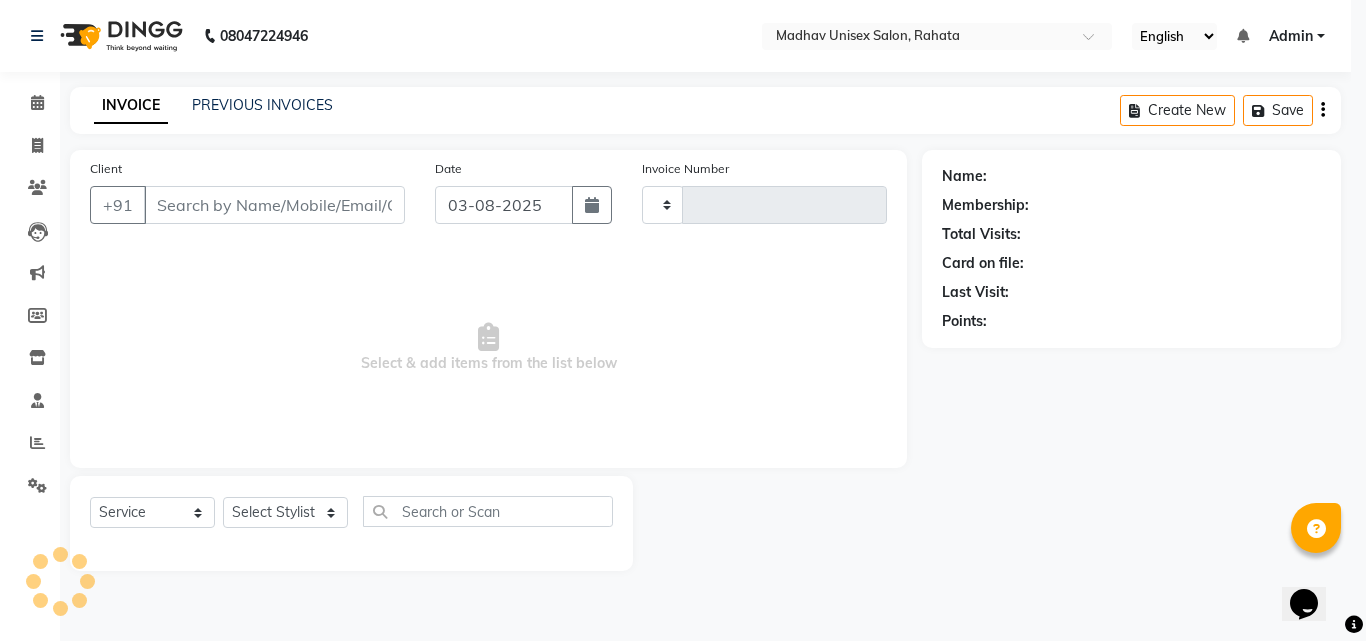 type on "2248" 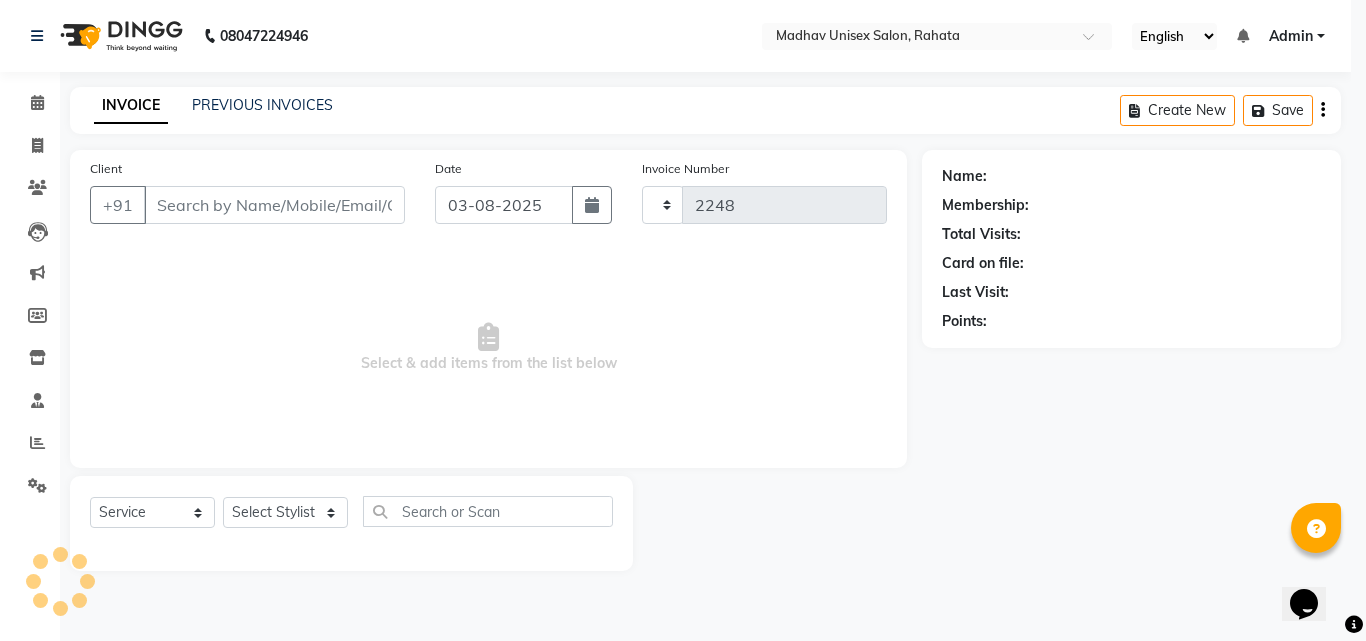 select on "870" 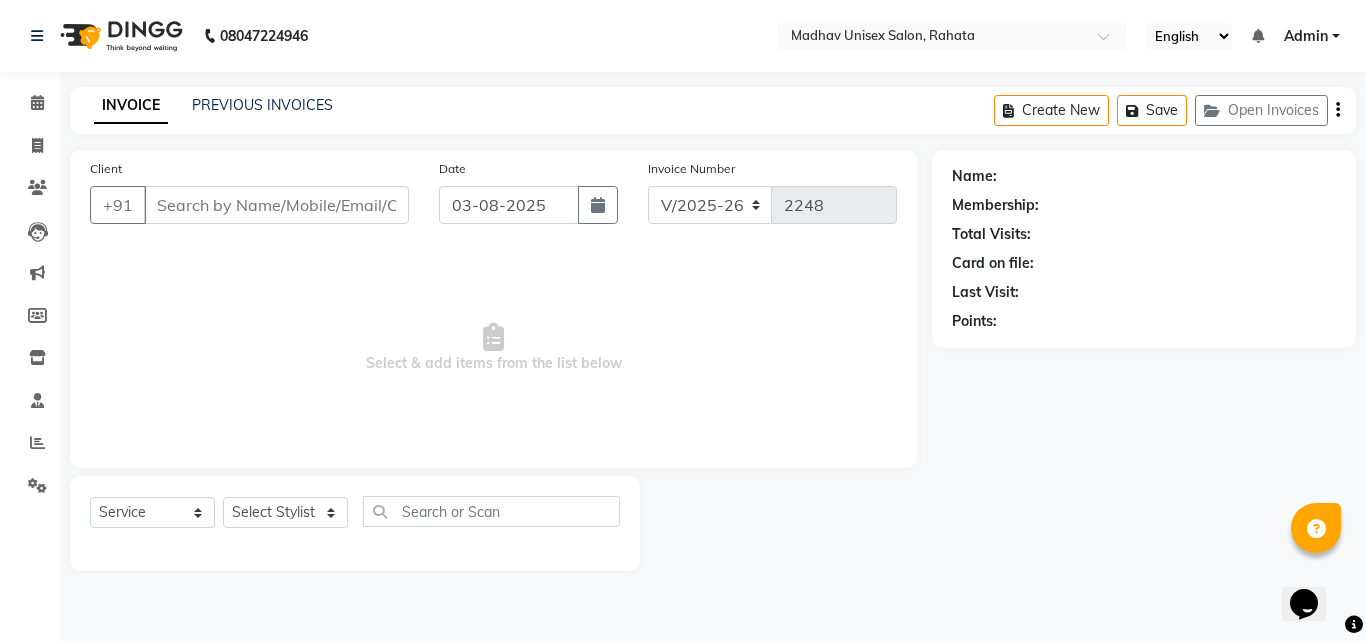 type on "9970879710" 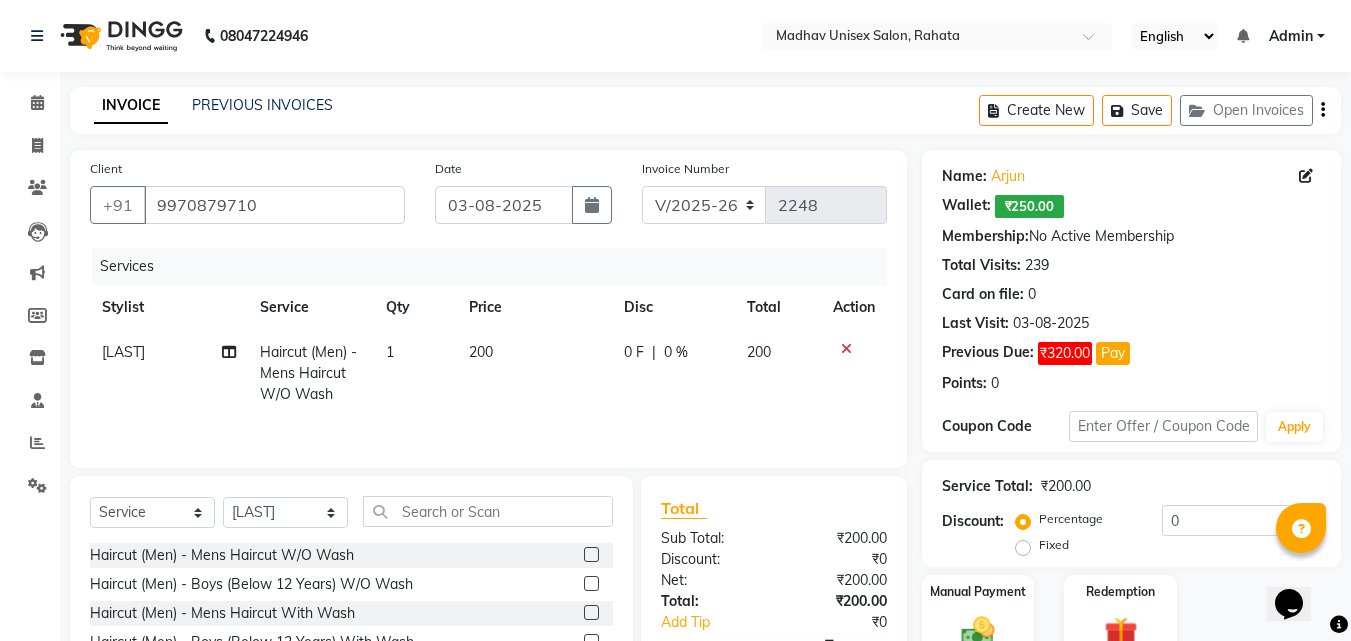 scroll, scrollTop: 160, scrollLeft: 0, axis: vertical 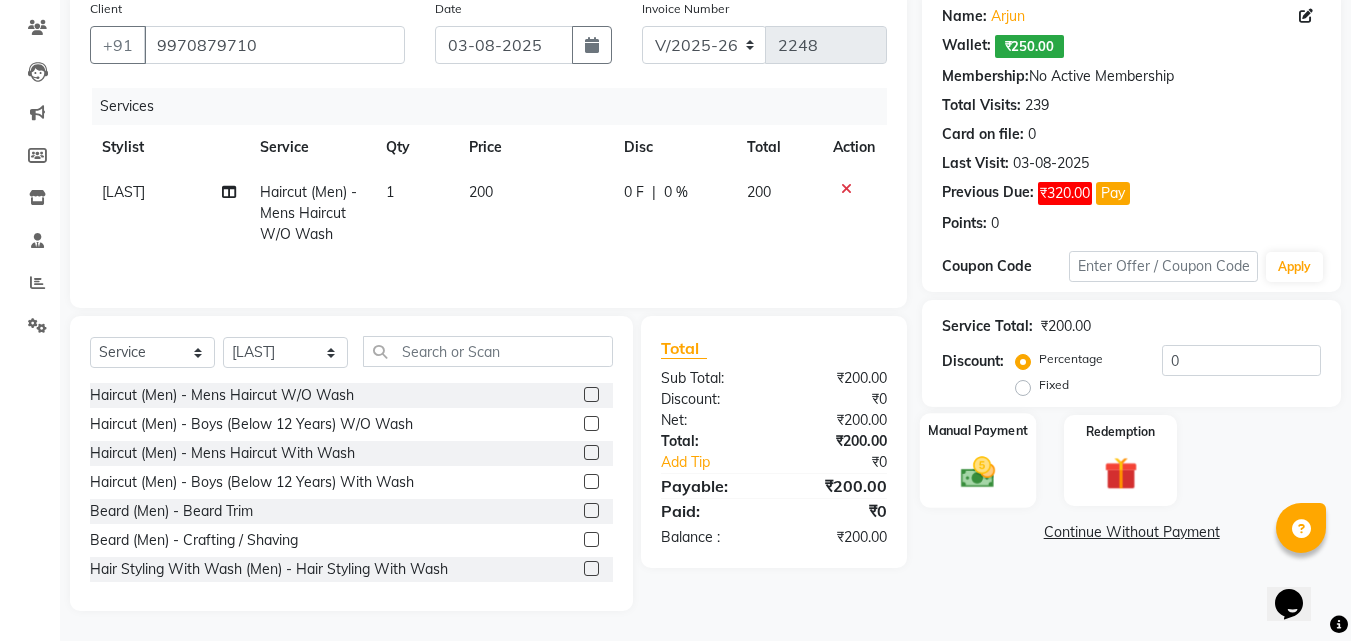 click 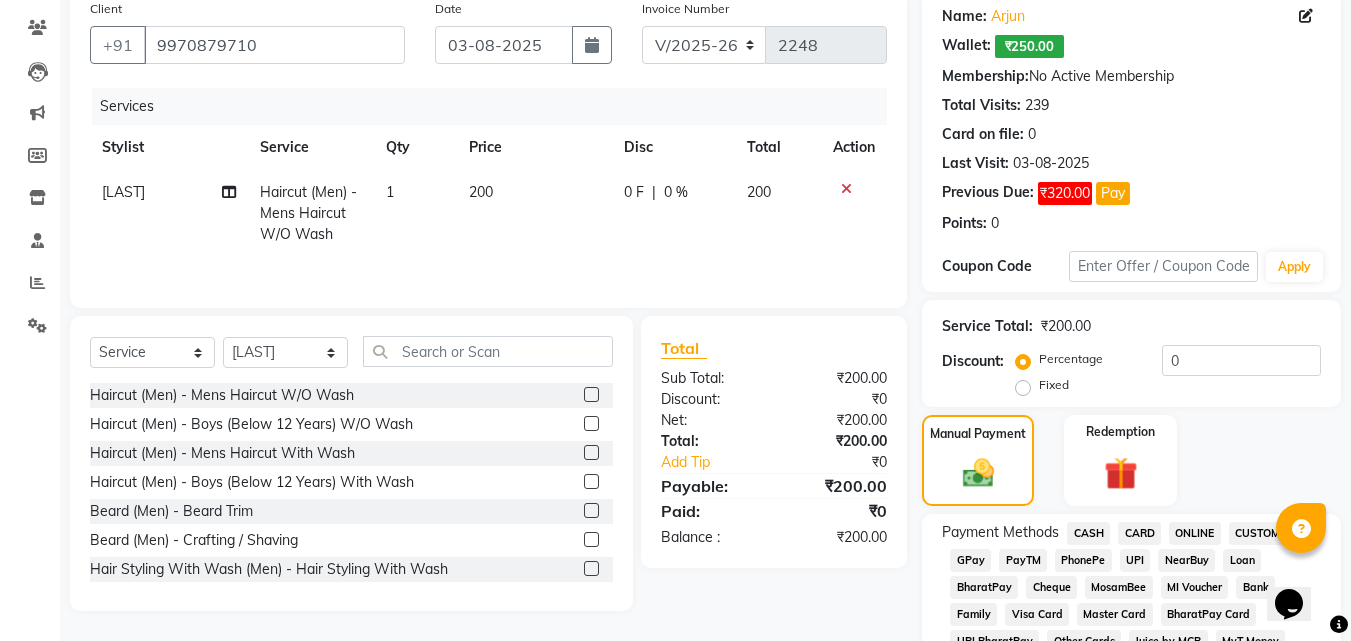 scroll, scrollTop: 319, scrollLeft: 0, axis: vertical 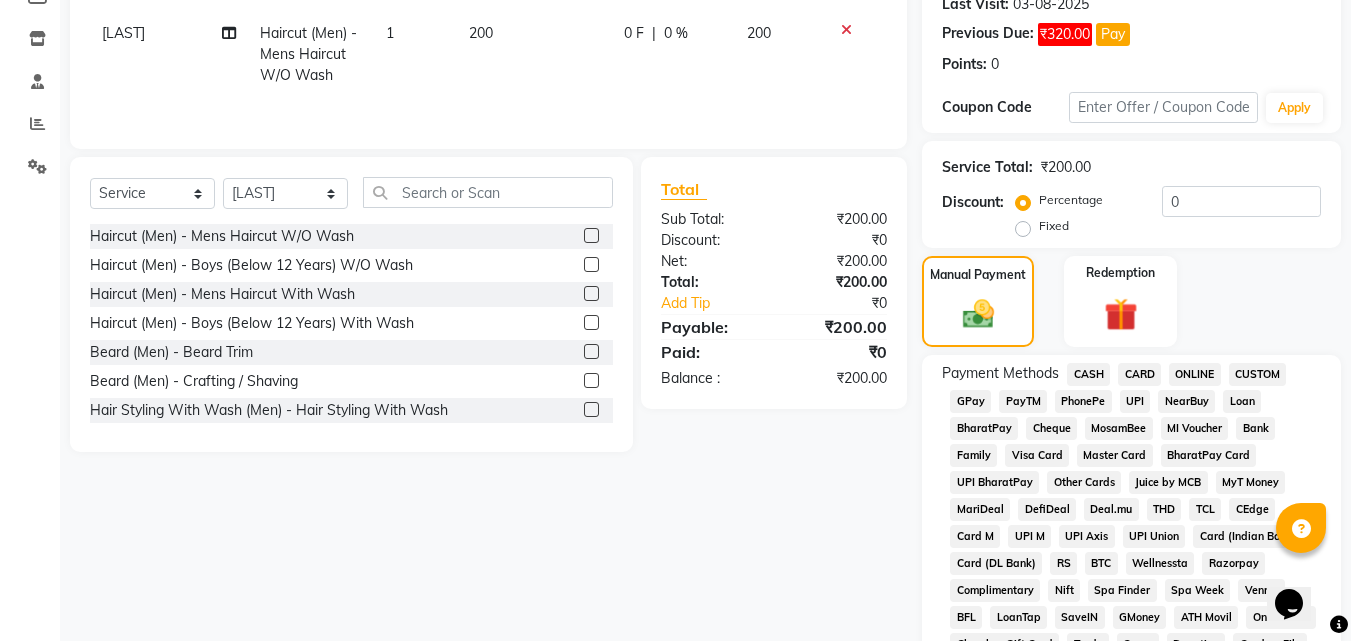 click on "ONLINE" 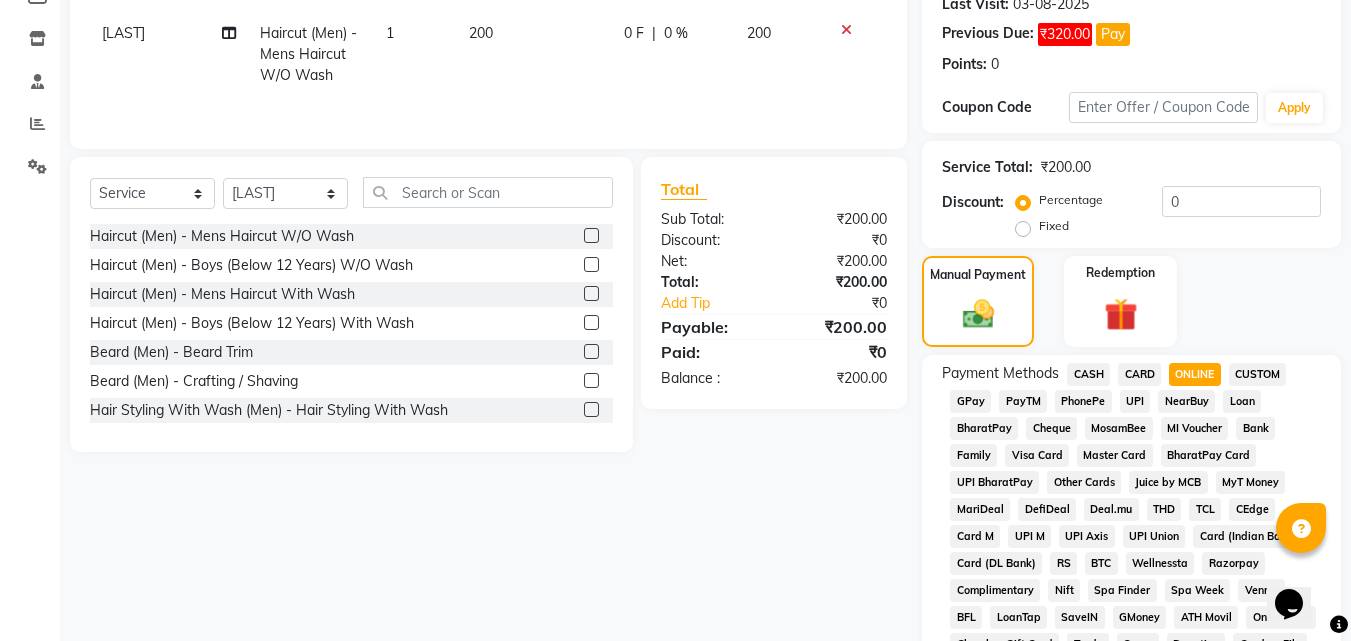 scroll, scrollTop: 923, scrollLeft: 0, axis: vertical 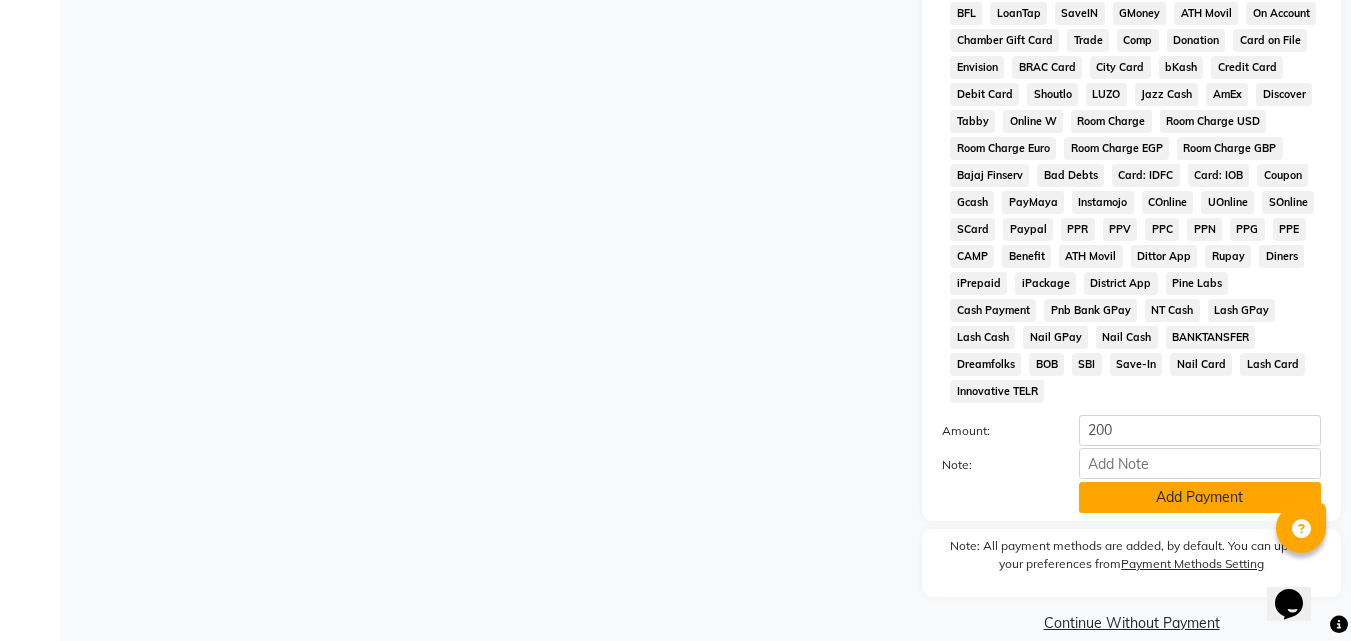 click on "Add Payment" 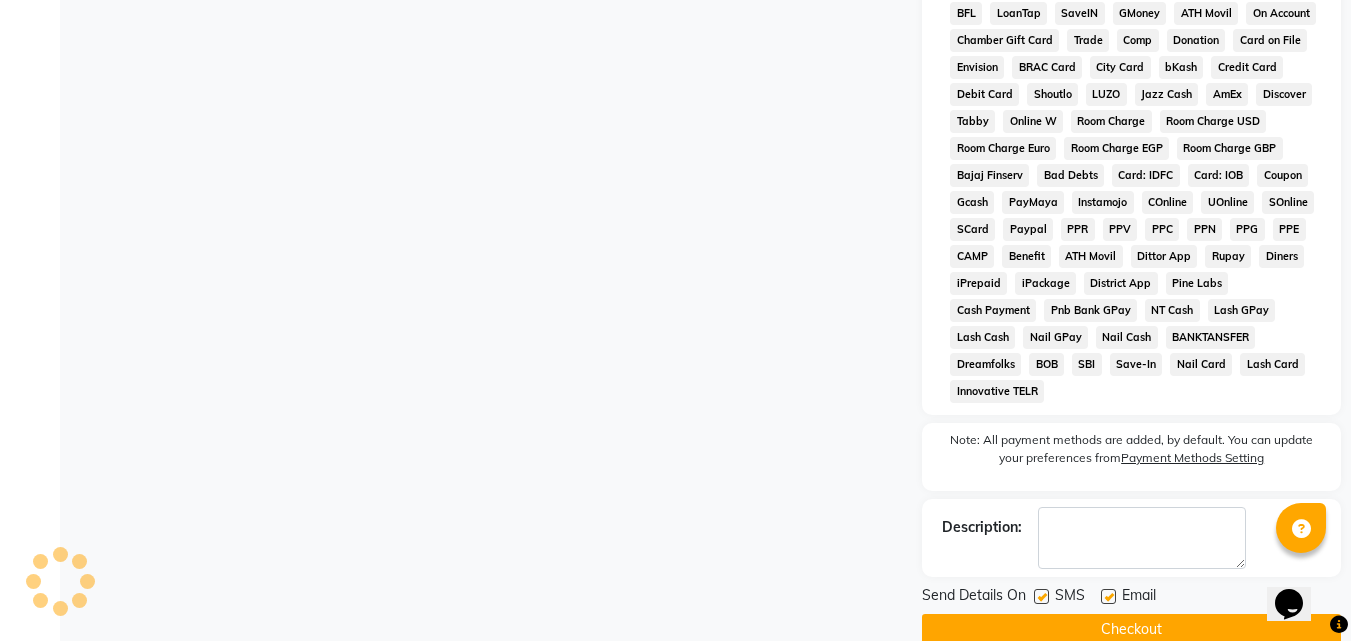 click on "Checkout" 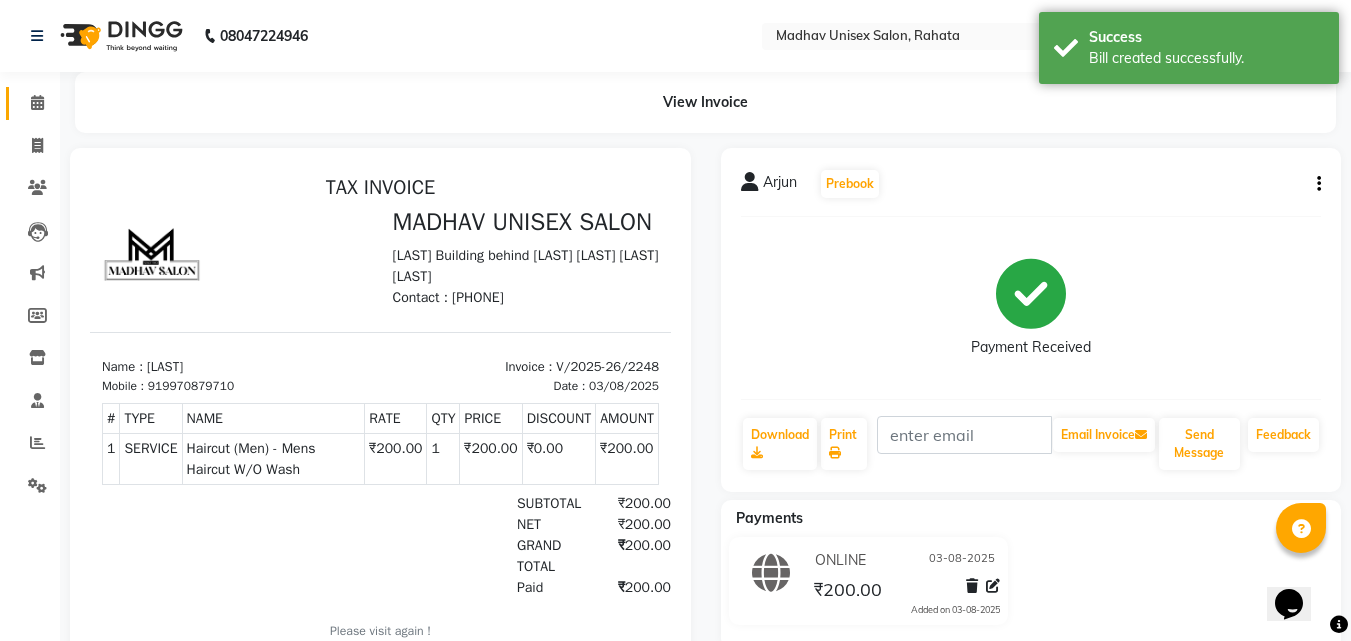 scroll, scrollTop: 0, scrollLeft: 0, axis: both 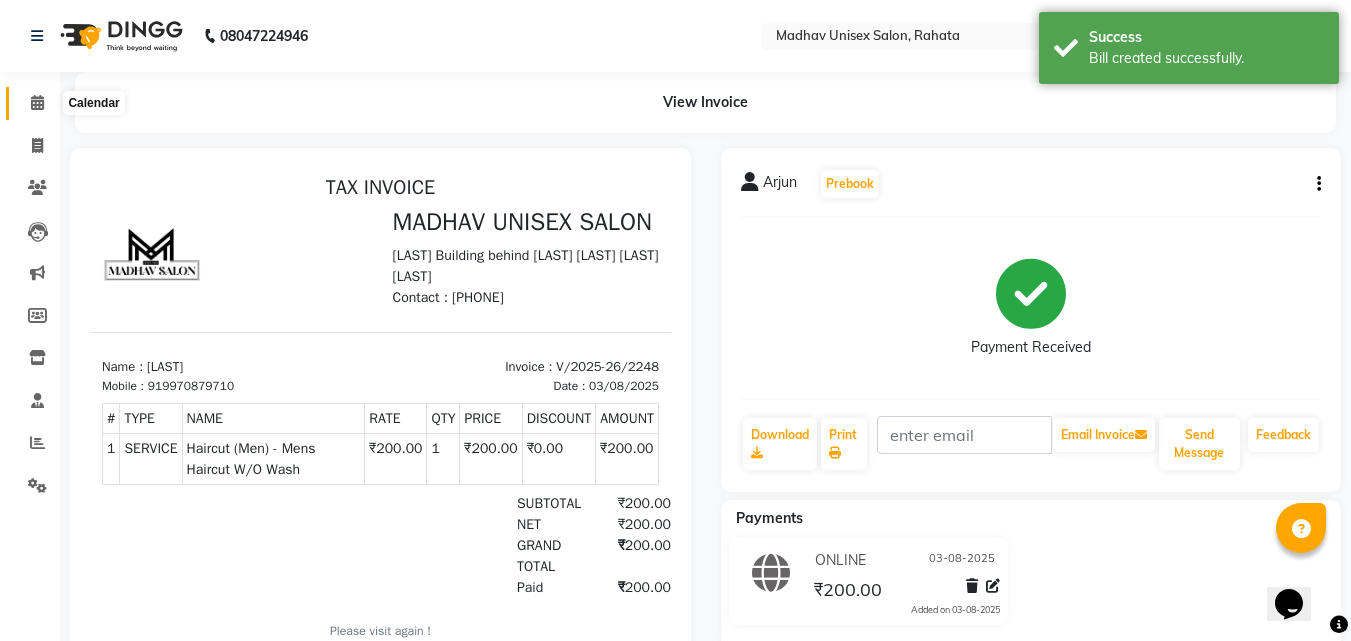 click 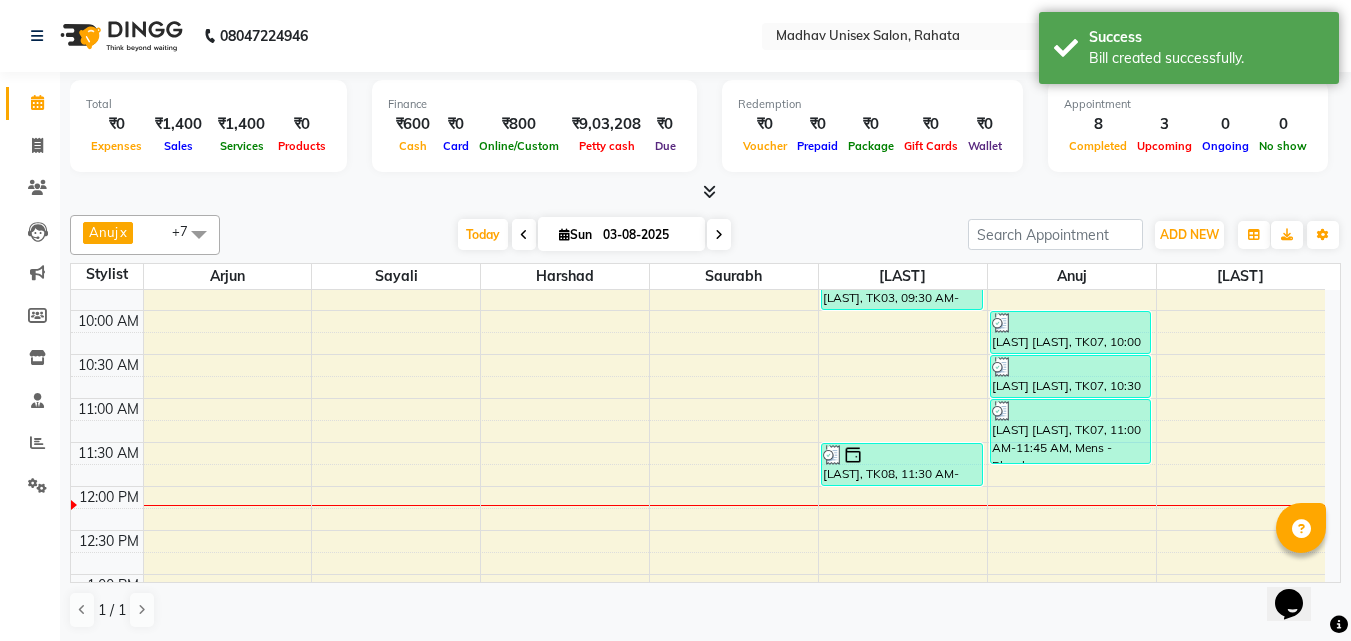 scroll, scrollTop: 330, scrollLeft: 0, axis: vertical 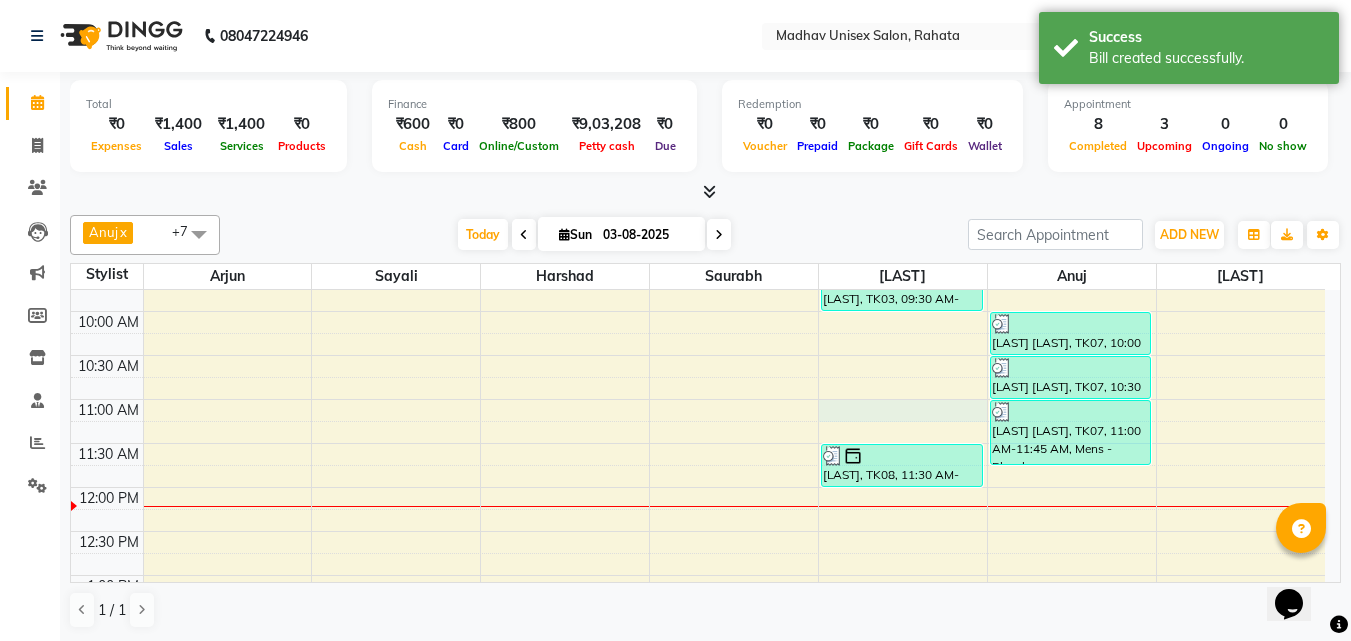 click on "[LAST] [LAST], TK02, 08:30 AM-09:15 AM, Mens - Bleach     [LAST] [LAST], TK02, 08:30 AM-09:00 AM, Haircut (Men)  - Mens Haircut With Wash     [LAST], TK03, 09:30 AM-10:00 AM, Haircut (Men)  - Mens Haircut W/O Wash     [LAST], TK08, 11:30 AM-12:00 PM, Haircut (Men)  - Mens Haircut W/O Wash             [LAST] [LAST], TK04, 03:00 PM-03:30 PM, Beard (Men)  - Beard Trim             [LAST], TK05, 04:00 PM-04:30 PM, Haircut (Men)  - Mens Haircut W/O Wash     [LAST] [LAST], TK01, 08:15 AM-08:45 AM, Hair Styling With Wash (Men)  - Hair Styling With Wash     [LAST] [LAST], TK07, 10:00 AM-10:30 AM, Haircut (Men)  - Mens Haircut W/O Wash     [LAST] [LAST], TK07, 10:30 AM-11:00 AM, Globle Colour (Men) - raaga" at bounding box center [698, 707] 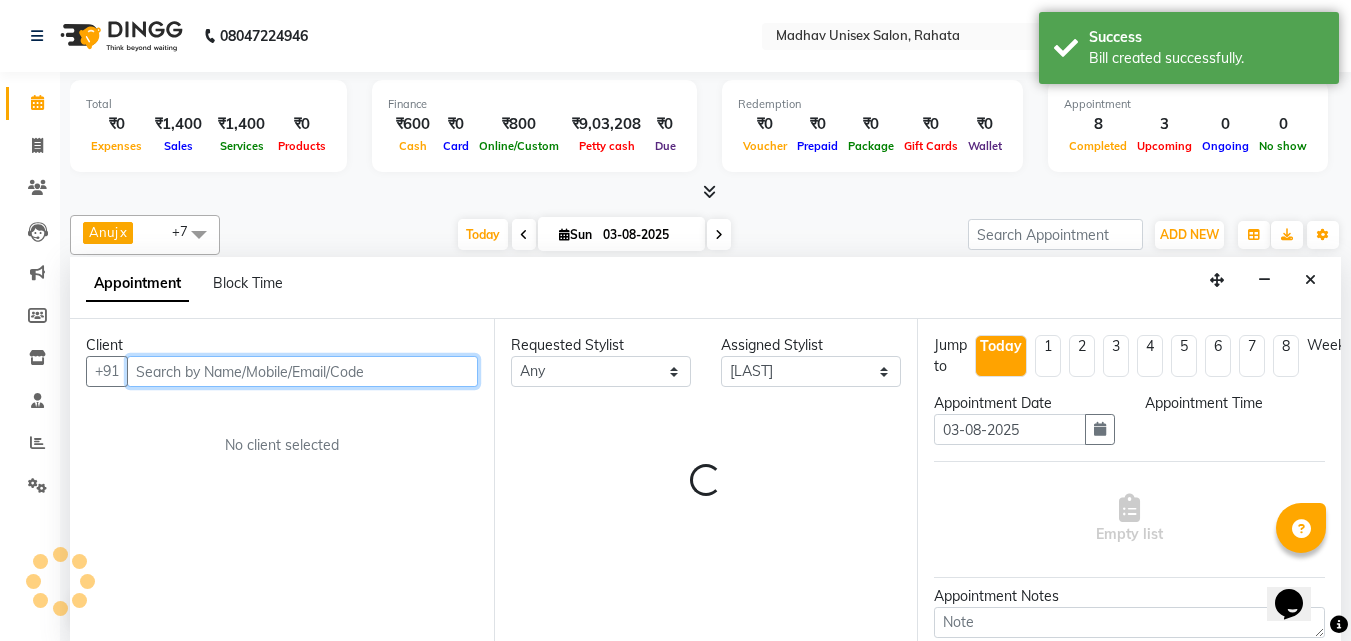 select on "660" 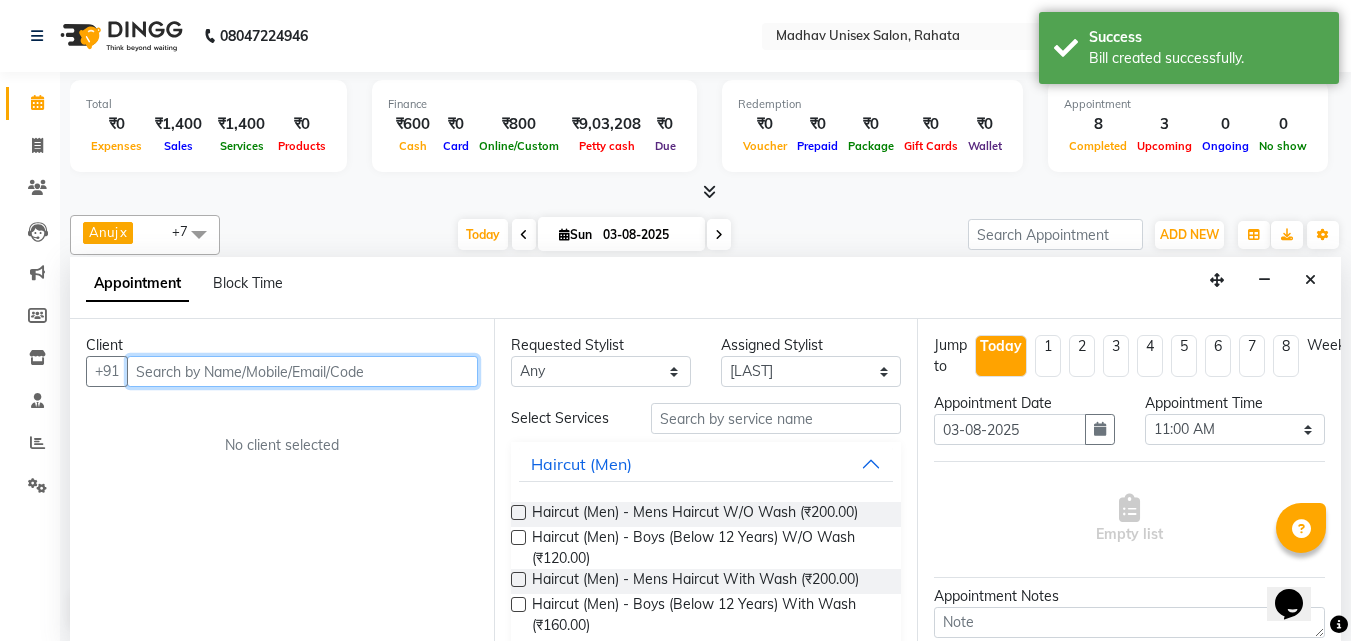 scroll, scrollTop: 1, scrollLeft: 0, axis: vertical 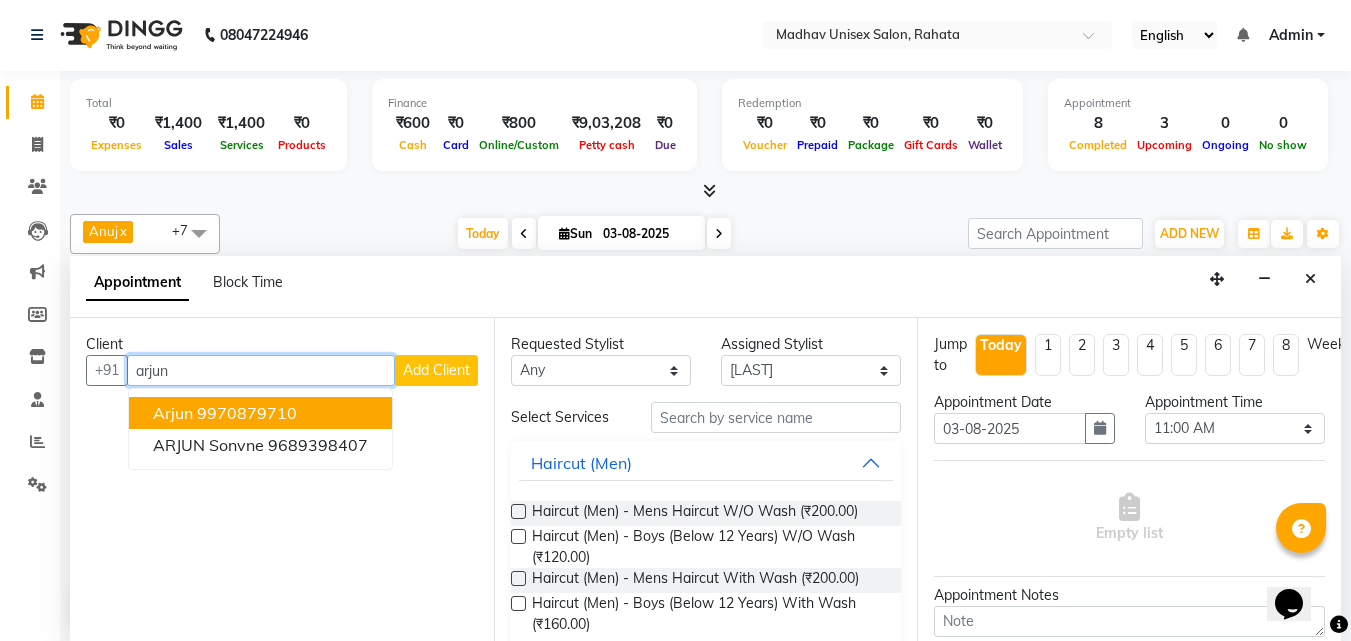 click on "9970879710" at bounding box center (247, 413) 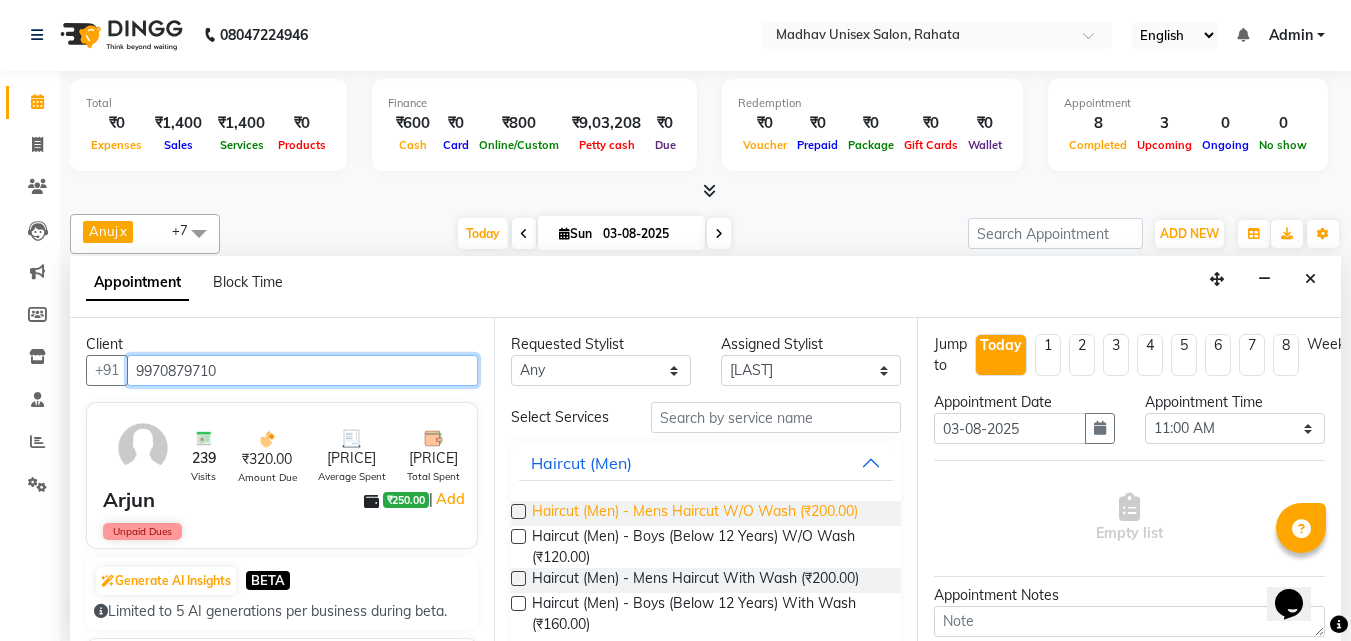 type on "9970879710" 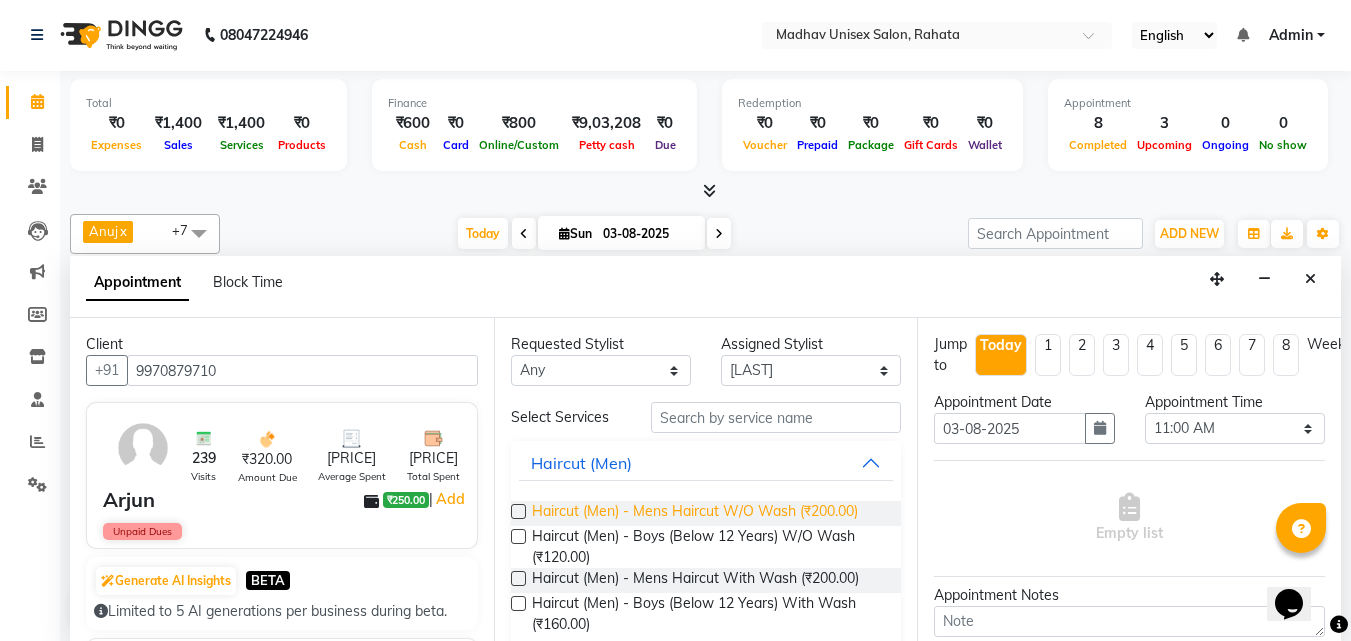 click on "Haircut (Men)  - Mens Haircut W/O Wash (₹200.00)" at bounding box center [695, 513] 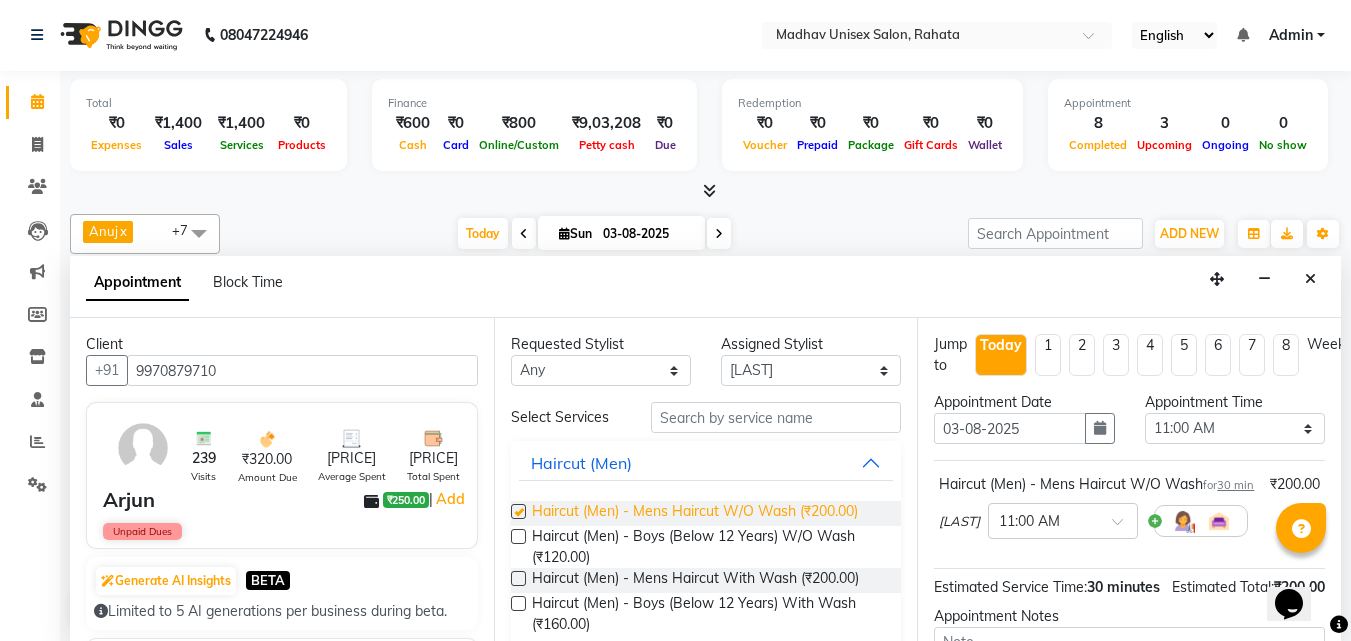 checkbox on "false" 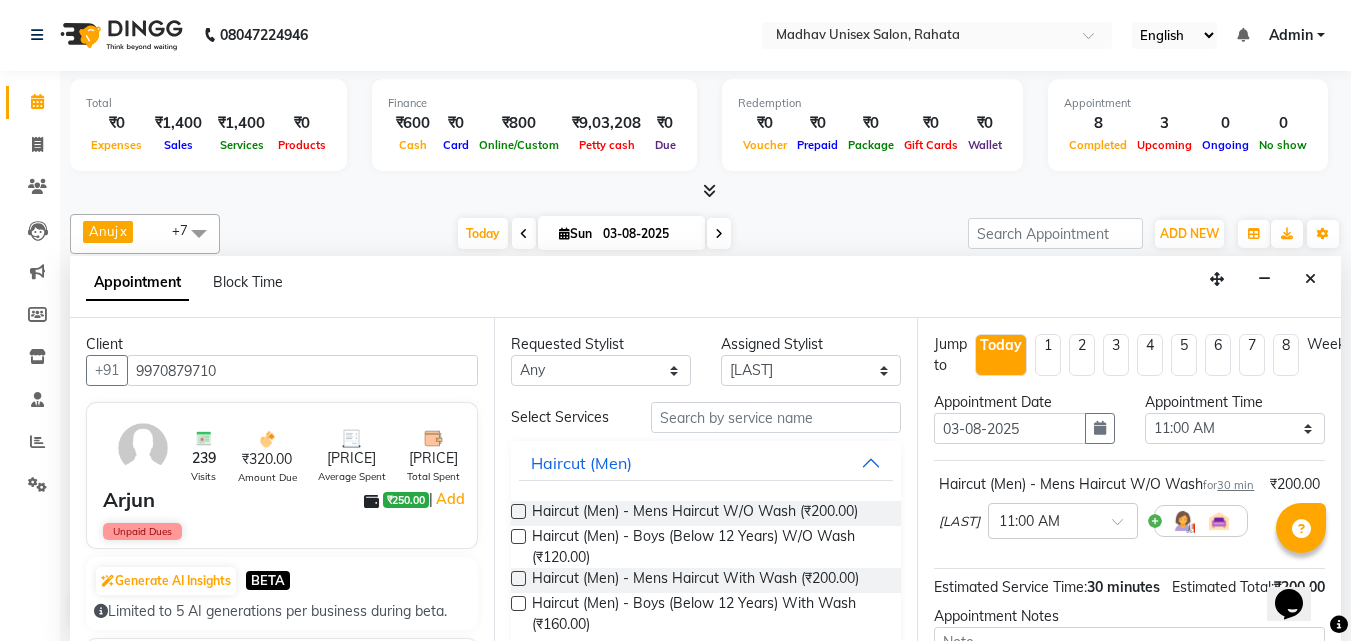 scroll, scrollTop: 260, scrollLeft: 0, axis: vertical 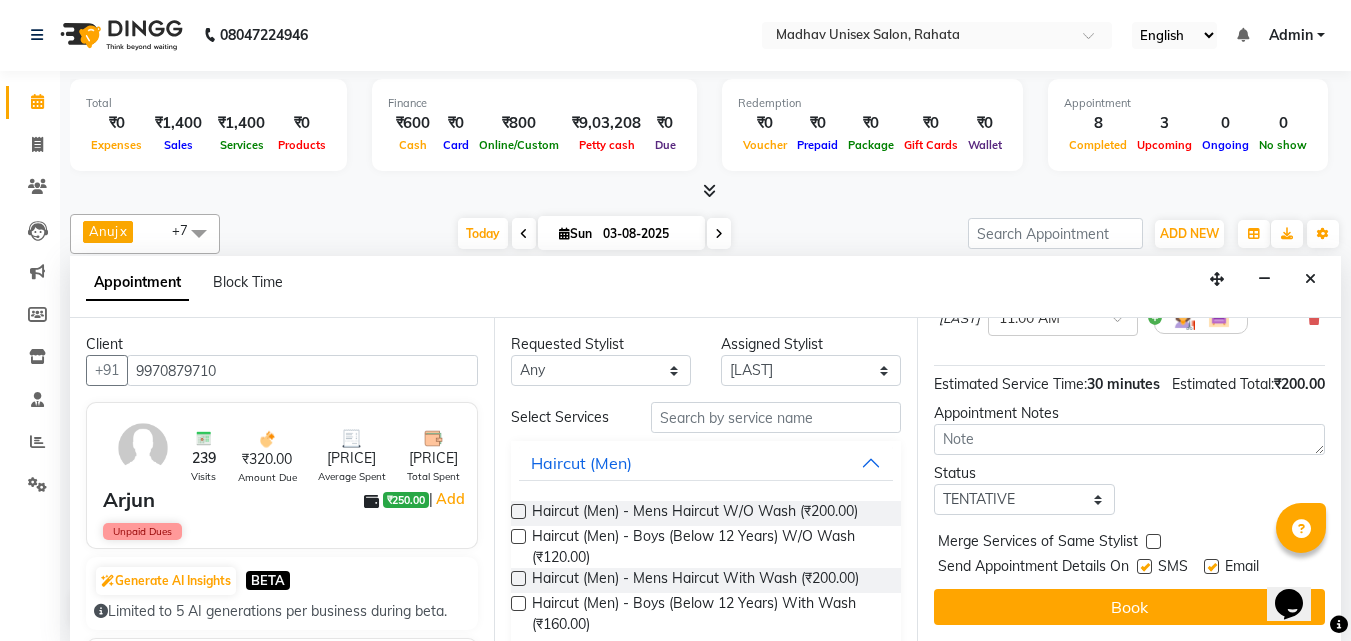 click on "Jump to Today 1 2 3 4 5 6 7 8 Weeks Appointment Date 03-08-2025 Appointment Time Select 07:00 AM 07:15 AM 07:30 AM 07:45 AM 08:00 AM 08:15 AM 08:30 AM 08:45 AM 09:00 AM 09:15 AM 09:30 AM 09:45 AM 10:00 AM 10:15 AM 10:30 AM 10:45 AM 11:00 AM 11:15 AM 11:30 AM 11:45 AM 12:00 PM 12:15 PM 12:30 PM 12:45 PM 01:00 PM 01:15 PM 01:30 PM 01:45 PM 02:00 PM 02:15 PM 02:30 PM 02:45 PM 03:00 PM 03:15 PM 03:30 PM 03:45 PM 04:00 PM 04:15 PM 04:30 PM 04:45 PM 05:00 PM 05:15 PM 05:30 PM 05:45 PM 06:00 PM 06:15 PM 06:30 PM 06:45 PM 07:00 PM 07:15 PM 07:30 PM 07:45 PM 08:00 PM 08:15 PM 08:30 PM 08:45 PM 09:00 PM 09:15 PM 09:30 PM 09:45 PM 10:00 PM Haircut (Men)  - Mens Haircut W/O Wash   for  30 min [PRICE] [LAST] × 11:00 AM Estimated Service Time:  30 minutes Estimated Total:  [PRICE] Appointment Notes Status Select TENTATIVE CONFIRM CHECK-IN UPCOMING Merge Services of Same Stylist Send Appointment Details On SMS Email  Book" at bounding box center [1129, 479] 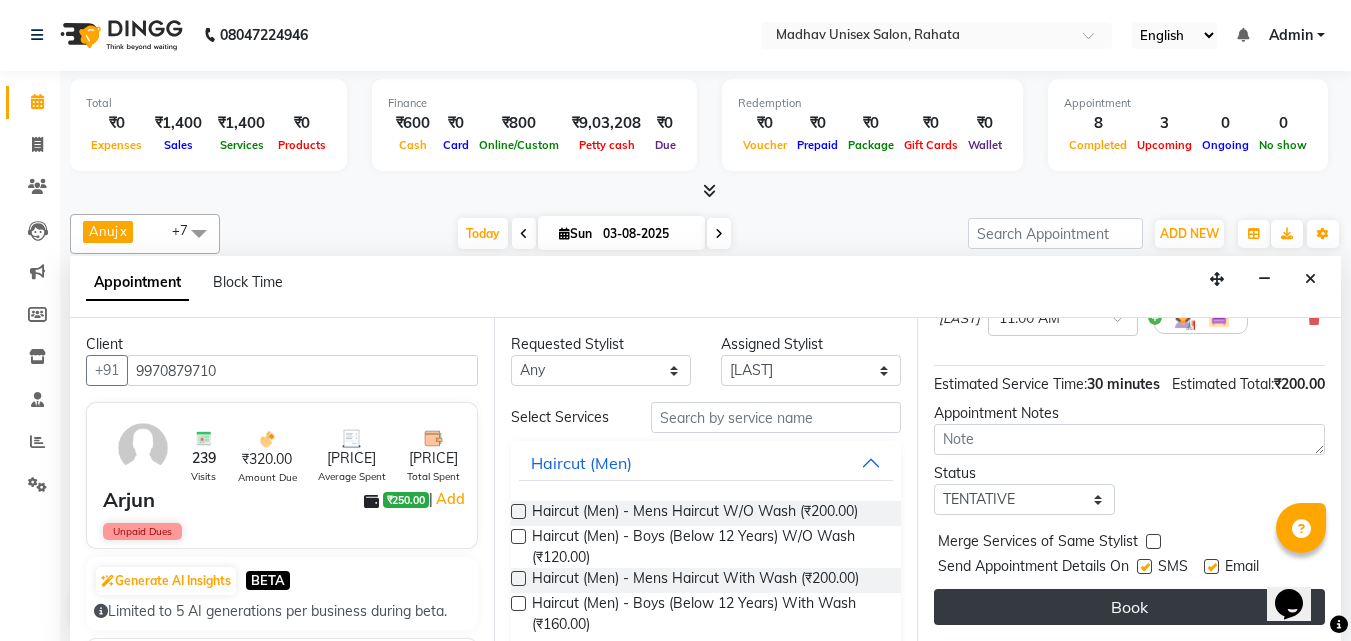 click on "Book" at bounding box center [1129, 607] 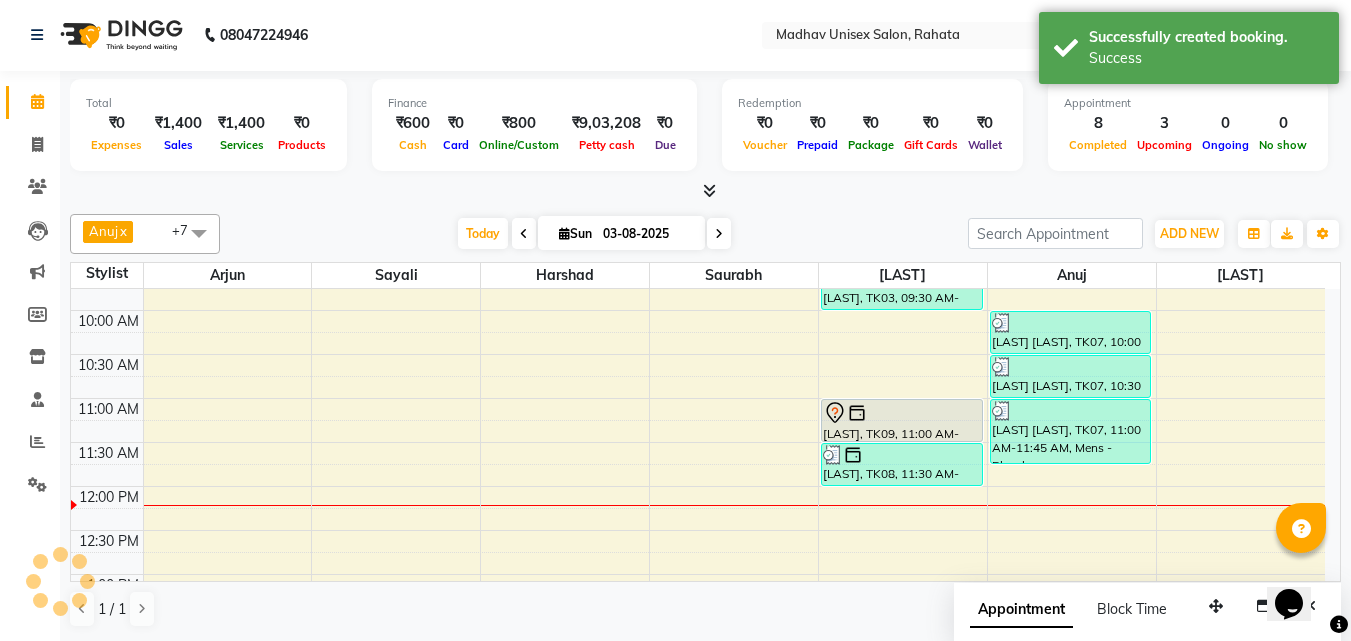 scroll, scrollTop: 0, scrollLeft: 0, axis: both 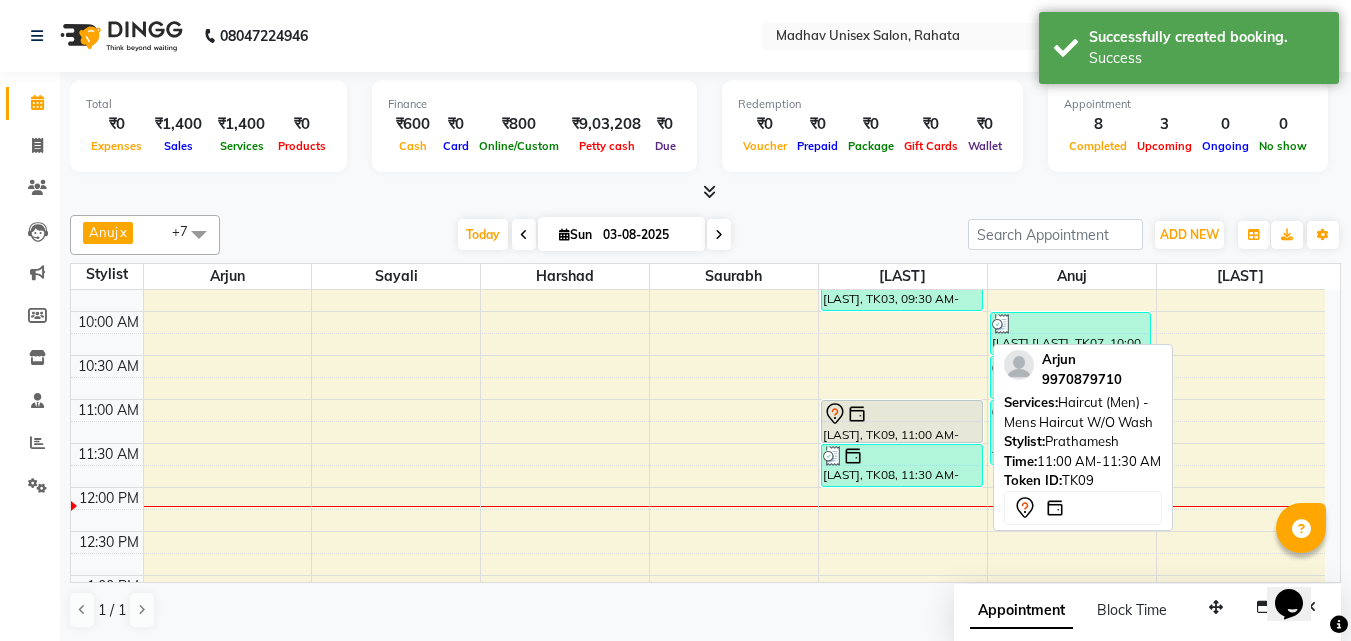 click at bounding box center [857, 414] 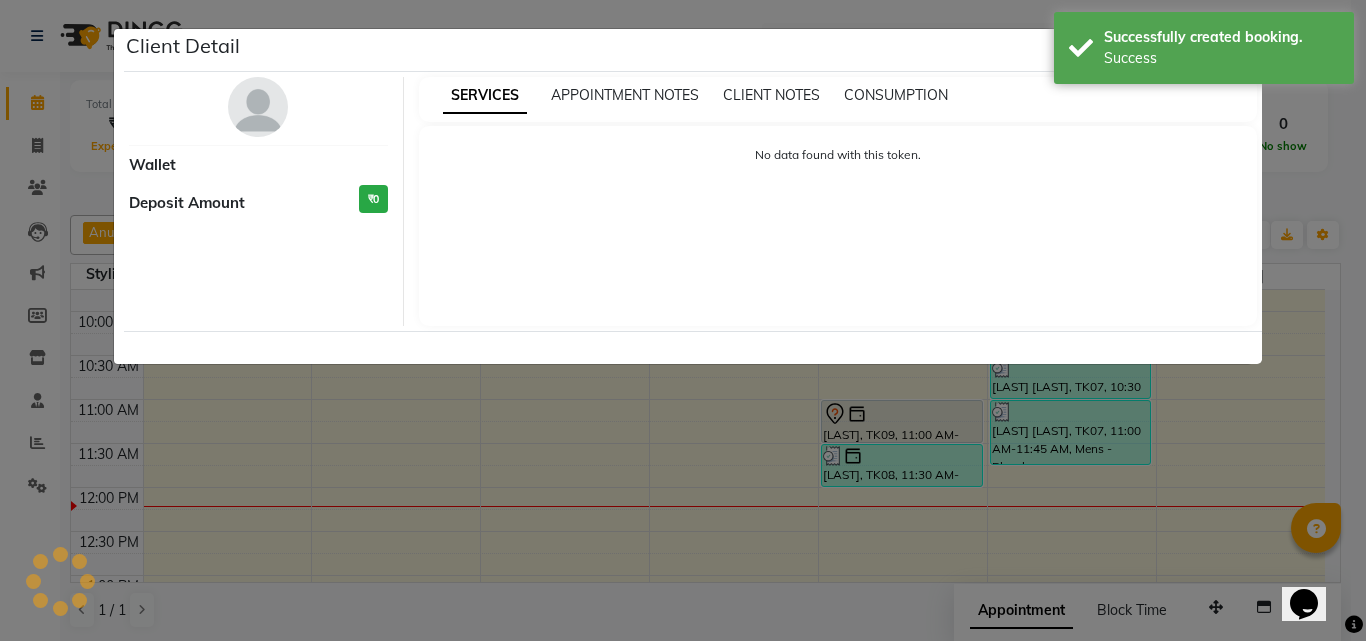 select on "7" 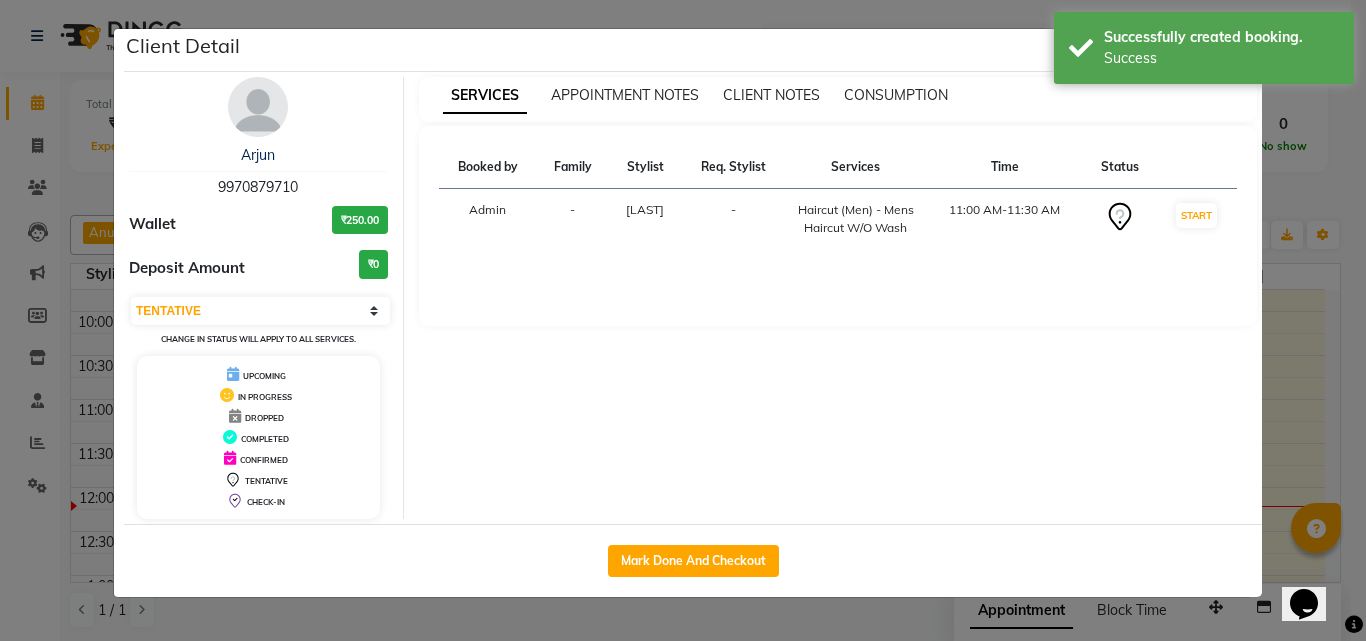 click on "Mark Done And Checkout" 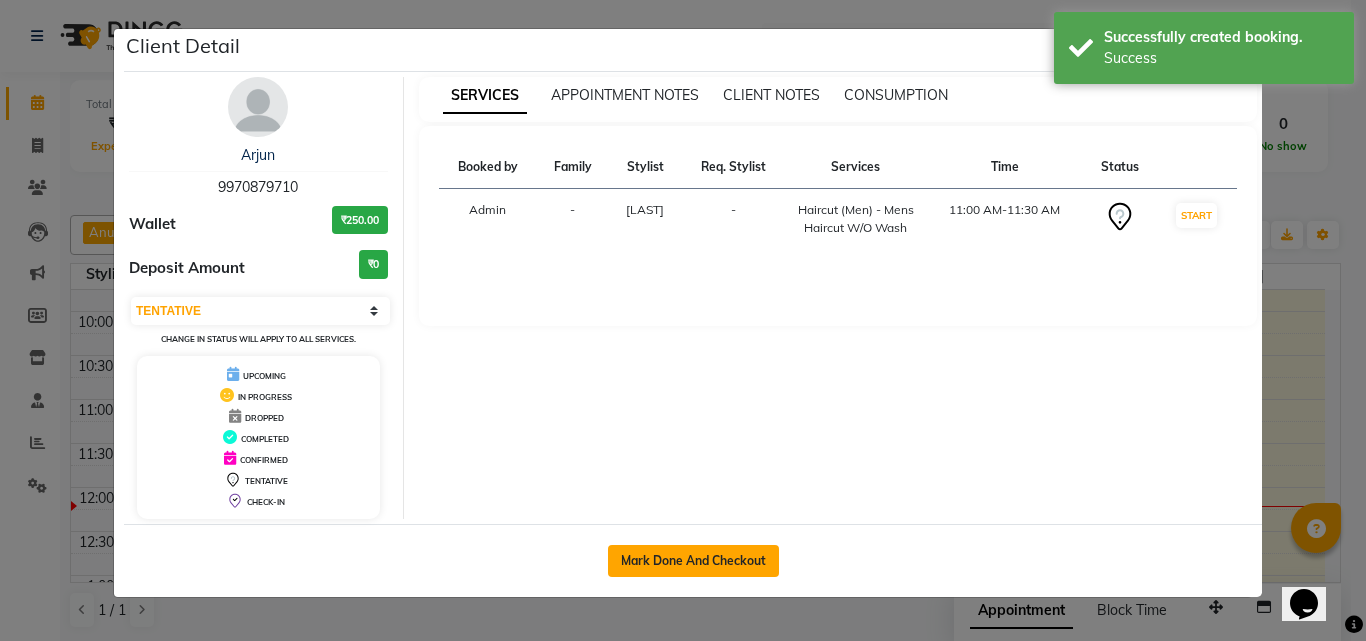 click on "Mark Done And Checkout" 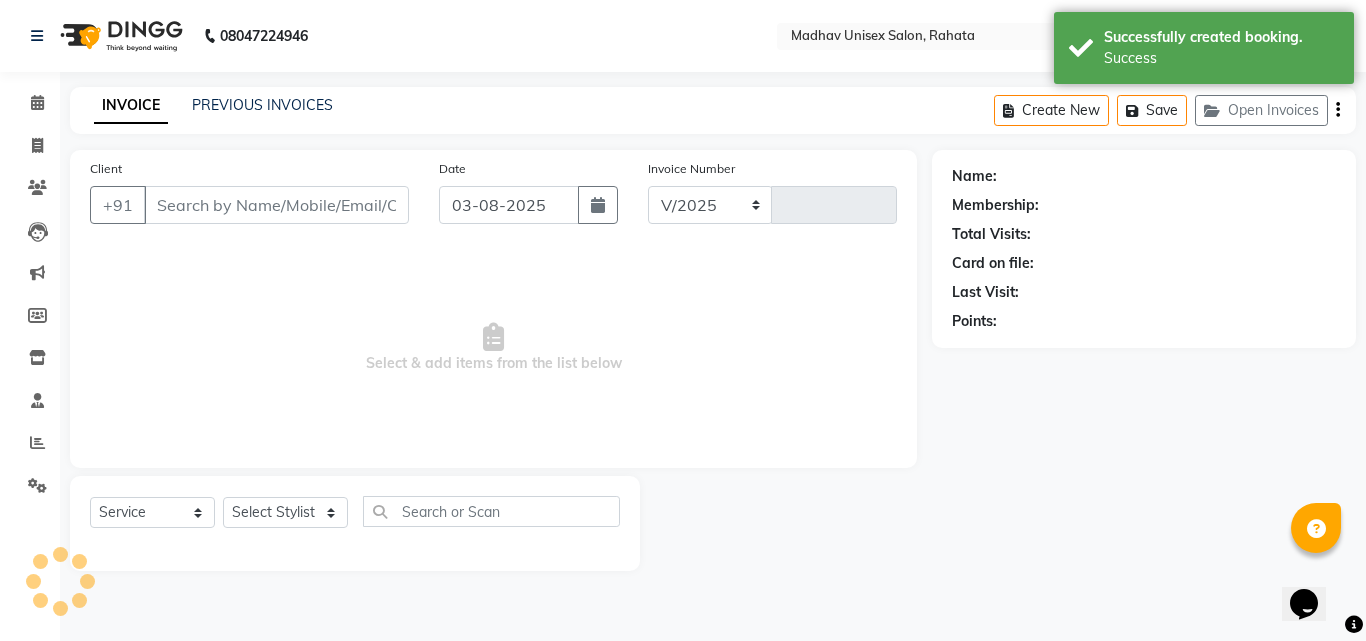 select on "870" 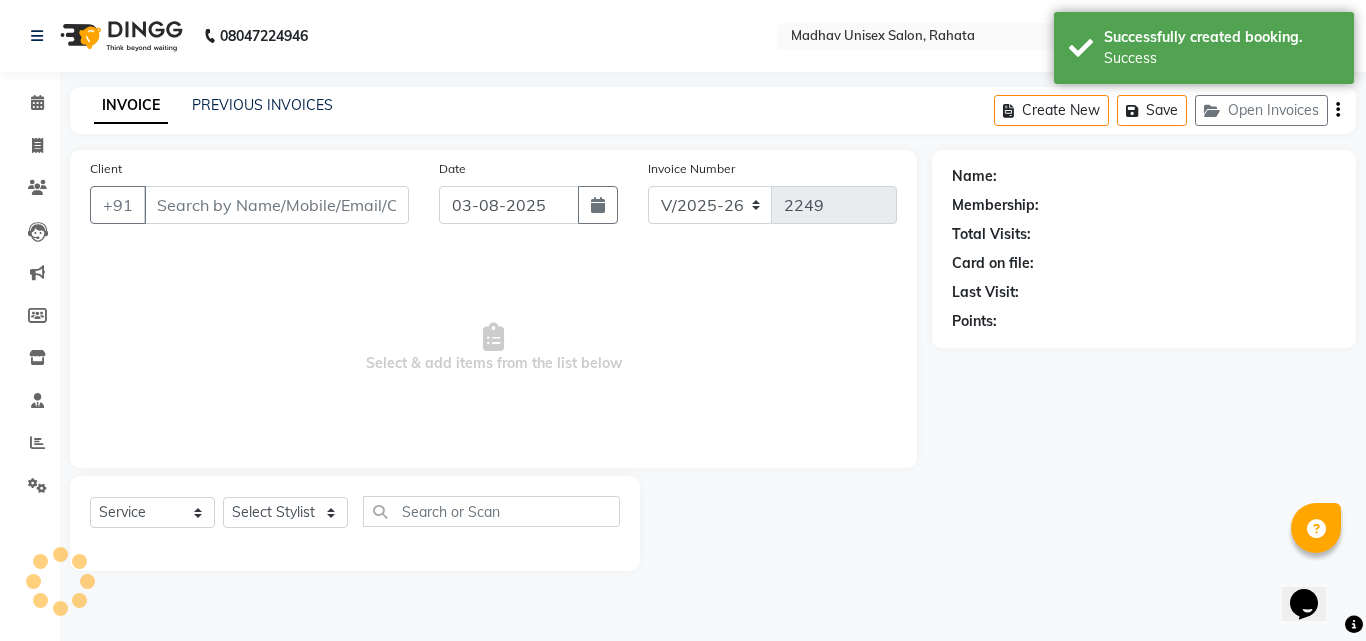 type on "9970879710" 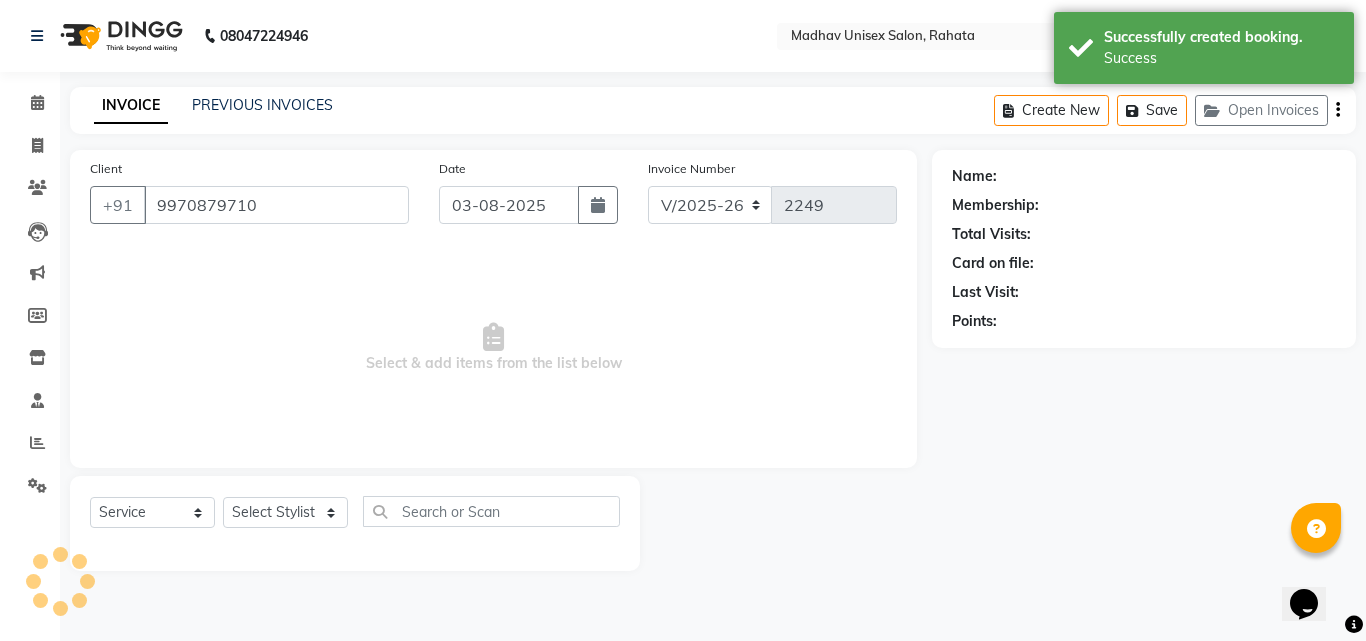 select on "36945" 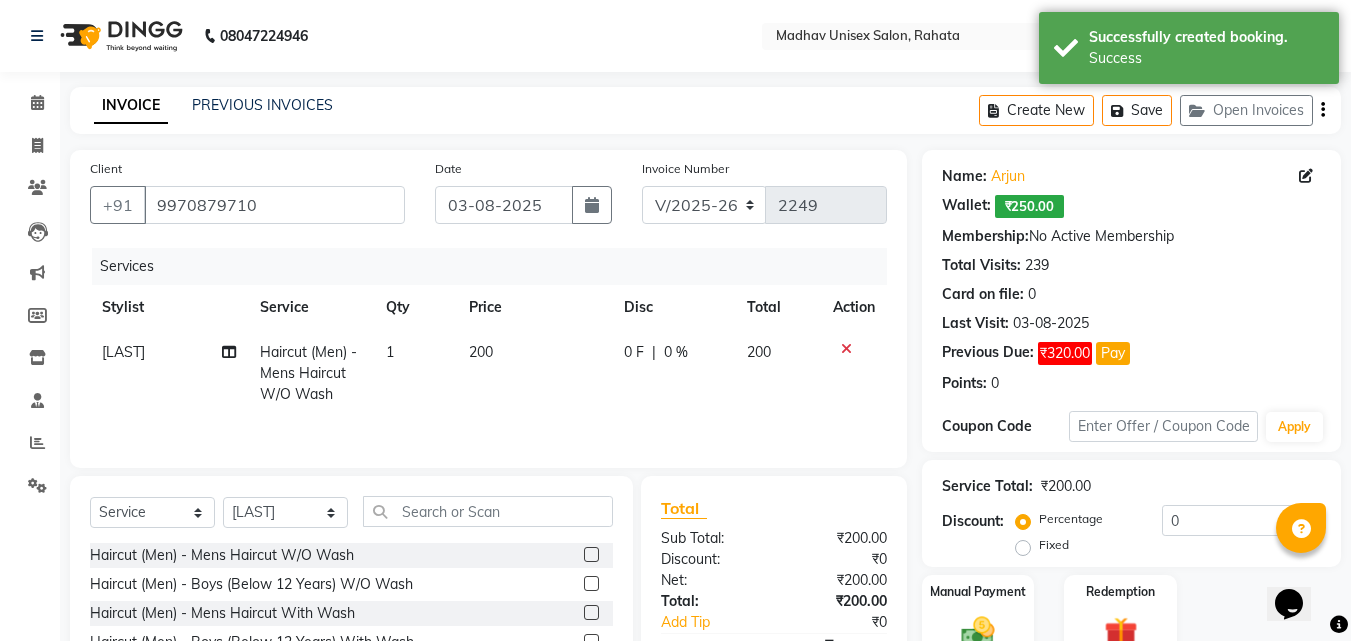 click on "200" 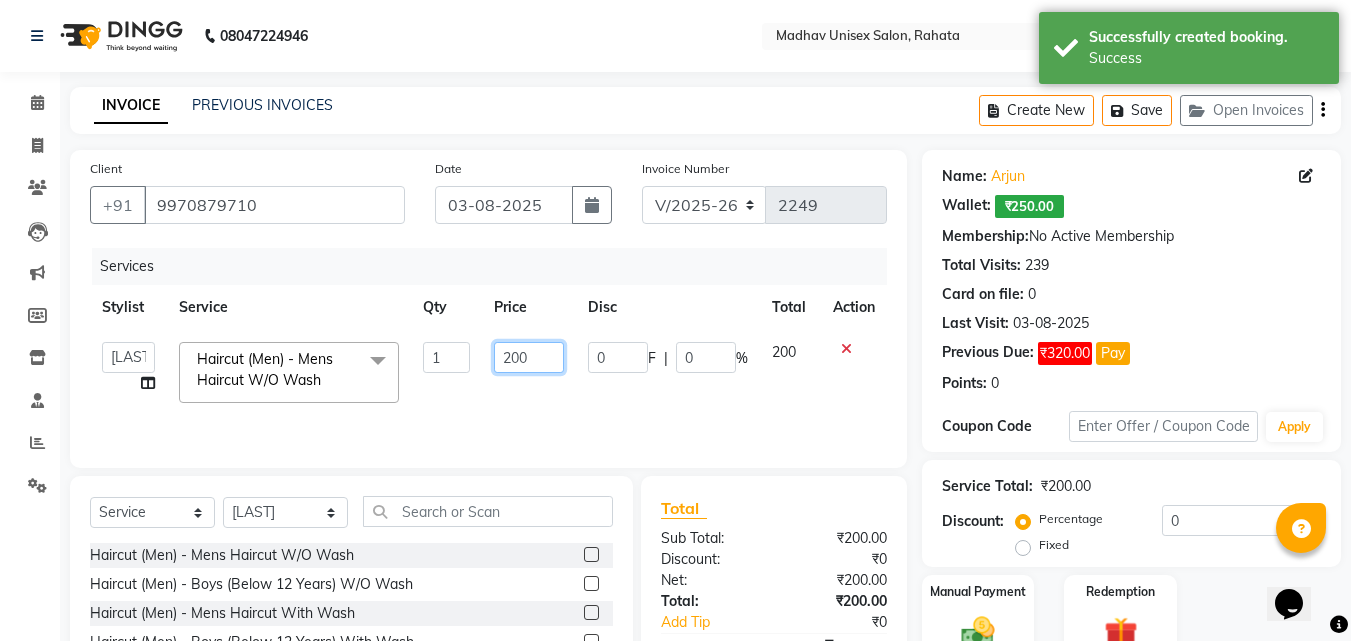 click on "200" 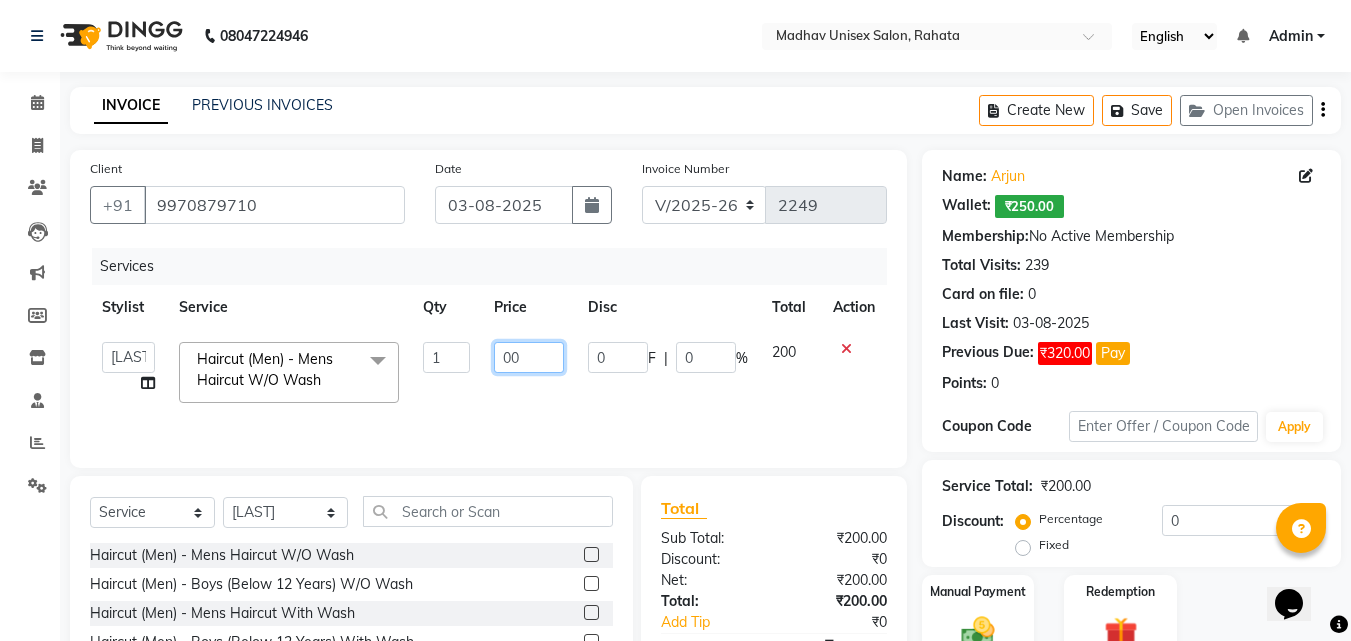 type on "900" 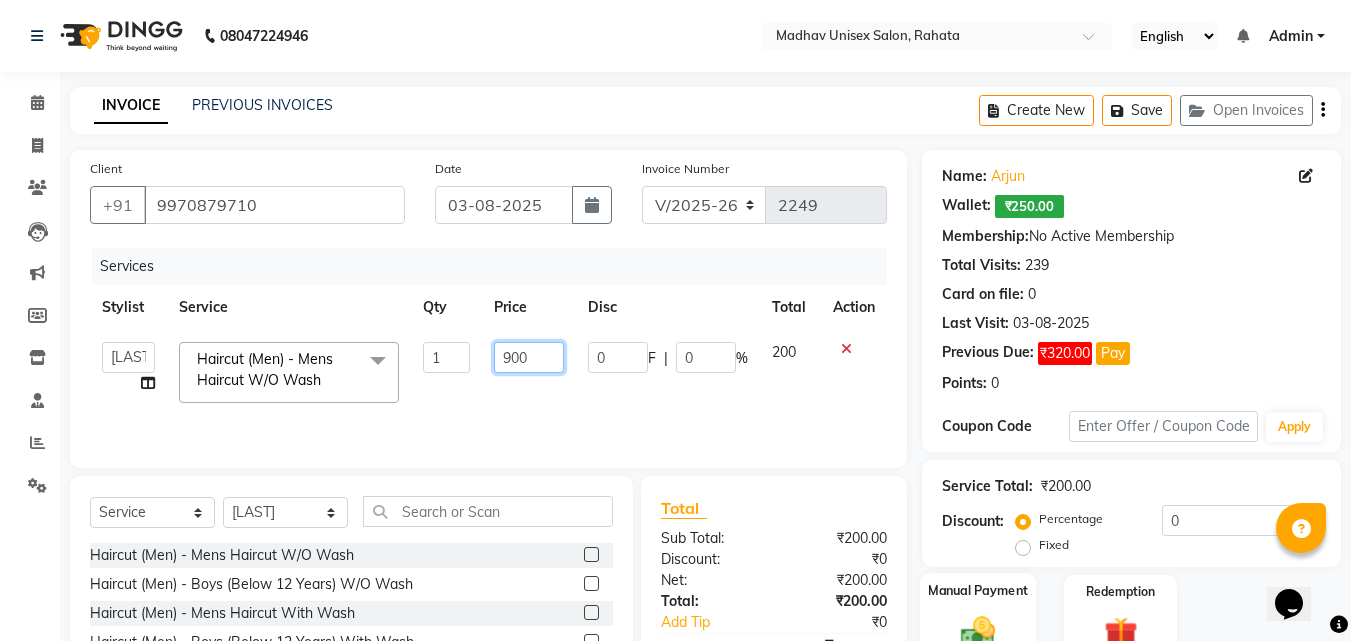 scroll, scrollTop: 160, scrollLeft: 0, axis: vertical 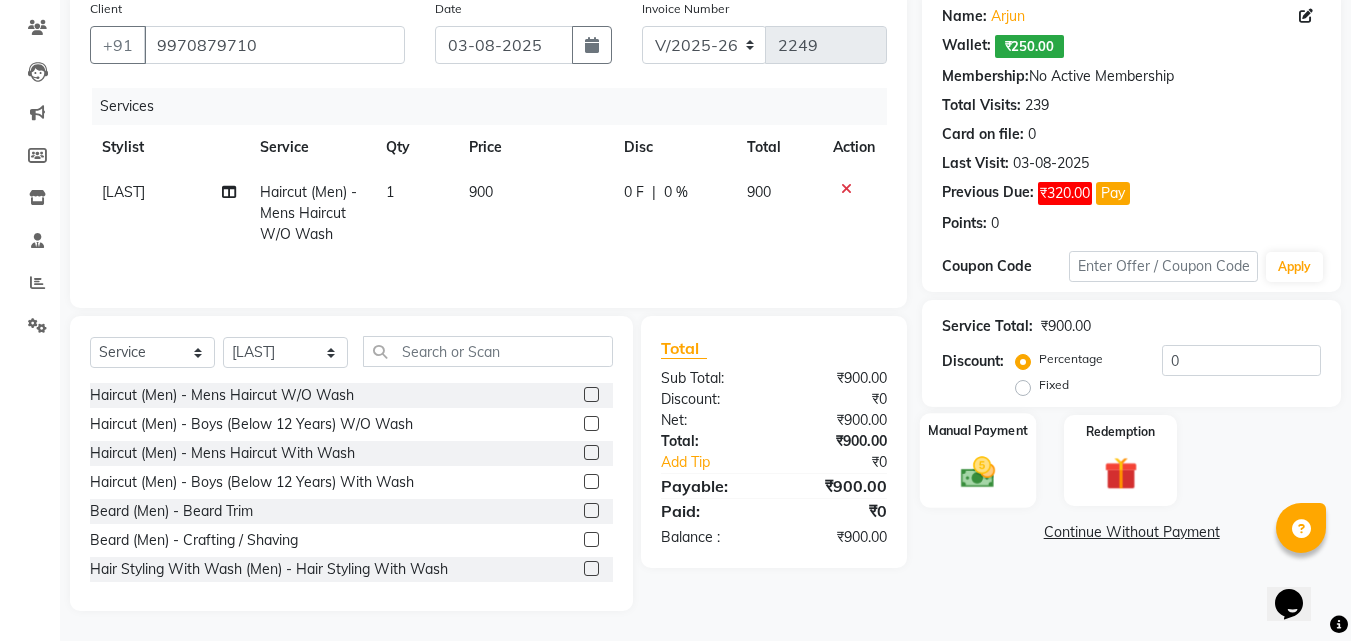 click on "Manual Payment" 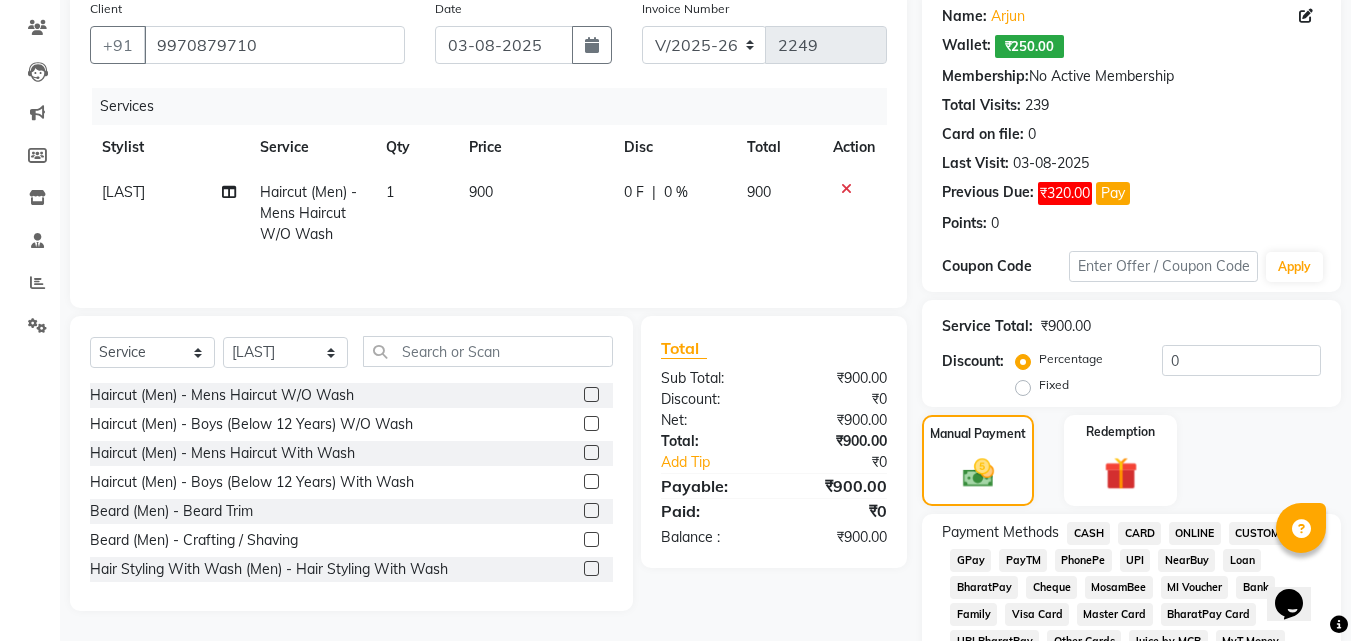 scroll, scrollTop: 536, scrollLeft: 0, axis: vertical 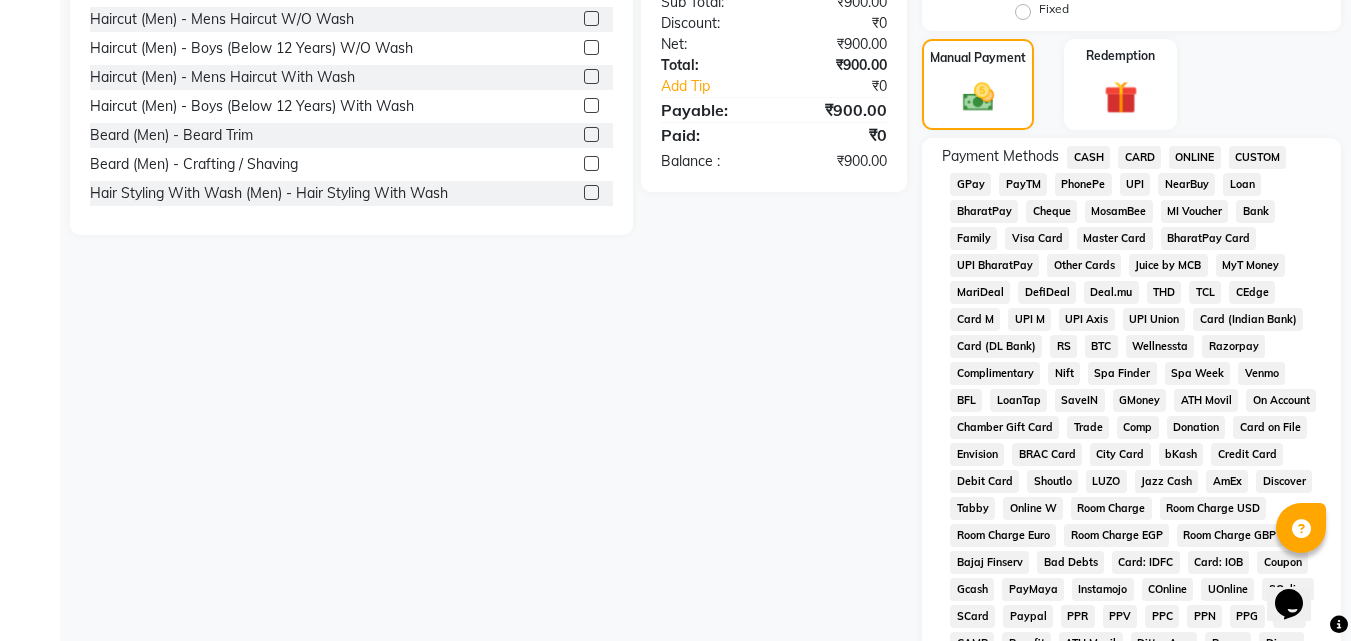 click on "CASH" 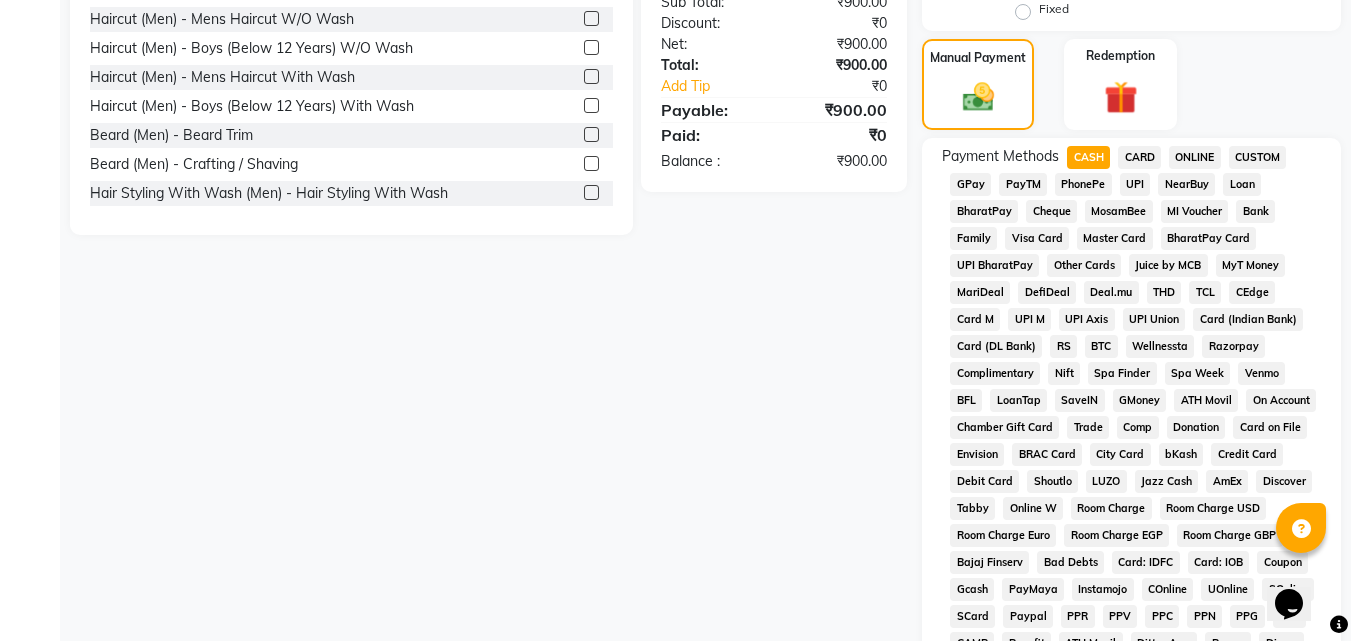 scroll, scrollTop: 923, scrollLeft: 0, axis: vertical 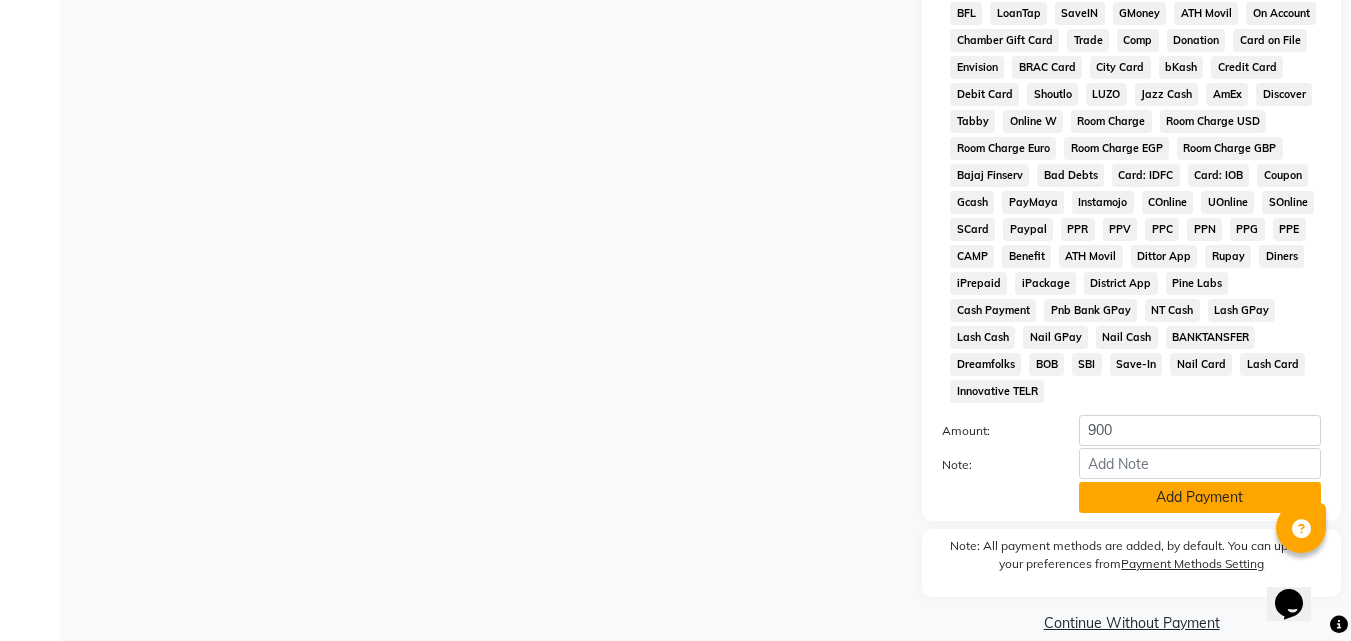 click on "Add Payment" 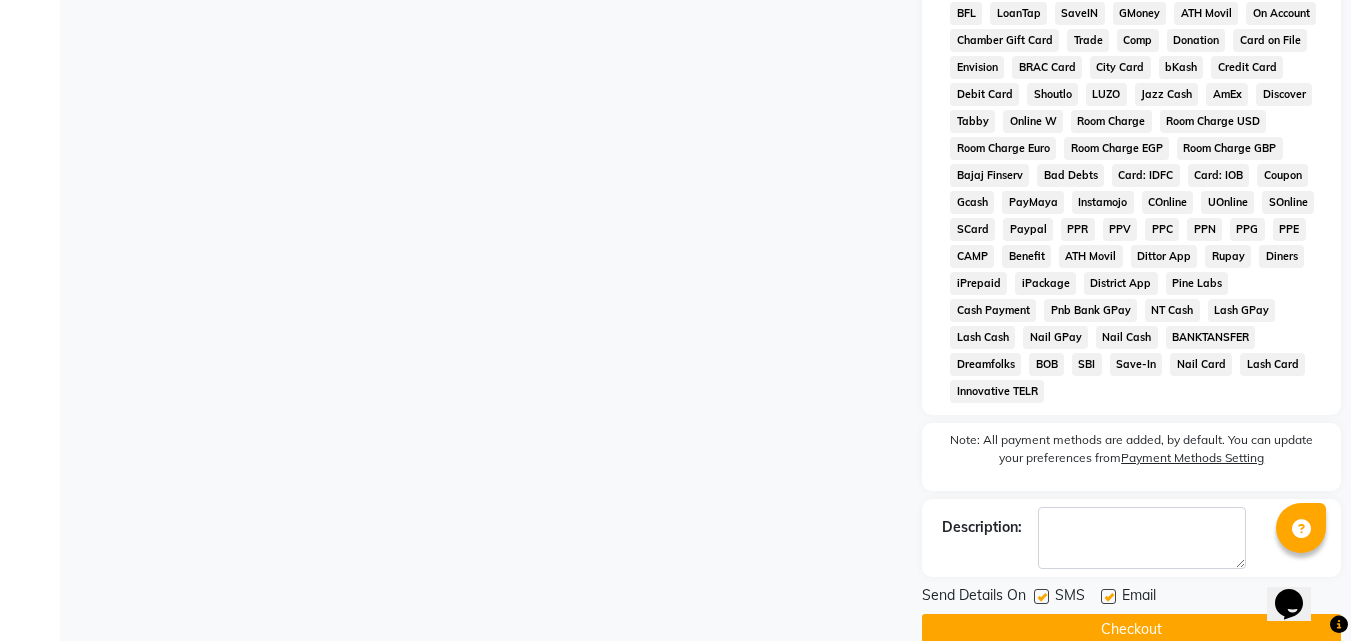 click on "Checkout" 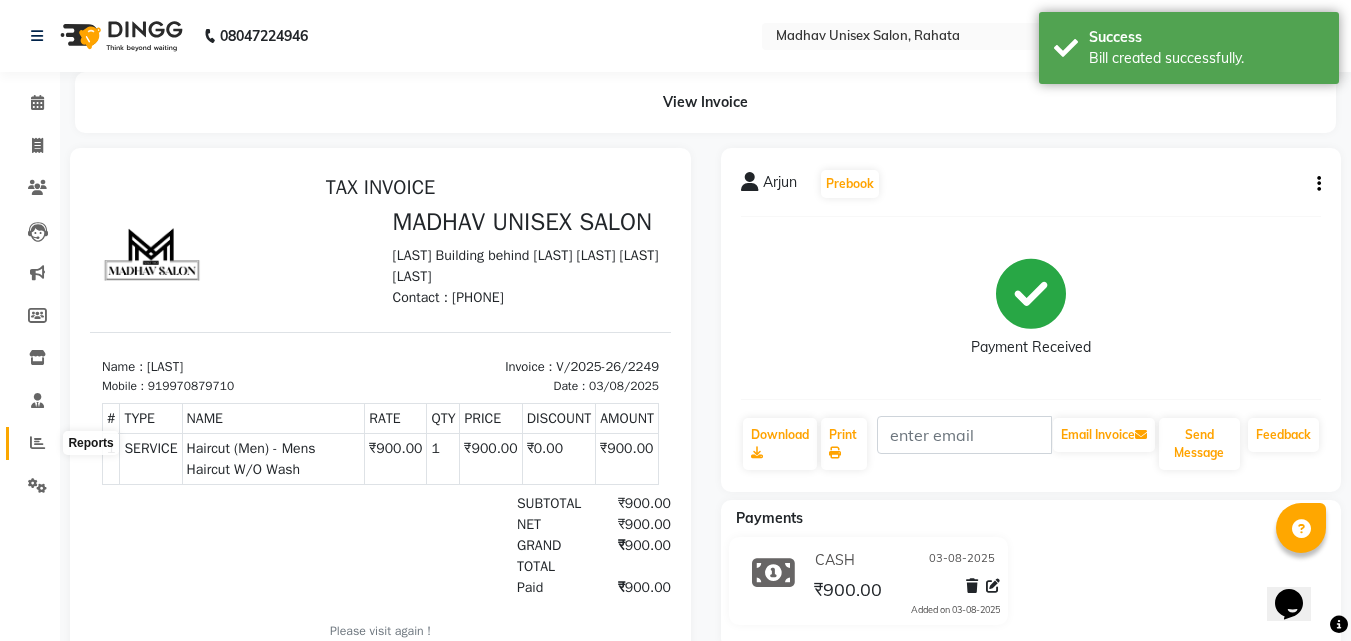 scroll, scrollTop: 0, scrollLeft: 0, axis: both 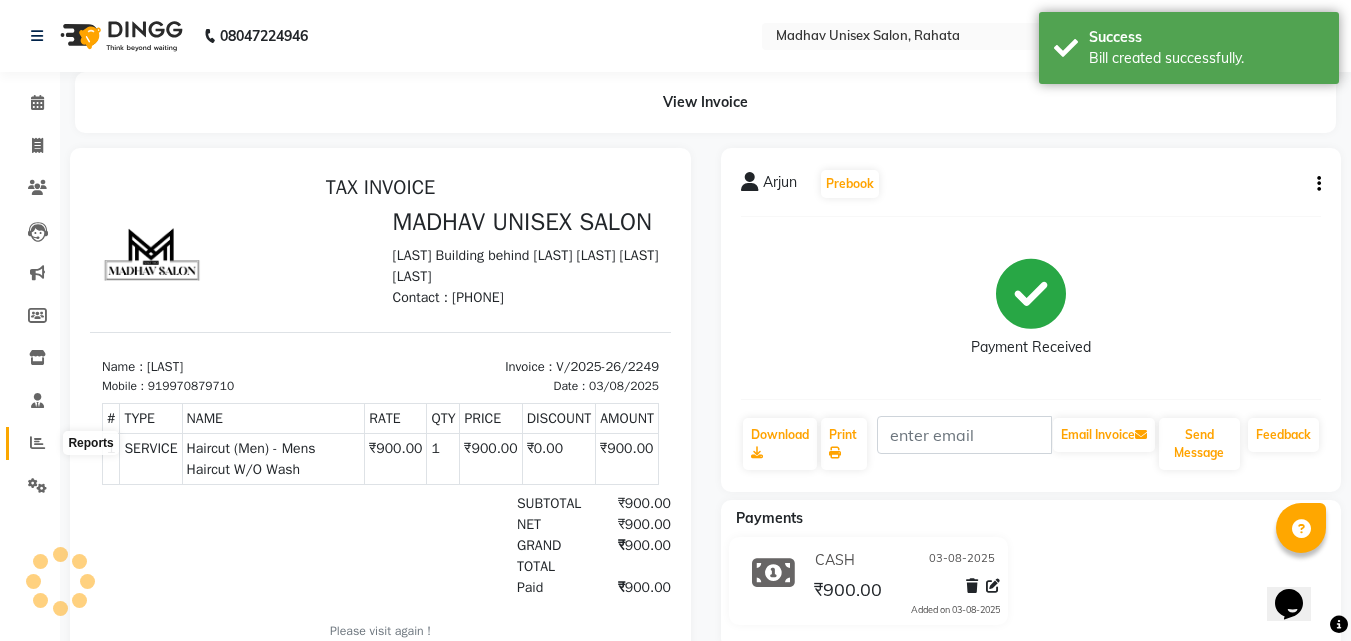 click 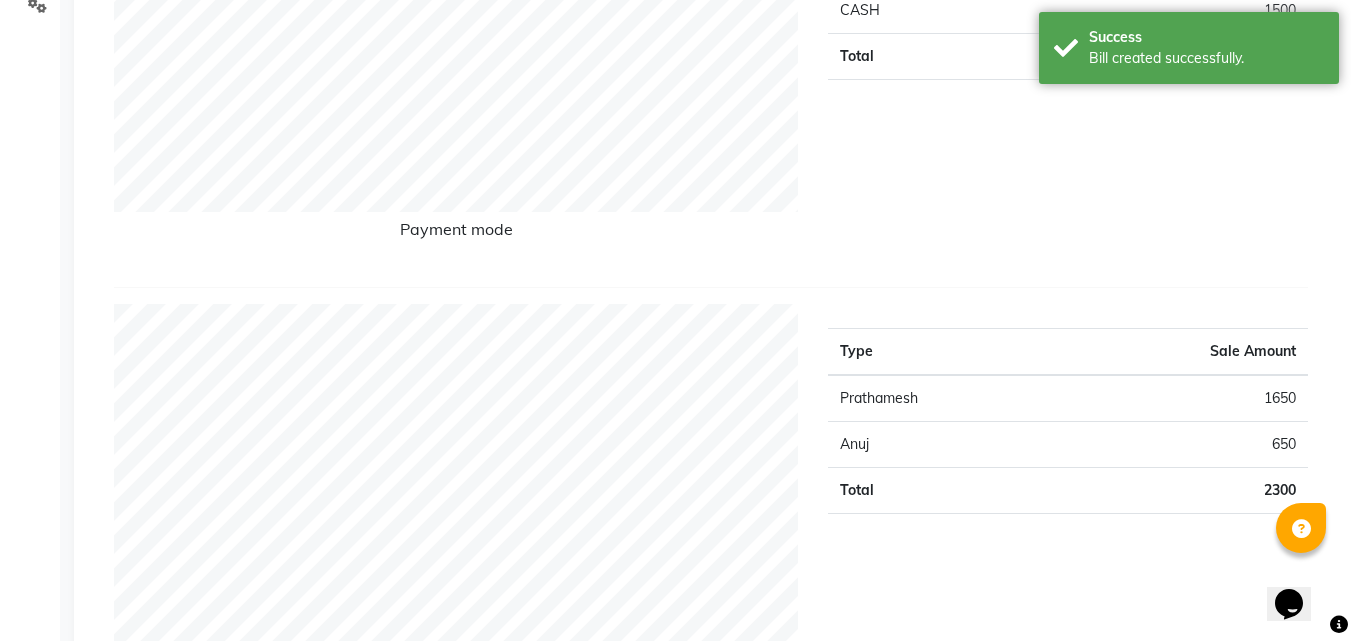 scroll, scrollTop: 0, scrollLeft: 0, axis: both 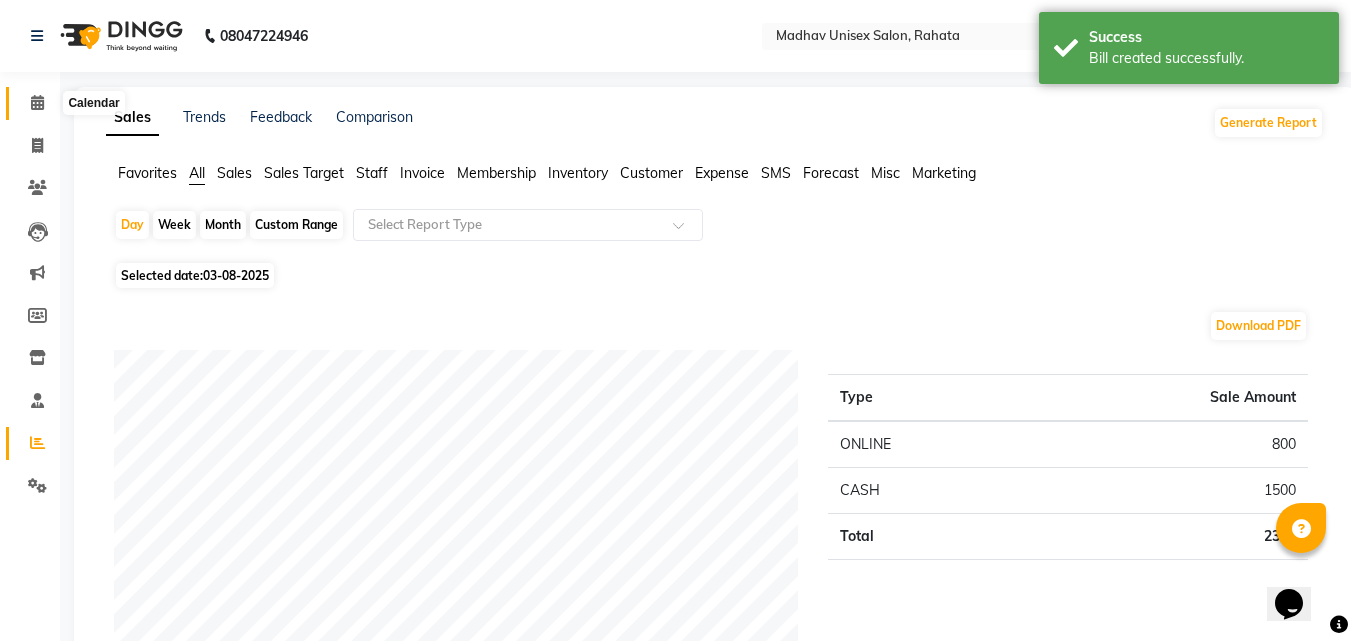 click 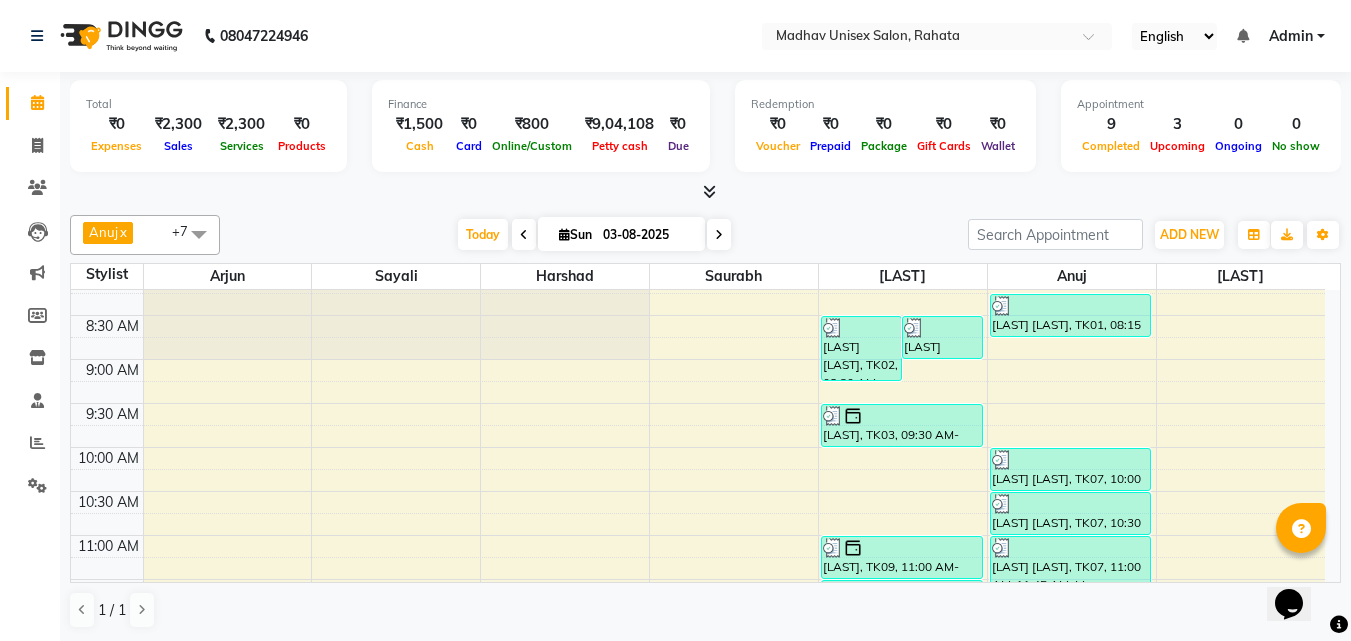 scroll, scrollTop: 164, scrollLeft: 0, axis: vertical 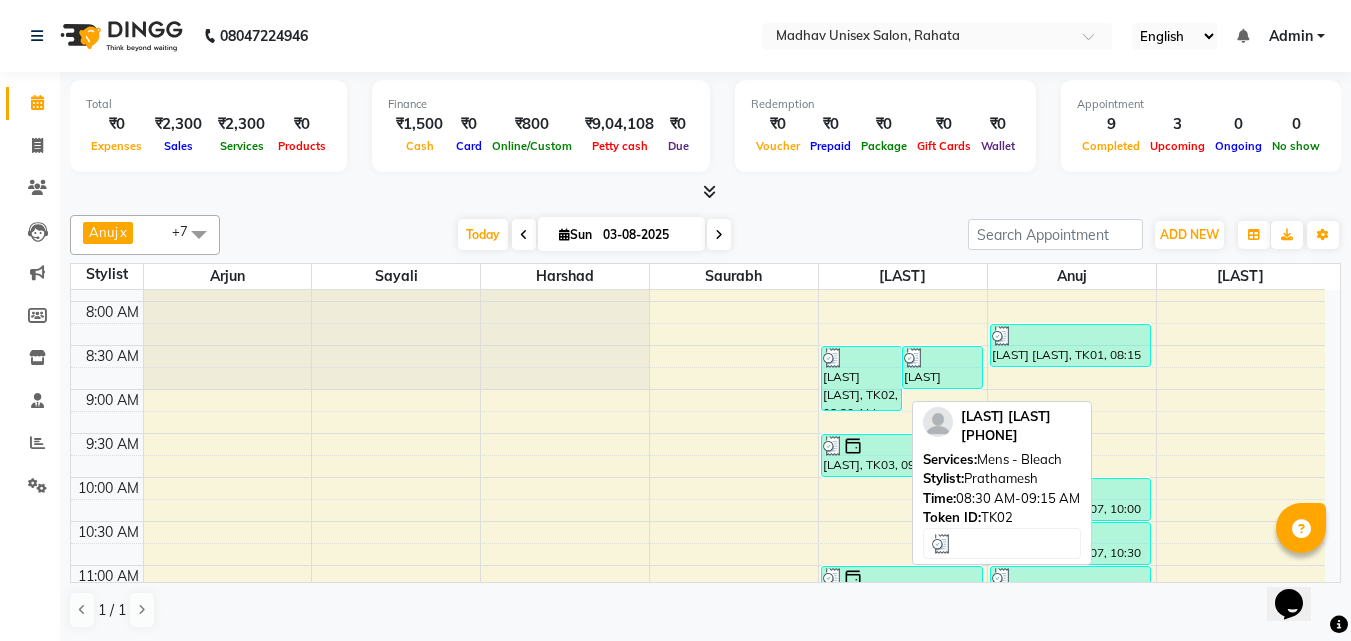 click on "[LAST] [LAST], TK02, 08:30 AM-09:15 AM, Mens - Bleach" at bounding box center (861, 378) 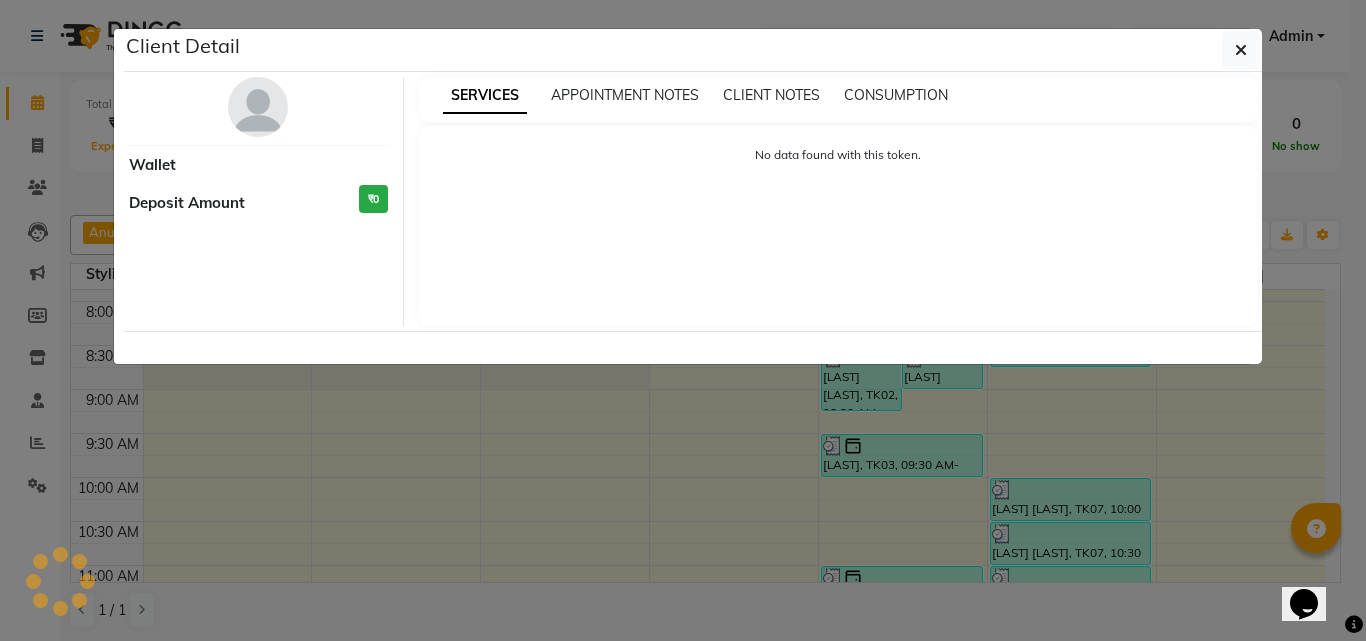select on "3" 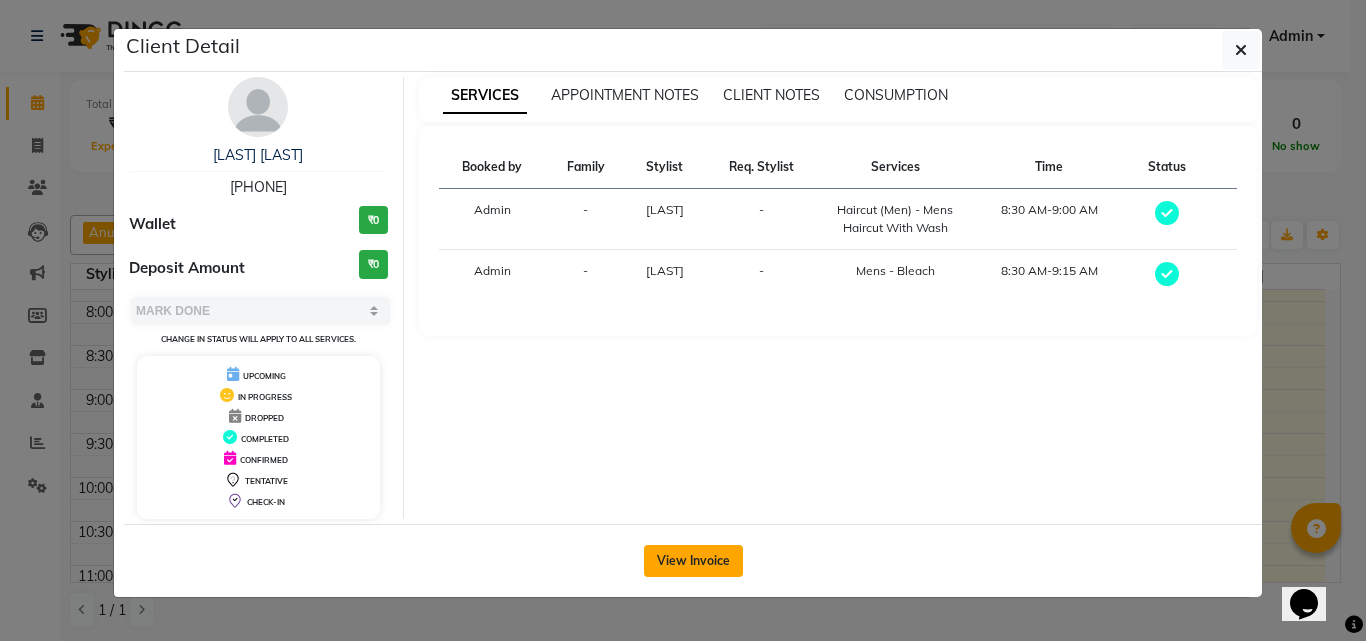 click on "View Invoice" 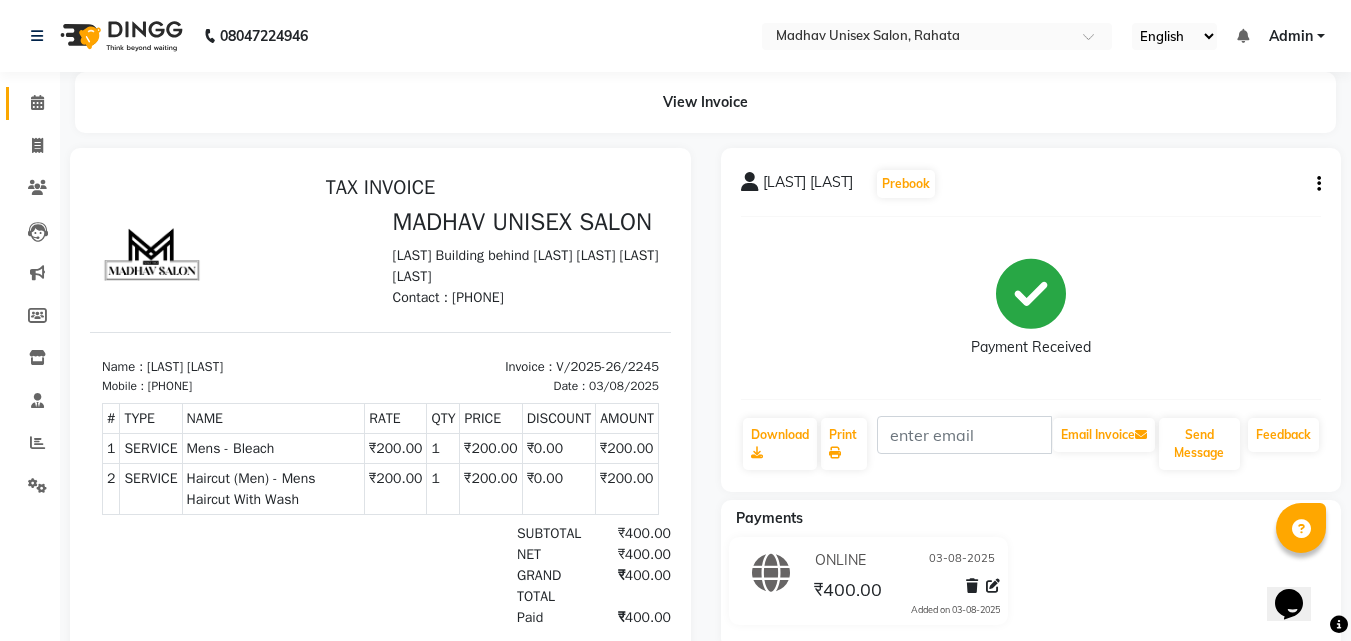 scroll, scrollTop: 16, scrollLeft: 0, axis: vertical 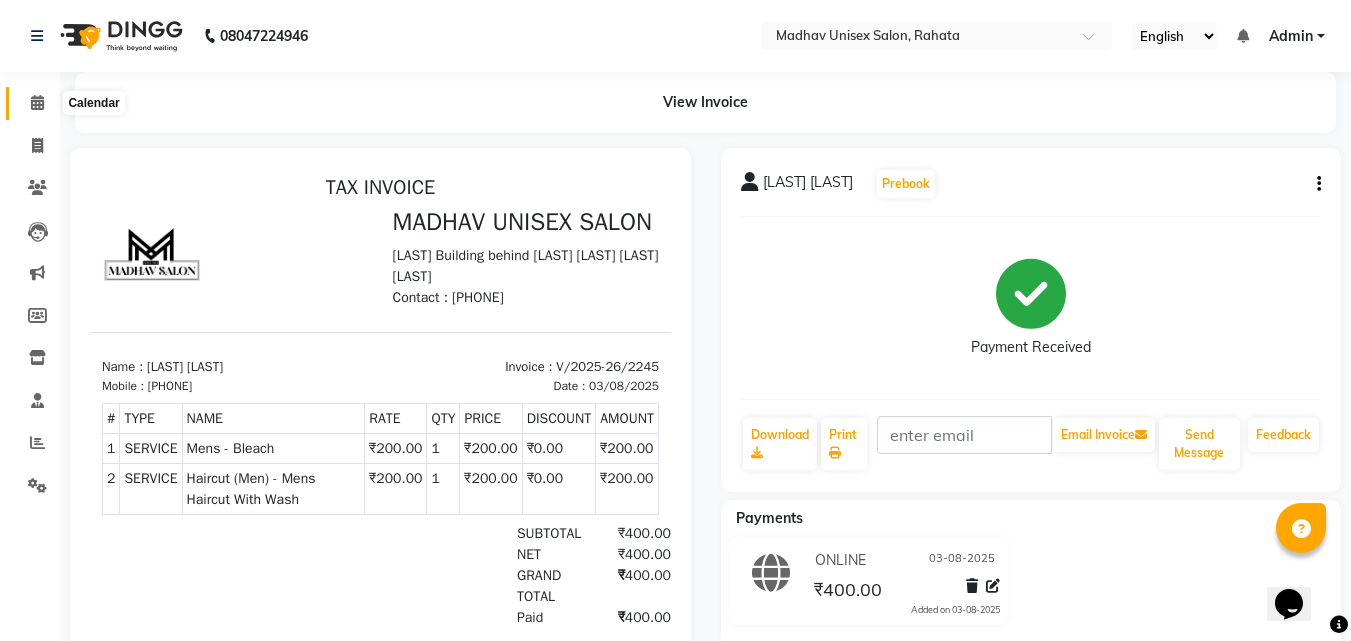 click 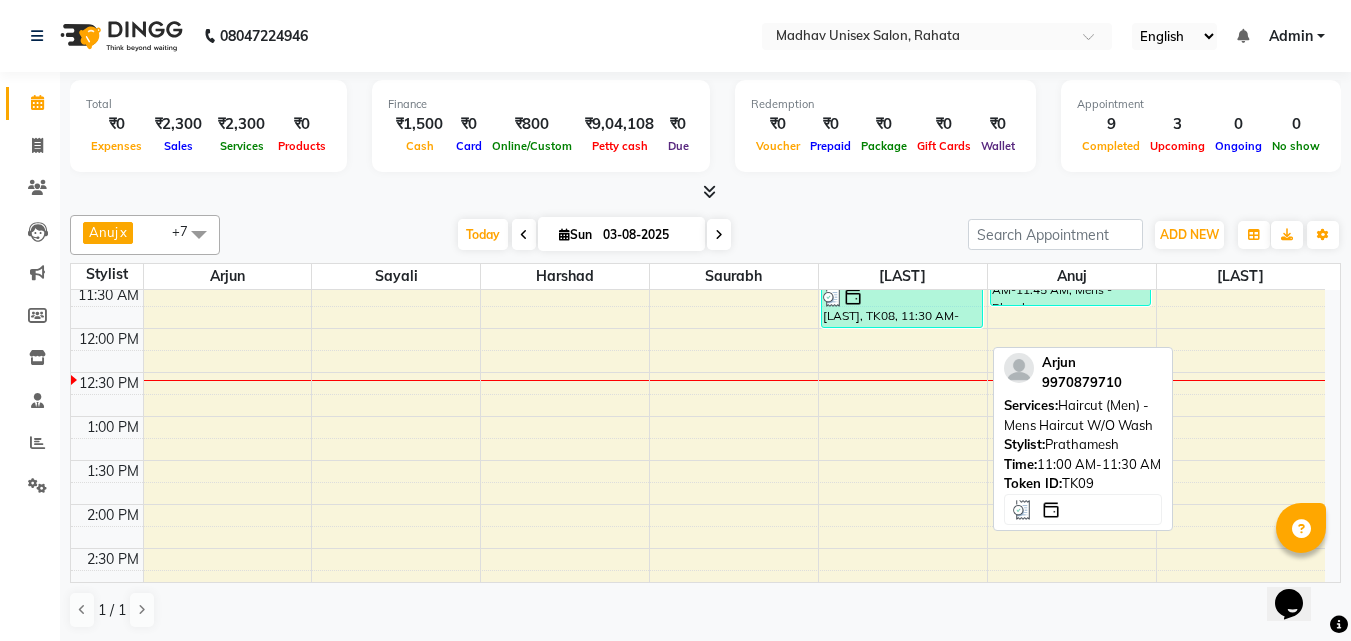 scroll, scrollTop: 490, scrollLeft: 0, axis: vertical 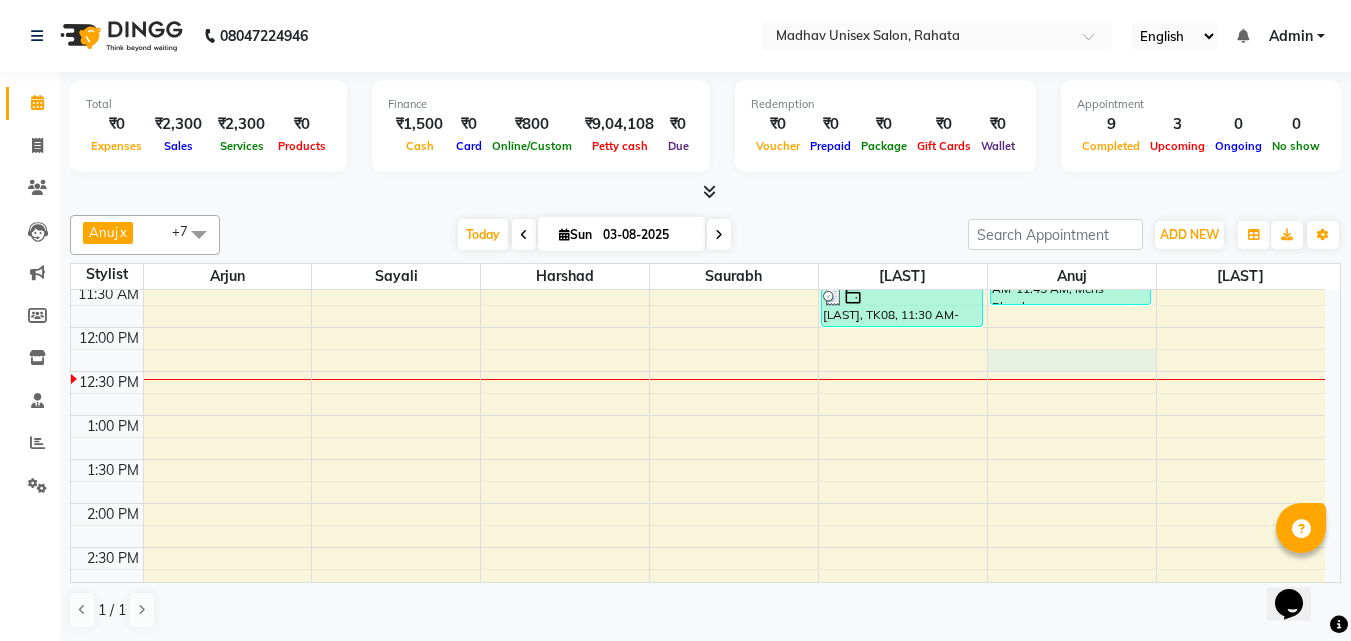 click on "[LAST] [LAST], TK02, 08:30 AM-09:15 AM, Mens - Bleach     [LAST] [LAST], TK02, 08:30 AM-09:00 AM, Haircut (Men)  - Mens Haircut With Wash     [LAST], TK03, 09:30 AM-10:00 AM, Haircut (Men)  - Mens Haircut W/O Wash     [LAST], TK09, 11:00 AM-11:30 AM, Haircut (Men)  - Mens Haircut W/O Wash     [LAST], TK08, 11:30 AM-12:00 PM, Haircut (Men)  - Mens Haircut W/O Wash             [LAST] [LAST], TK04, 03:00 PM-03:30 PM, Beard (Men)  - Beard Trim             [LAST], TK05, 04:00 PM-04:30 PM, Haircut (Men)  - Mens Haircut W/O Wash     [LAST] [LAST], TK01, 08:15 AM-08:45 AM, Hair Styling With Wash (Men)  - Hair Styling With Wash     [LAST] [LAST], TK07, 10:00 AM-10:30 AM, Haircut (Men)  - Mens Haircut W/O Wash" at bounding box center [698, 547] 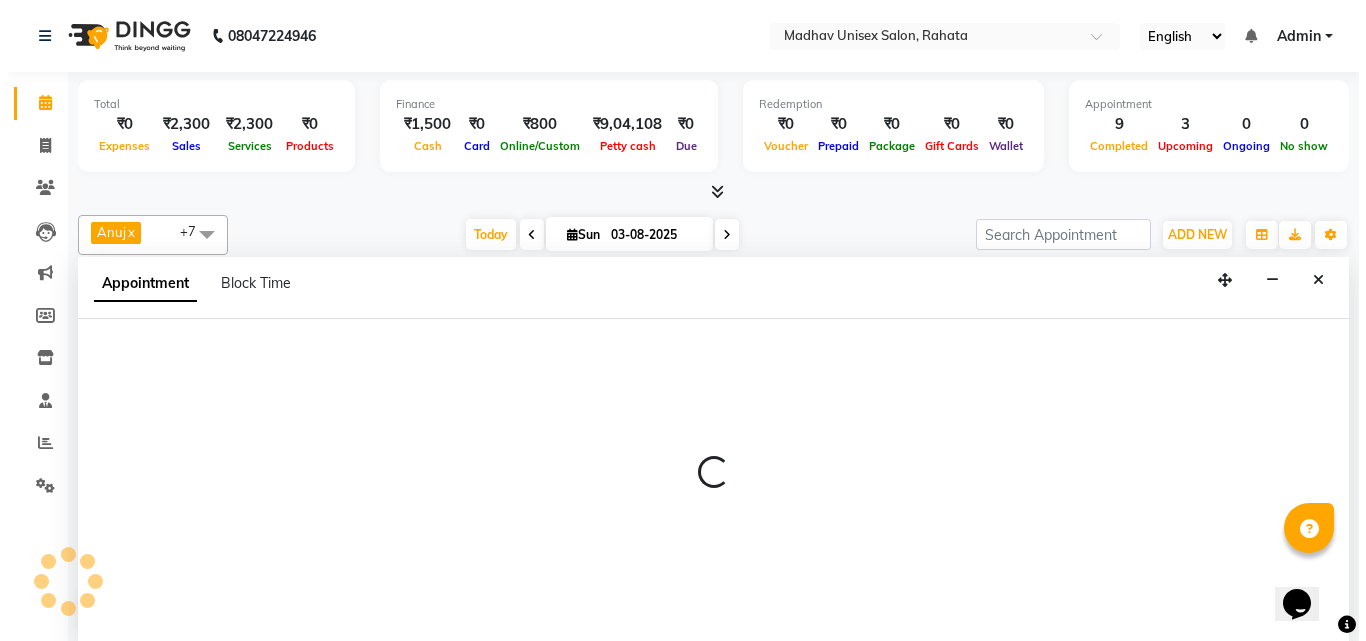 scroll, scrollTop: 1, scrollLeft: 0, axis: vertical 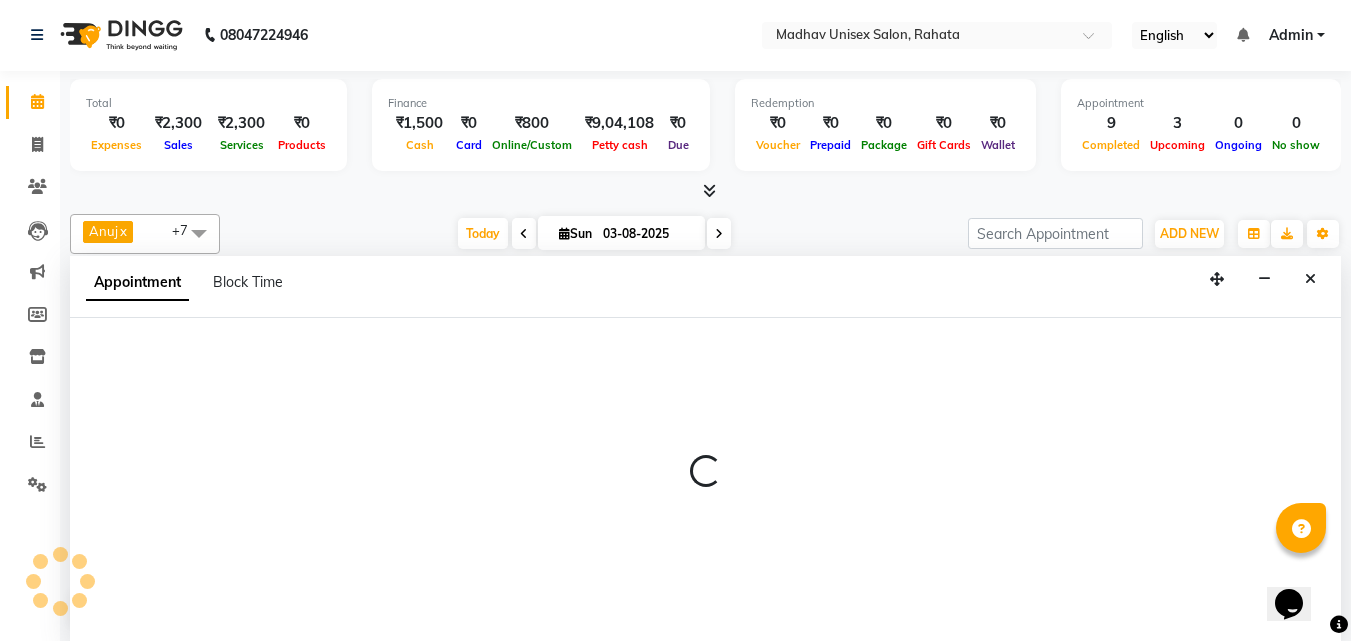 select on "[NUMBER]" 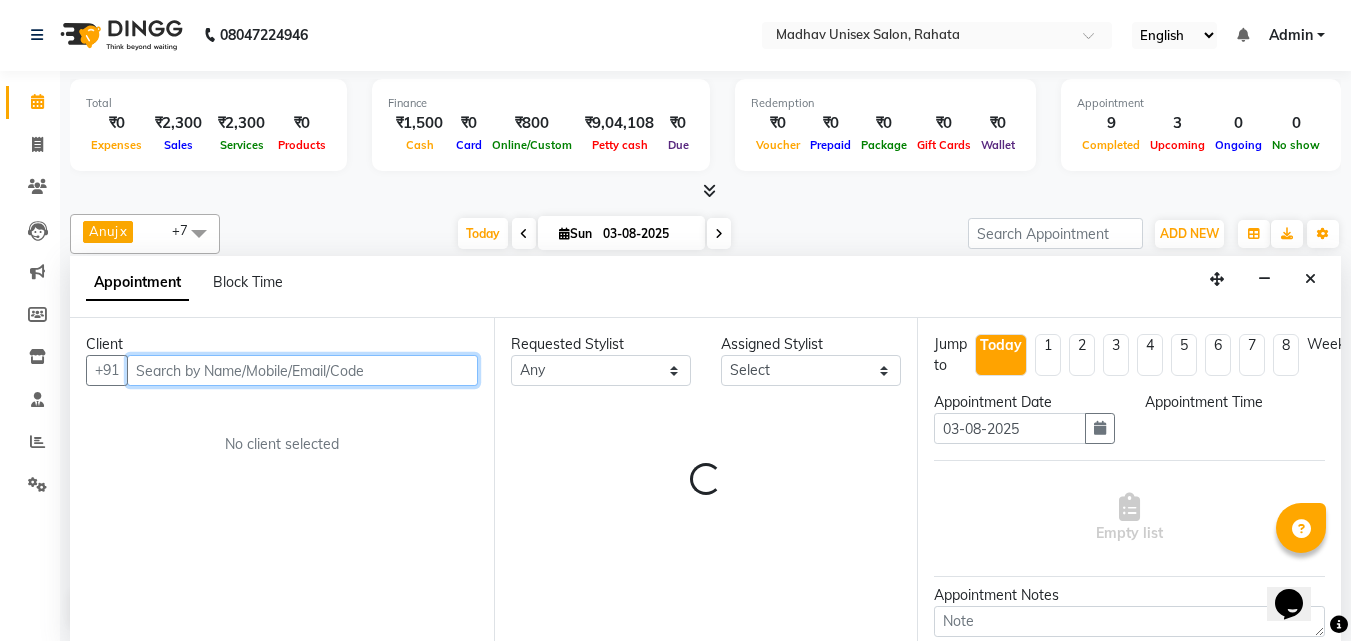 select on "735" 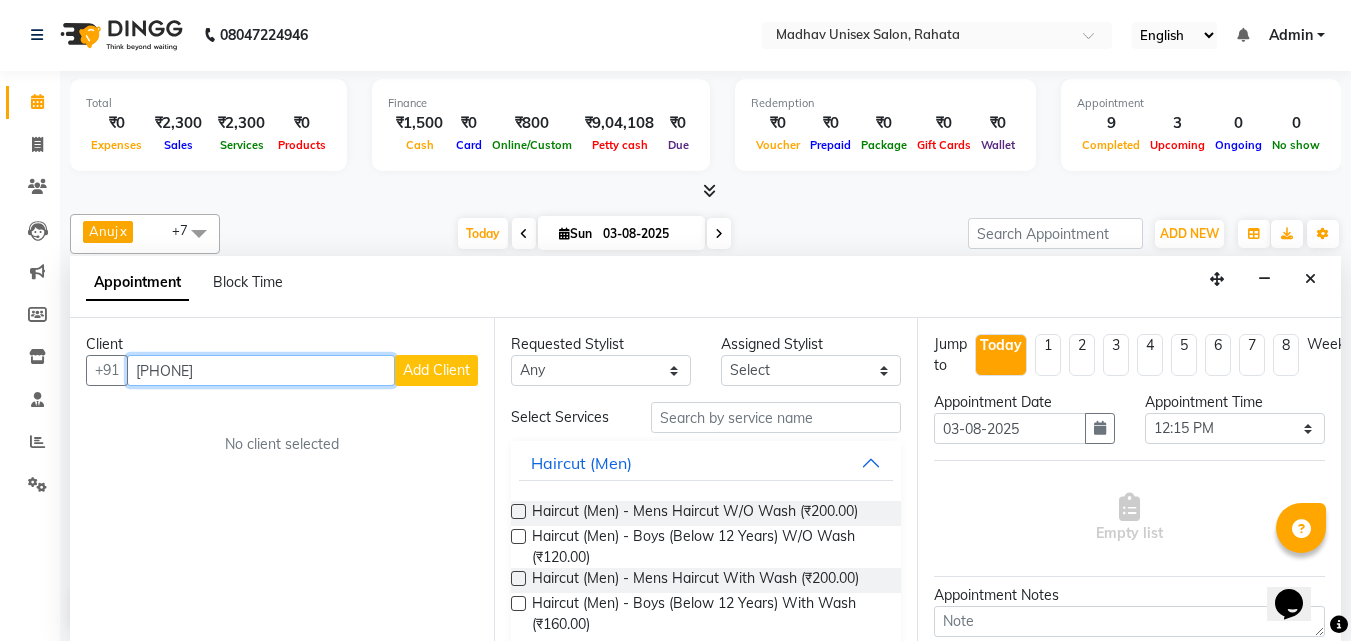 type on "[PHONE]" 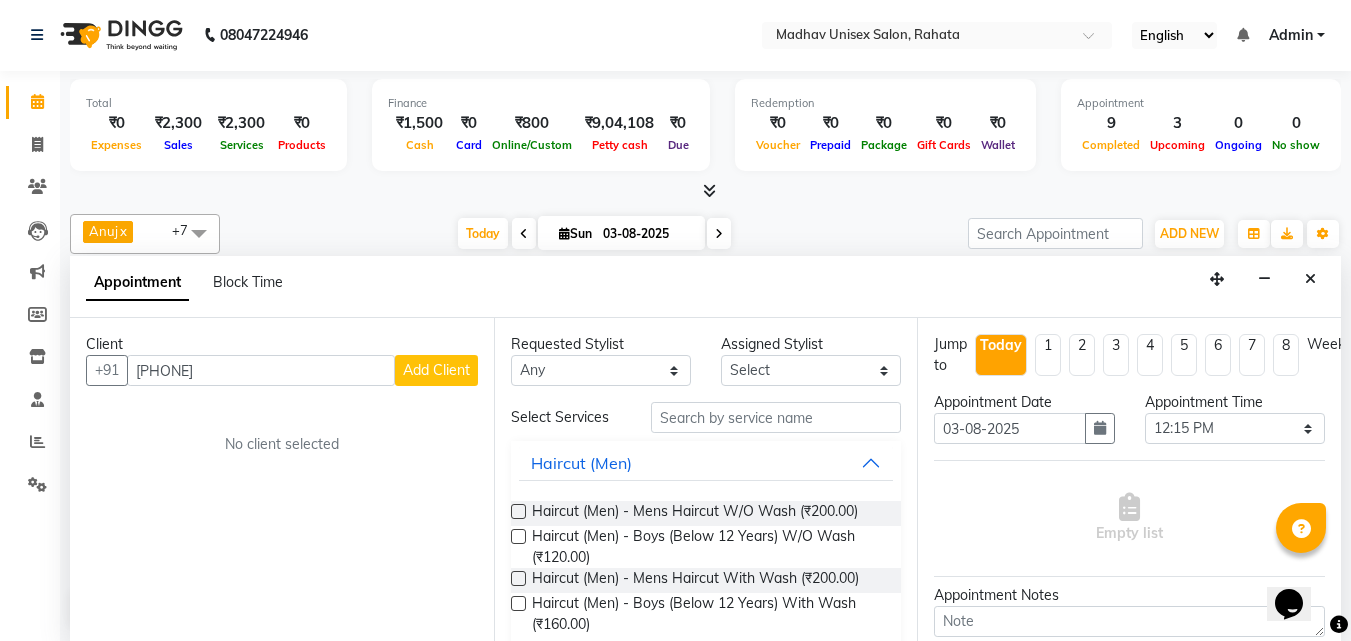 click on "Add Client" at bounding box center (436, 370) 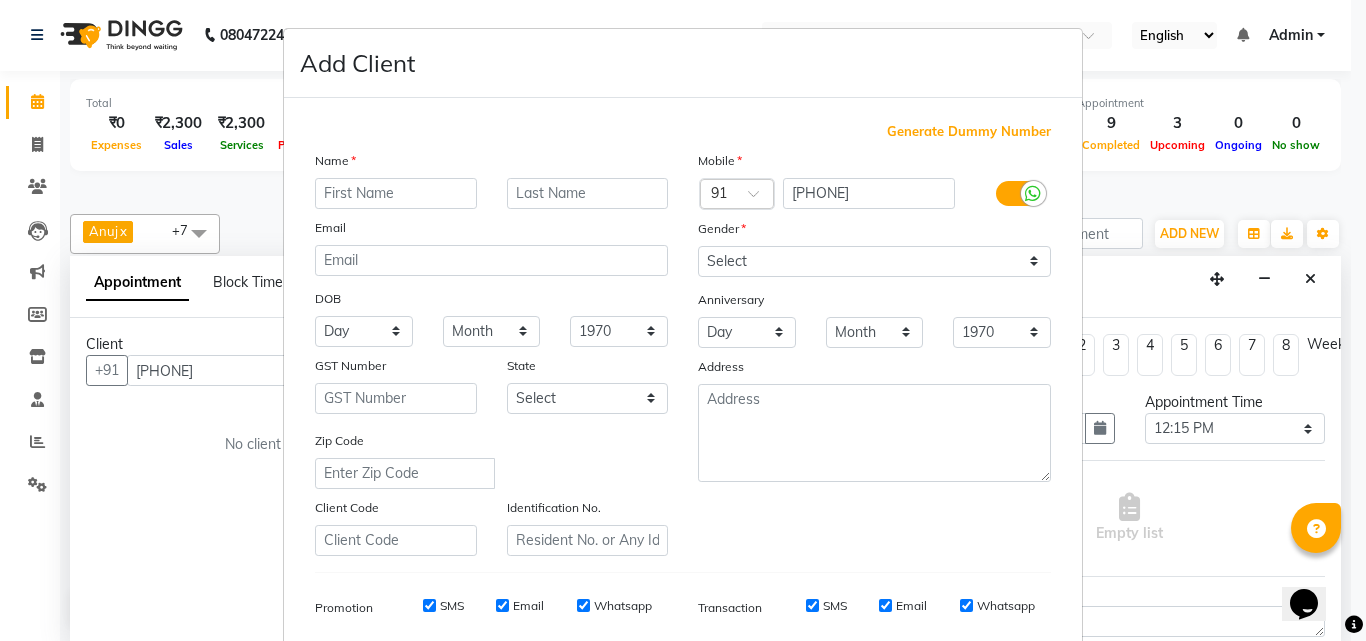 click on "GST Number" at bounding box center (396, 369) 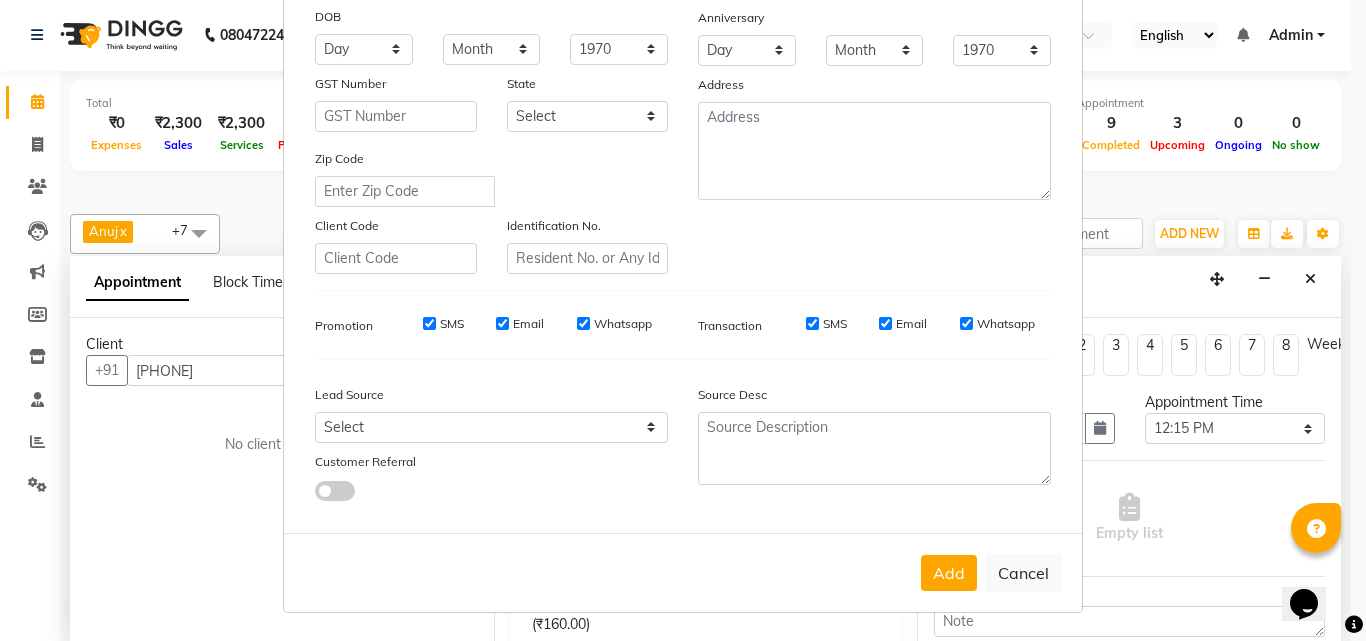 scroll, scrollTop: 0, scrollLeft: 0, axis: both 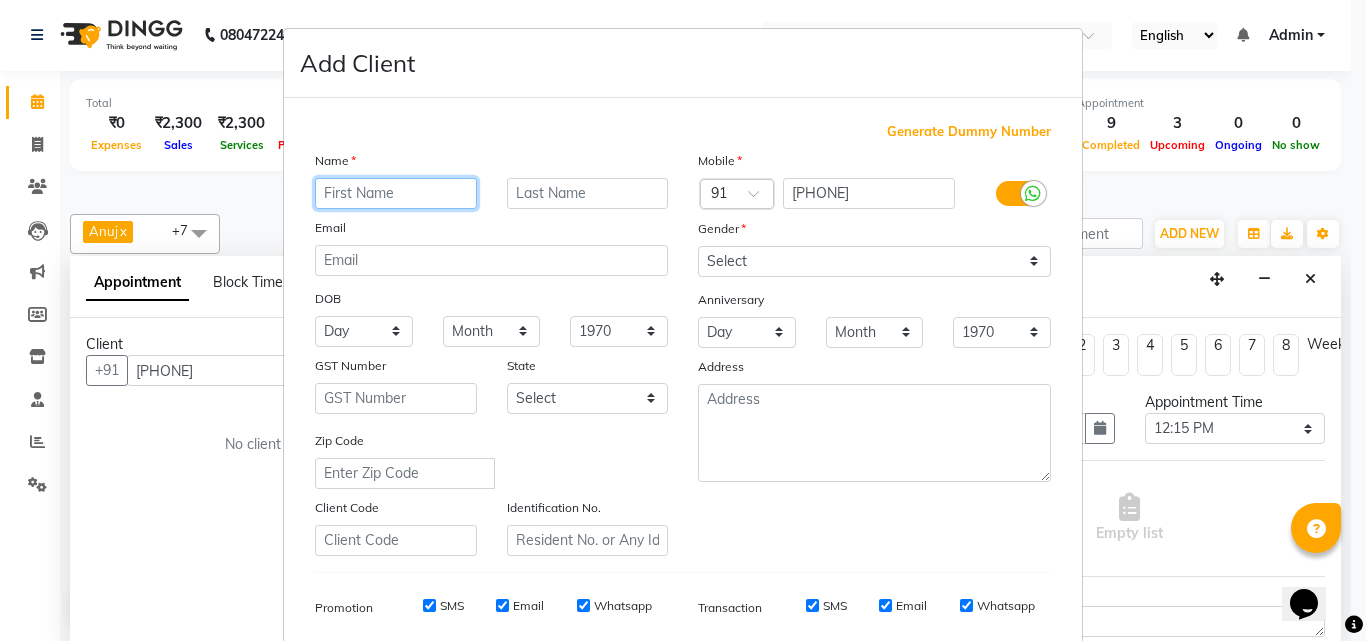 click at bounding box center (396, 193) 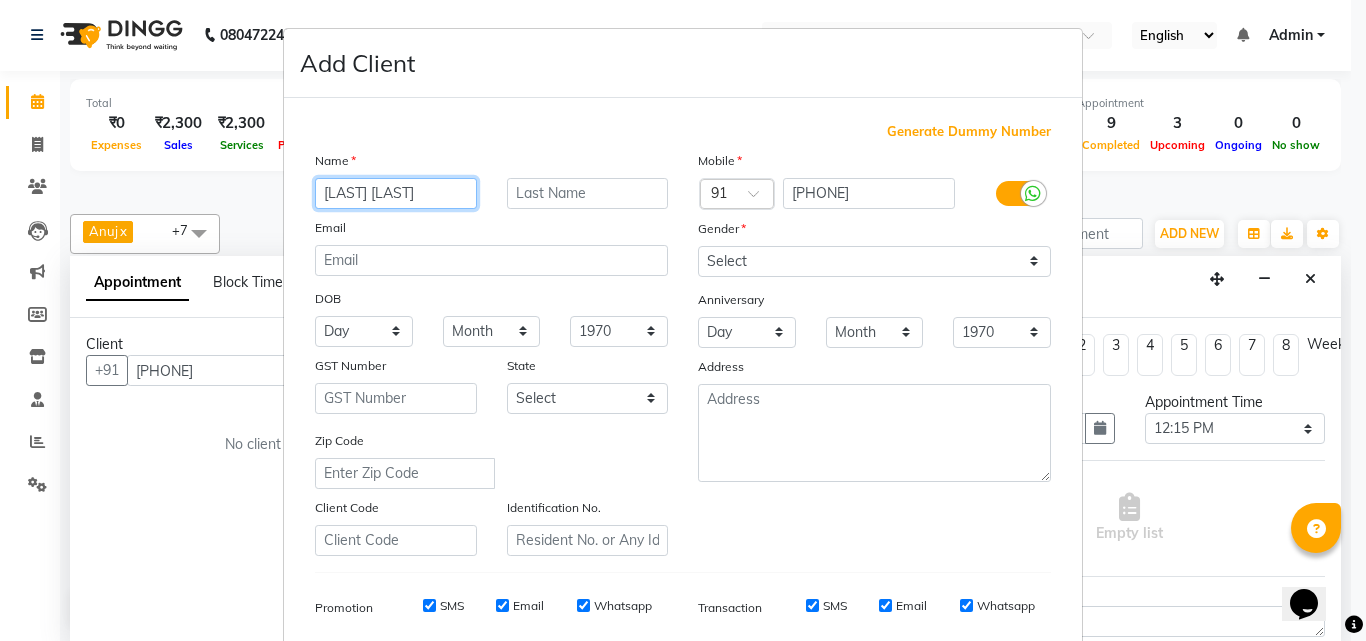 type on "[LAST] [LAST]" 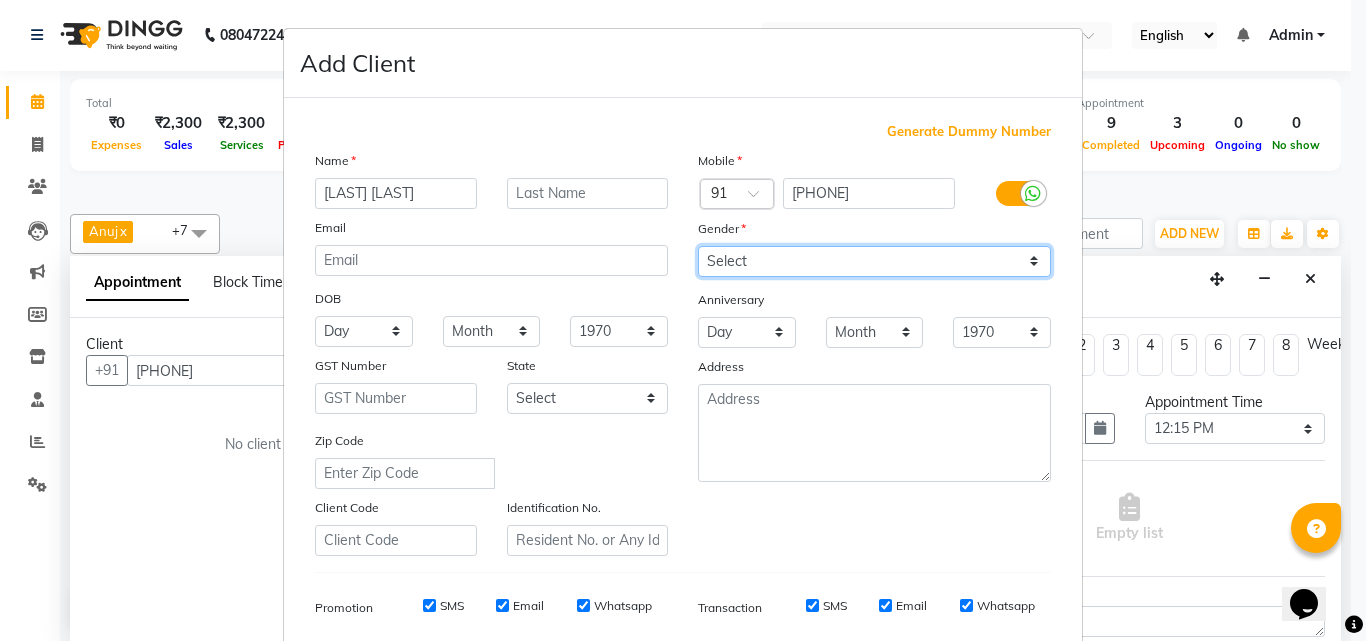 click on "Select Male Female Other Prefer Not To Say" at bounding box center (874, 261) 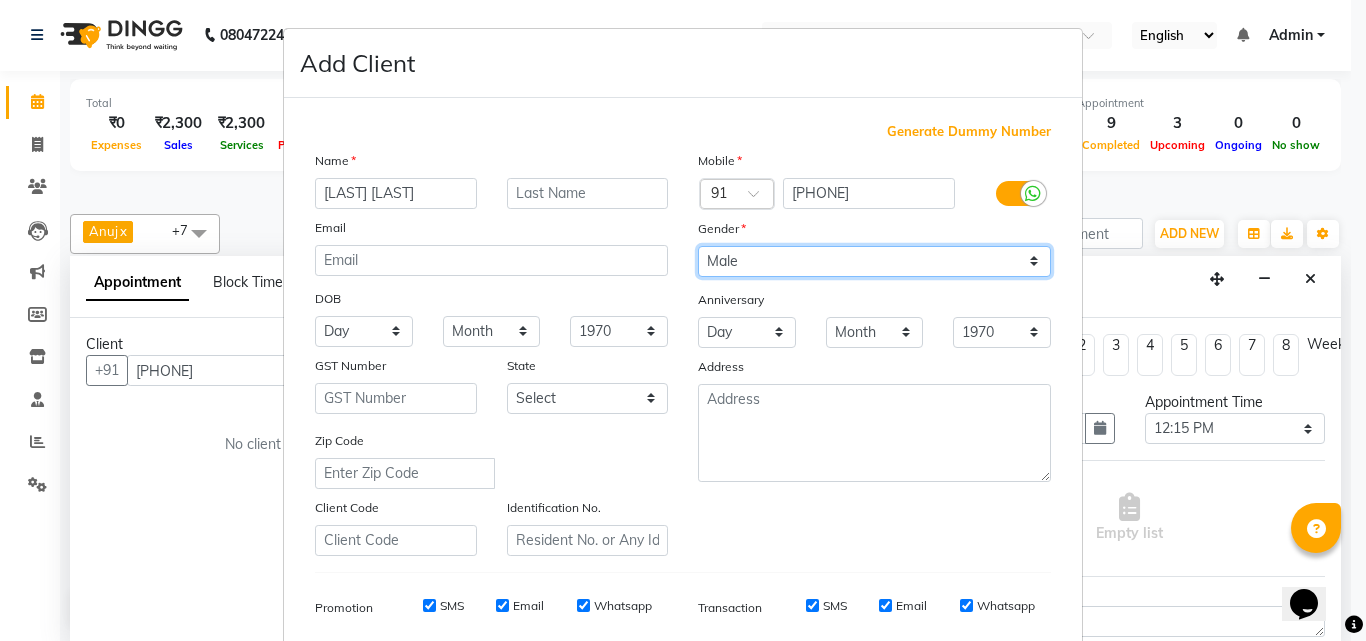 click on "Select Male Female Other Prefer Not To Say" at bounding box center (874, 261) 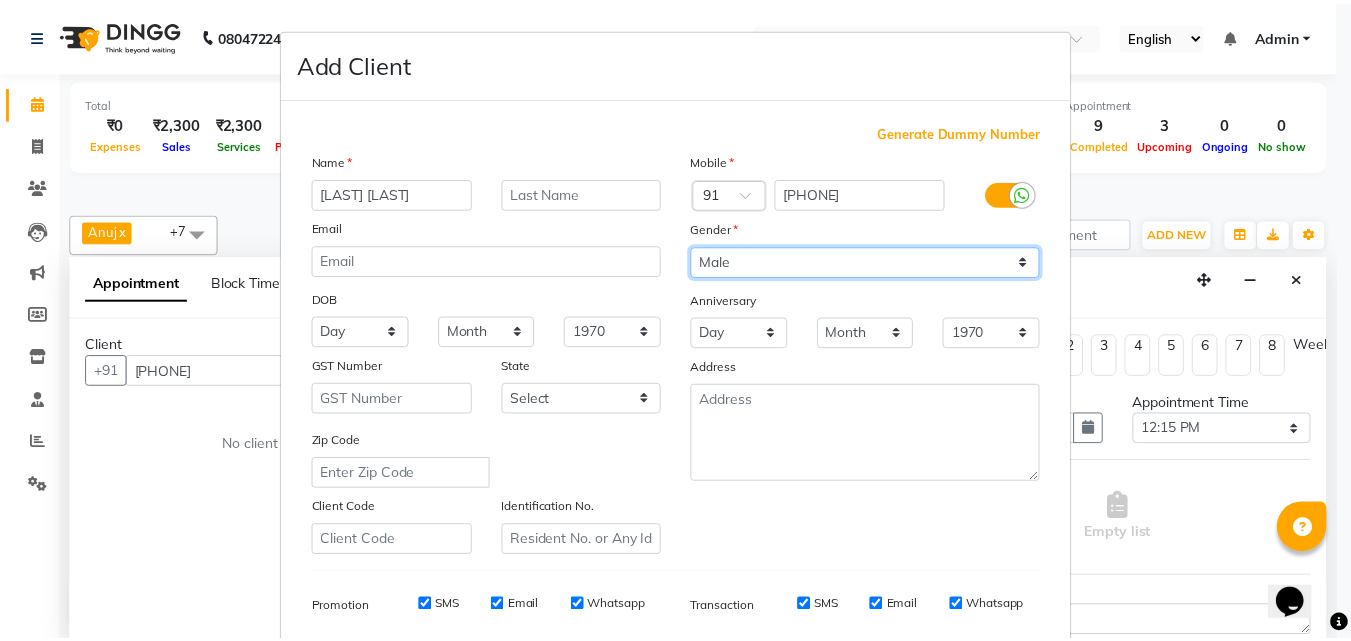 scroll, scrollTop: 282, scrollLeft: 0, axis: vertical 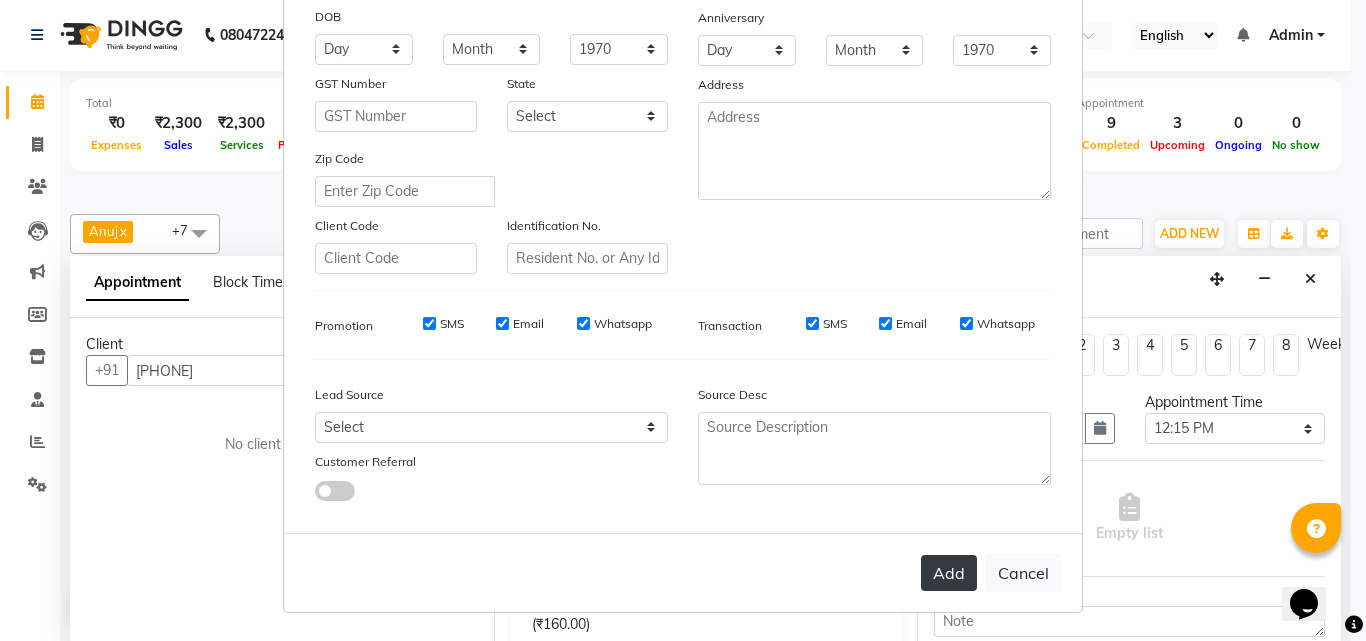 click on "Add" at bounding box center (949, 573) 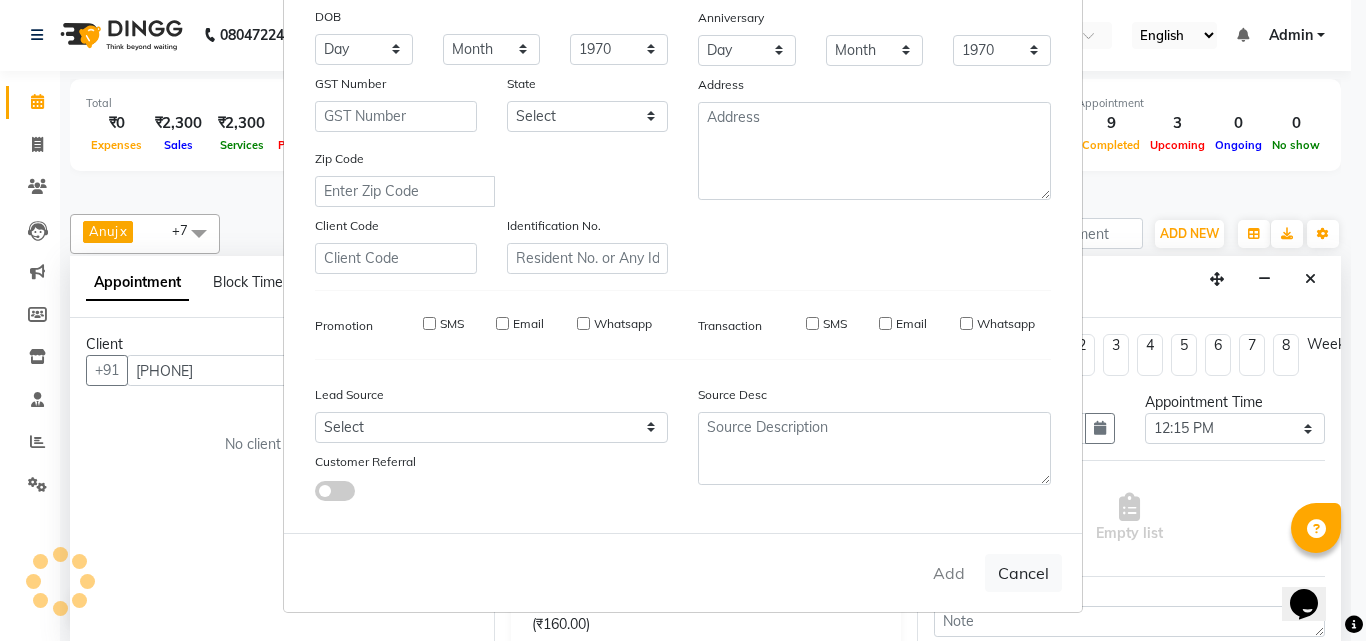 type 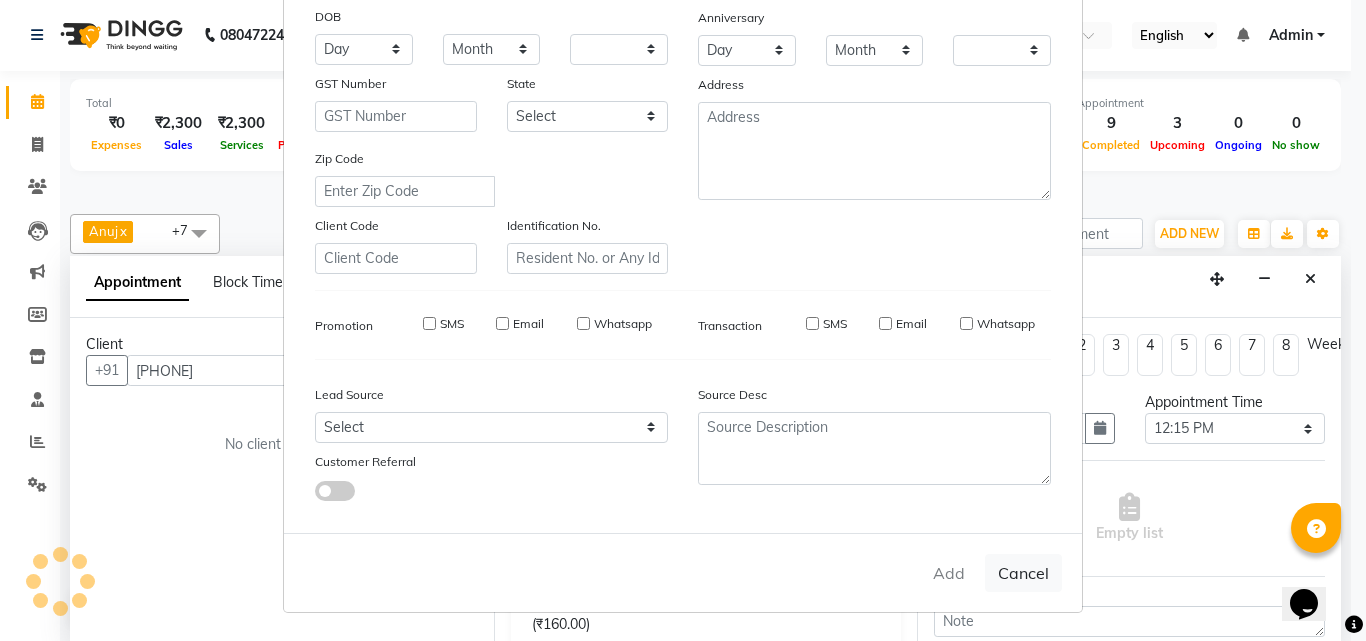 checkbox on "false" 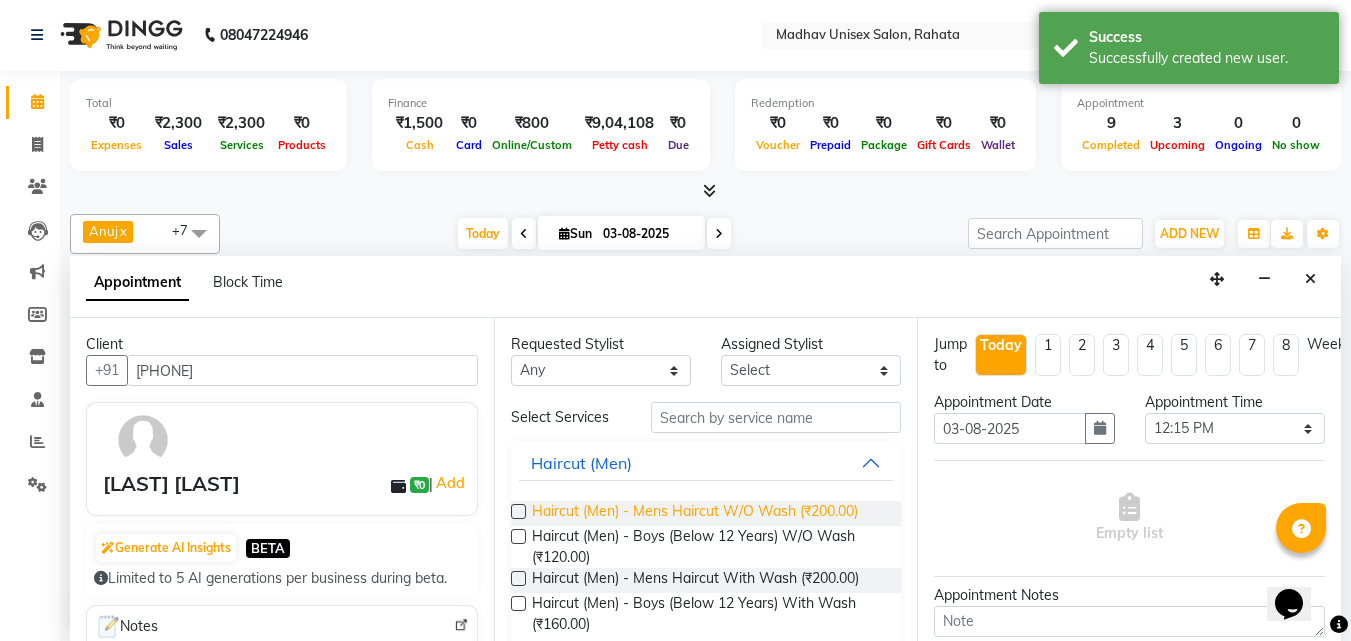 click on "Haircut (Men)  - Mens Haircut W/O Wash (₹200.00)" at bounding box center (695, 513) 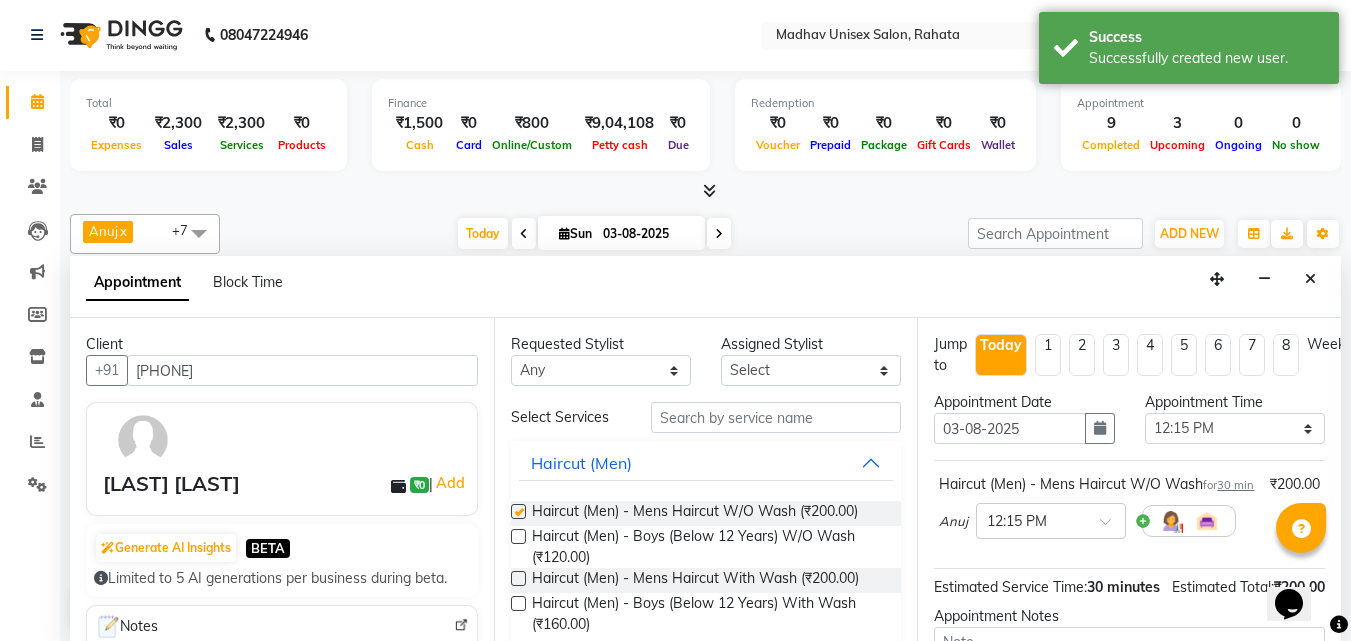 checkbox on "false" 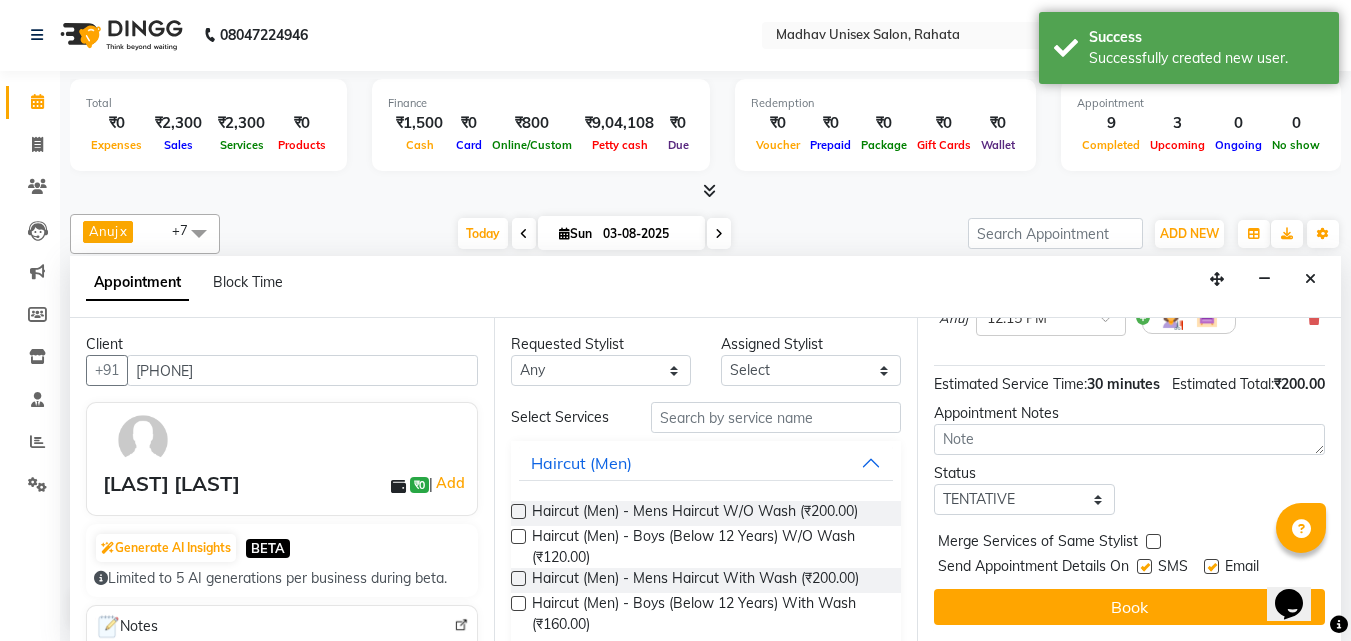 scroll, scrollTop: 260, scrollLeft: 0, axis: vertical 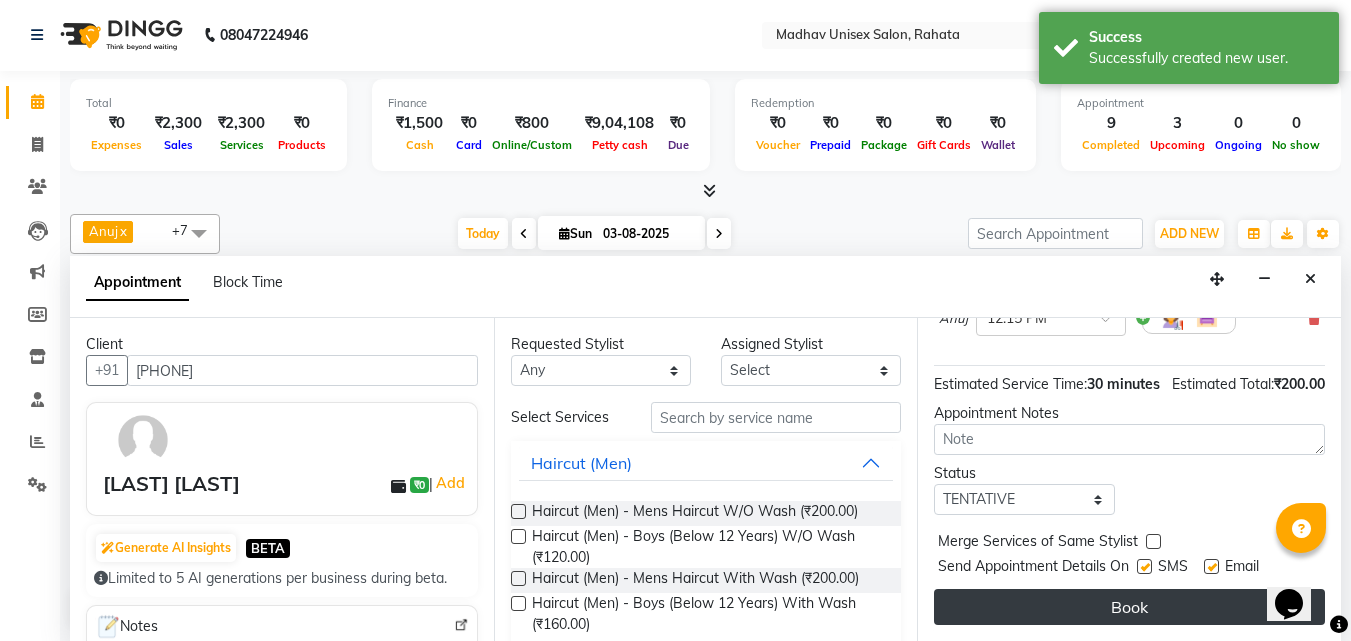 click on "Book" at bounding box center (1129, 607) 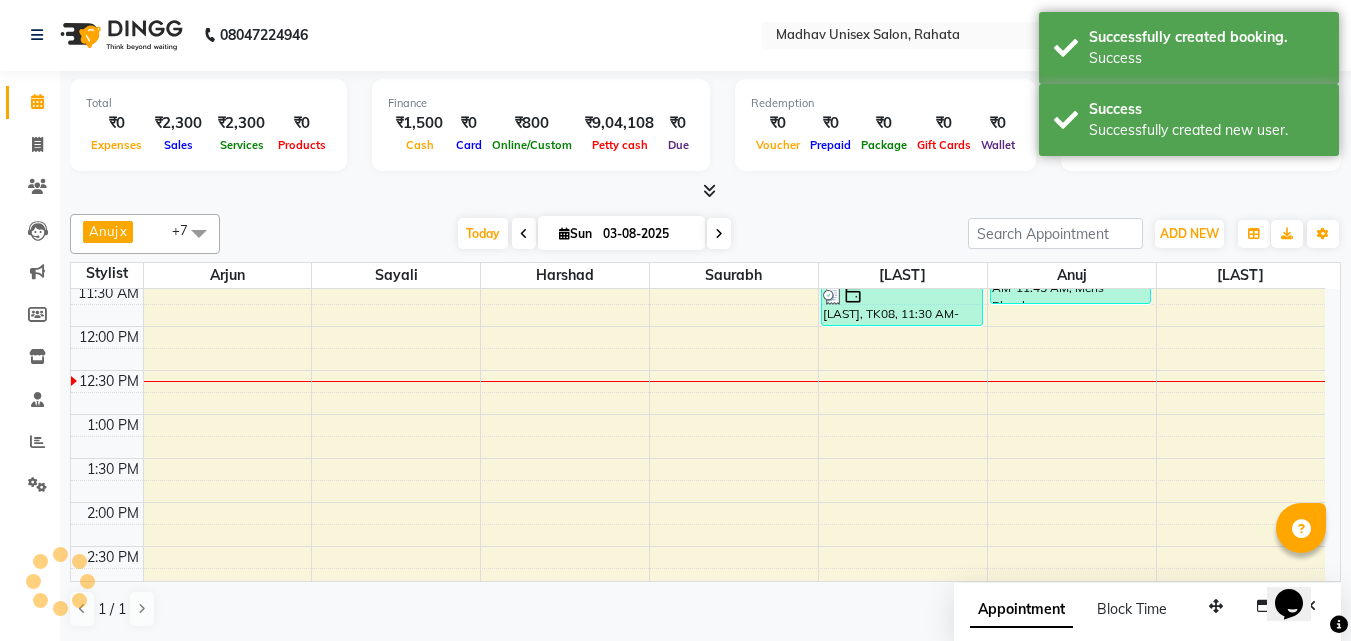 scroll, scrollTop: 0, scrollLeft: 0, axis: both 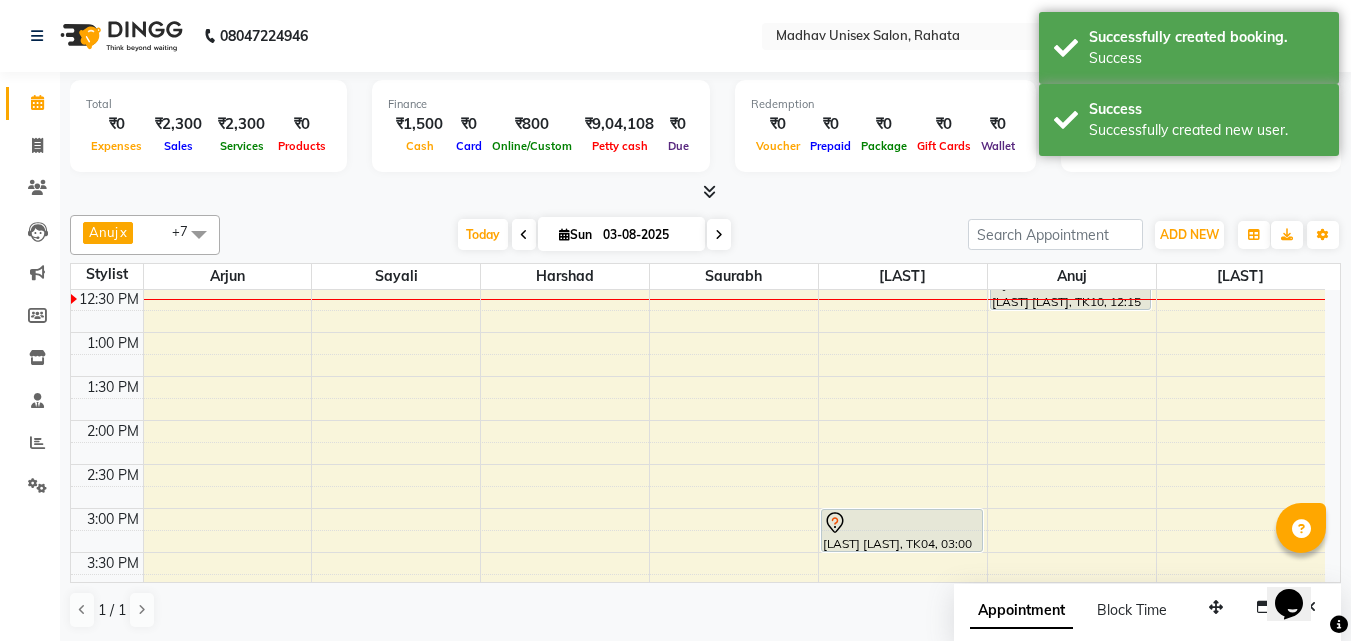 click at bounding box center [1072, 299] 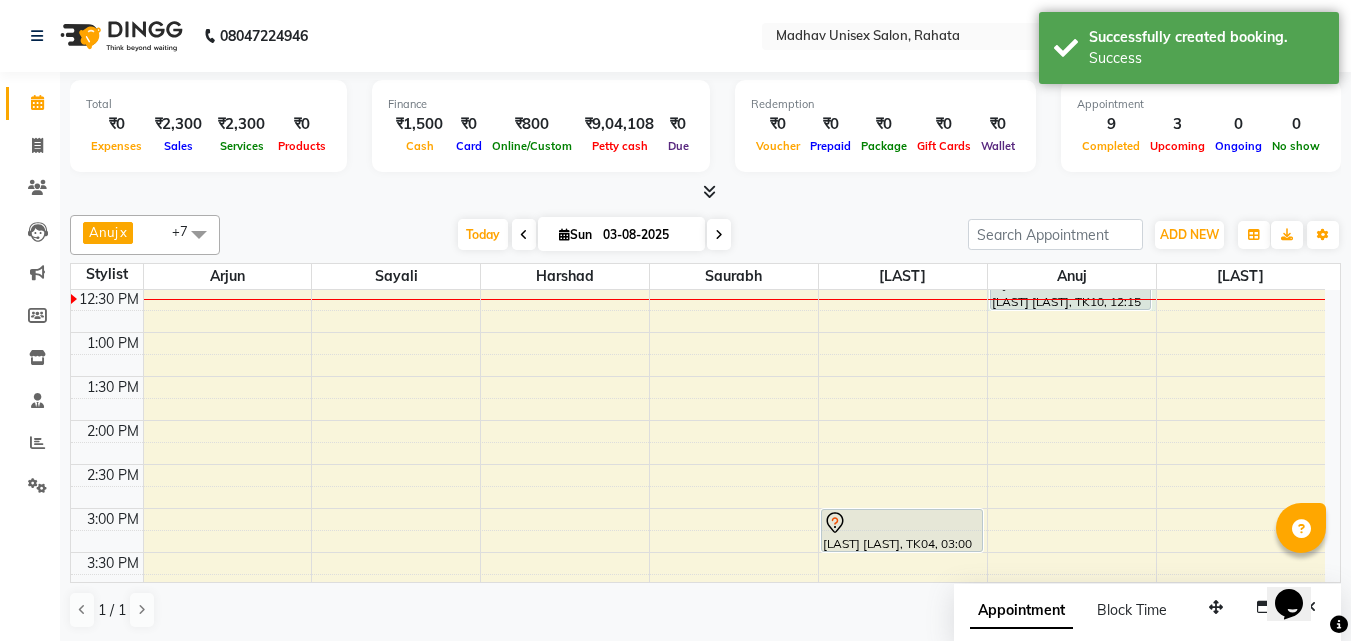 select on "[NUMBER]" 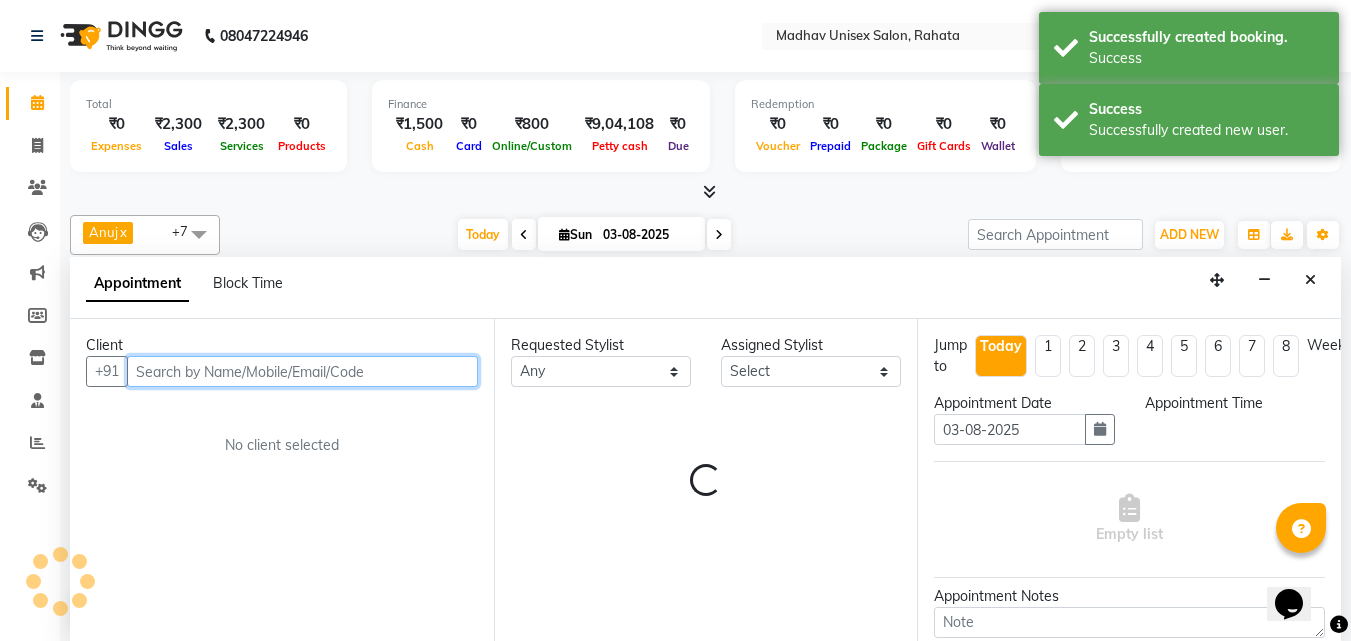 scroll, scrollTop: 1, scrollLeft: 0, axis: vertical 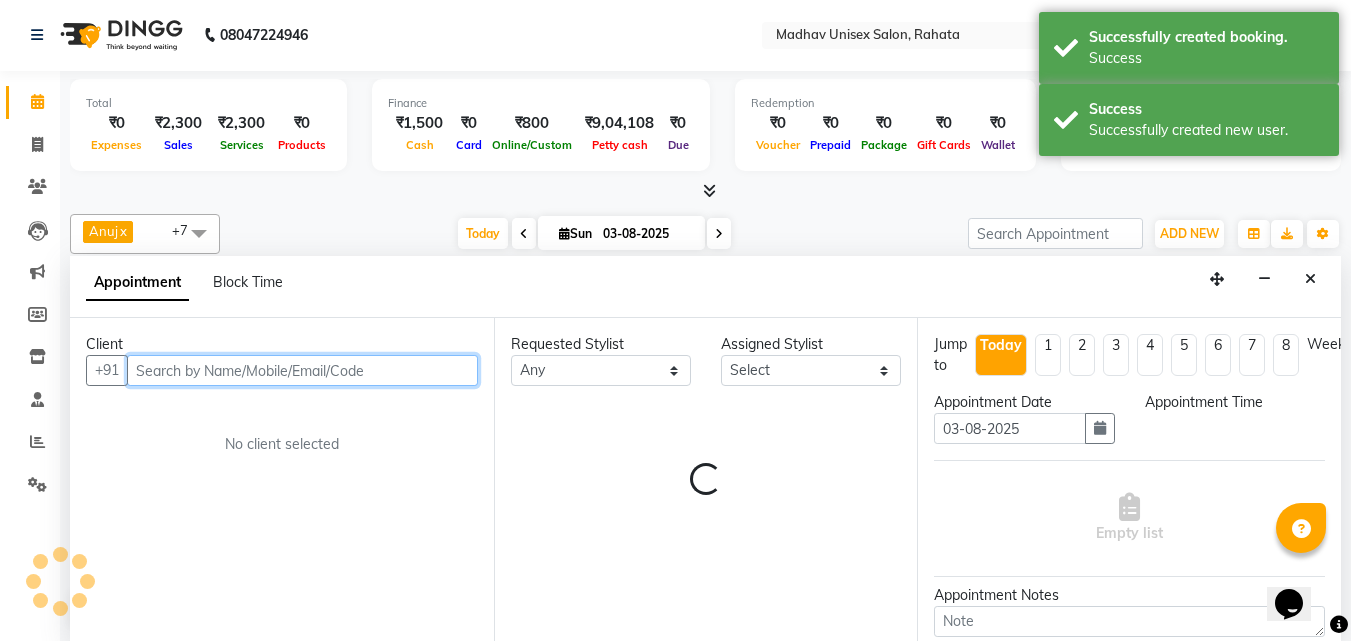select on "750" 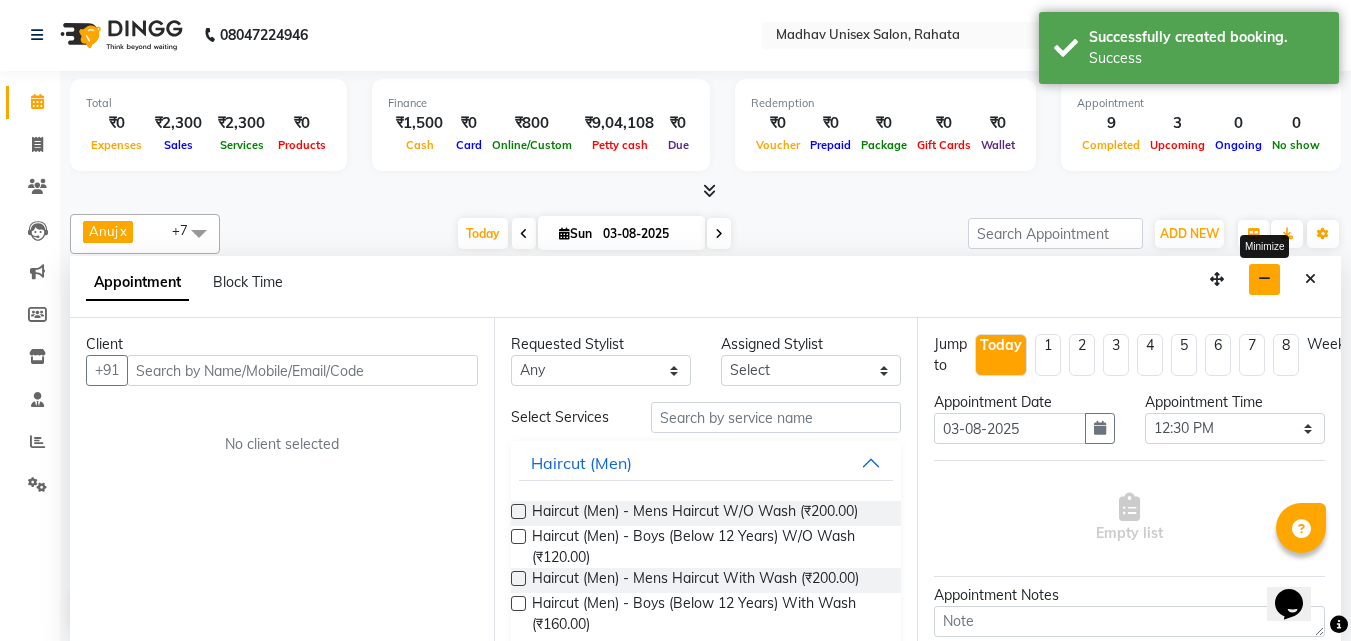 click at bounding box center [1264, 279] 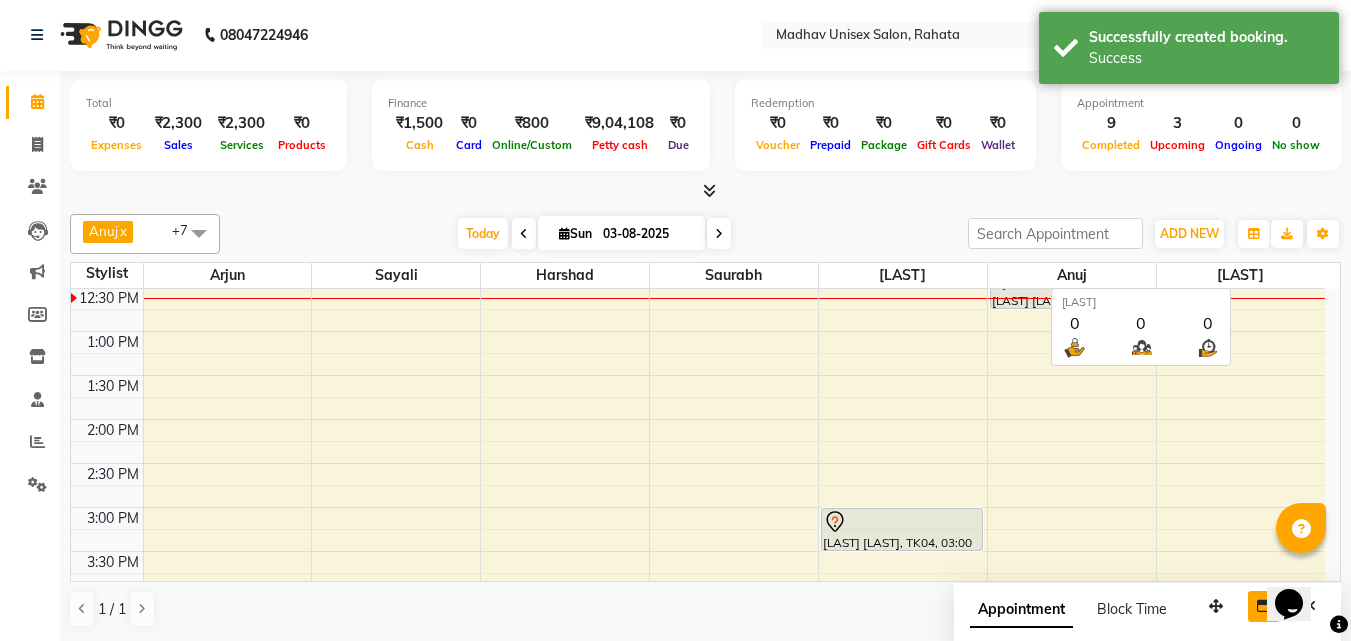 scroll, scrollTop: 0, scrollLeft: 0, axis: both 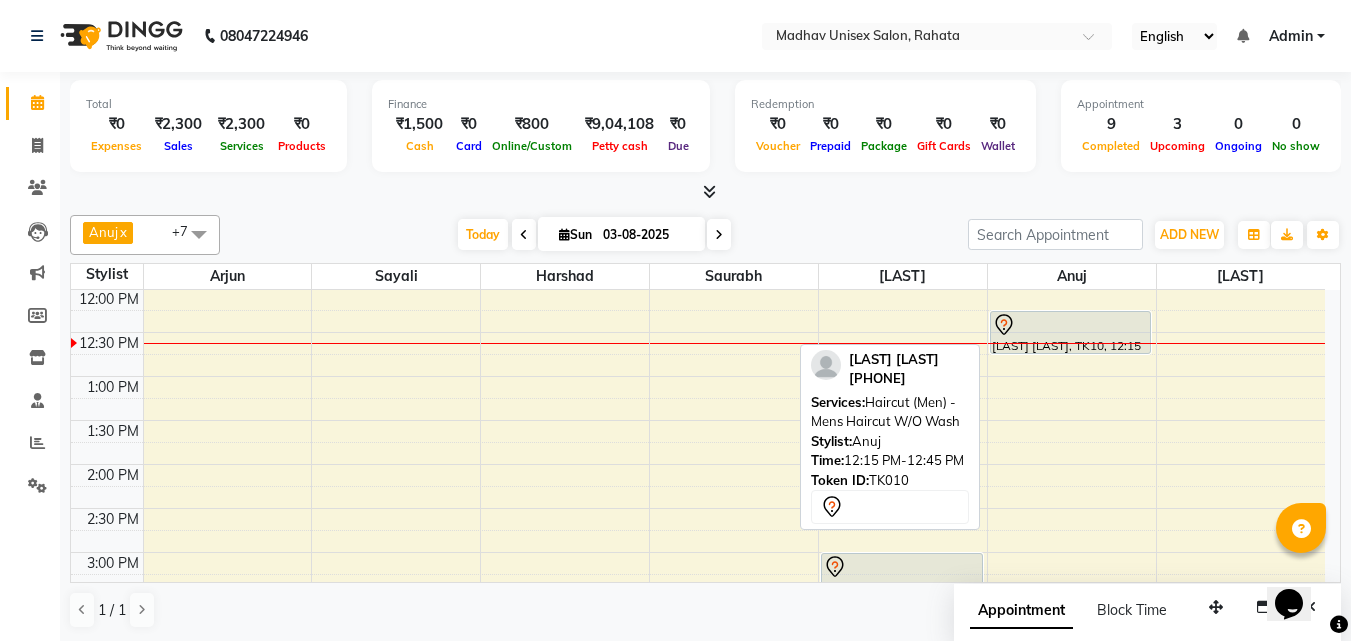 click at bounding box center (1071, 325) 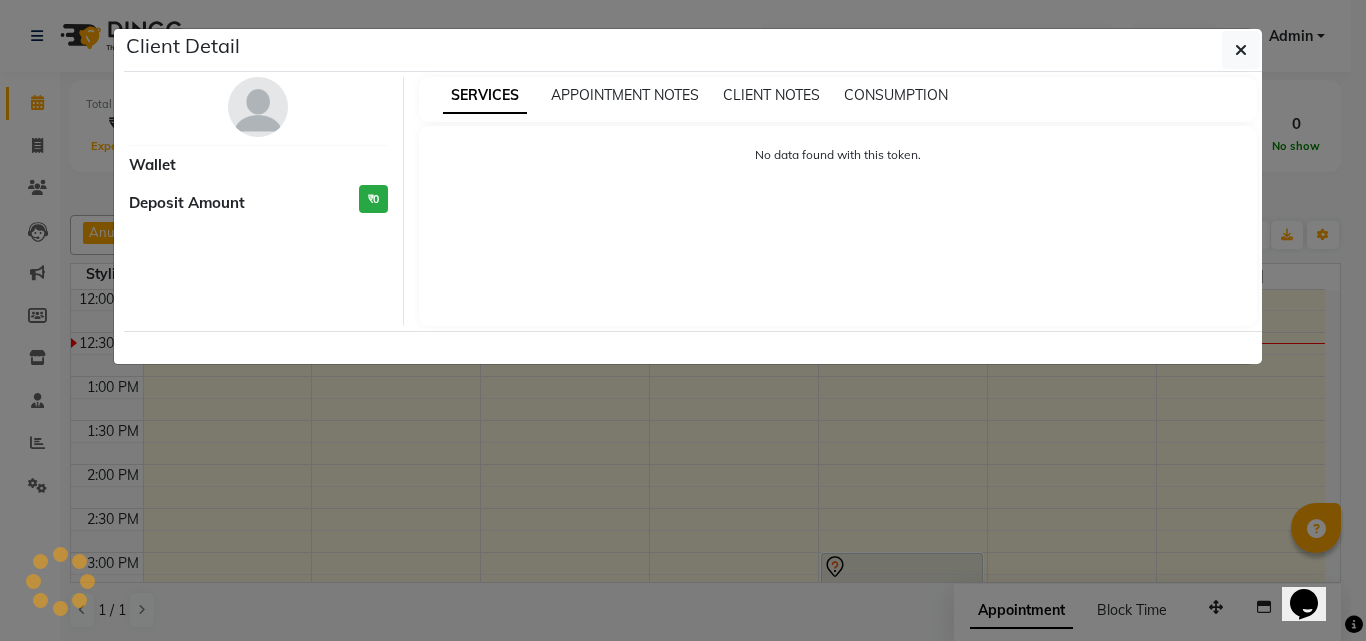 select on "7" 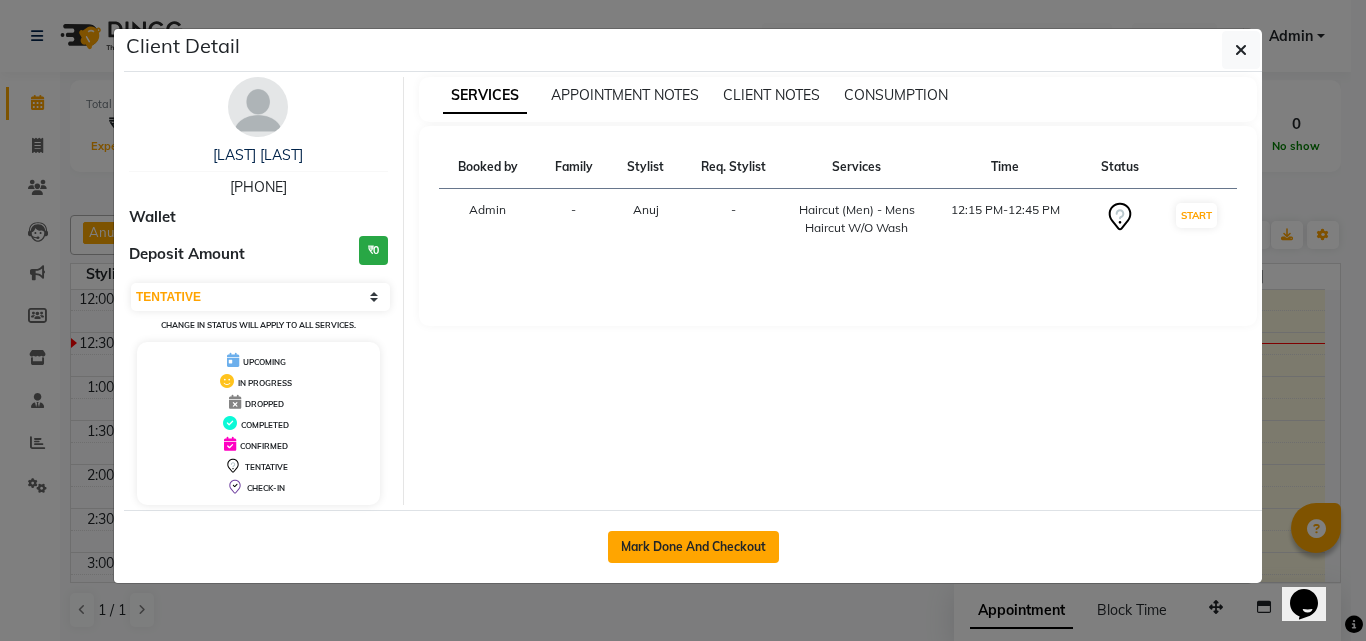 click on "Mark Done And Checkout" 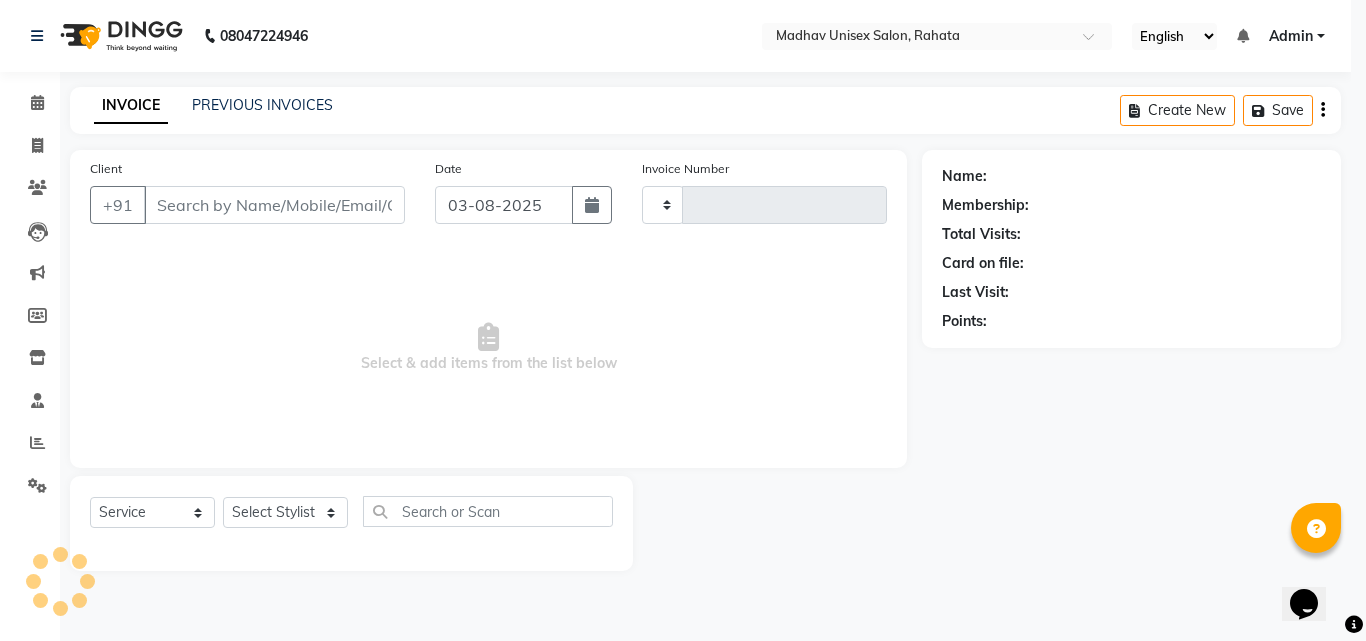type on "2250" 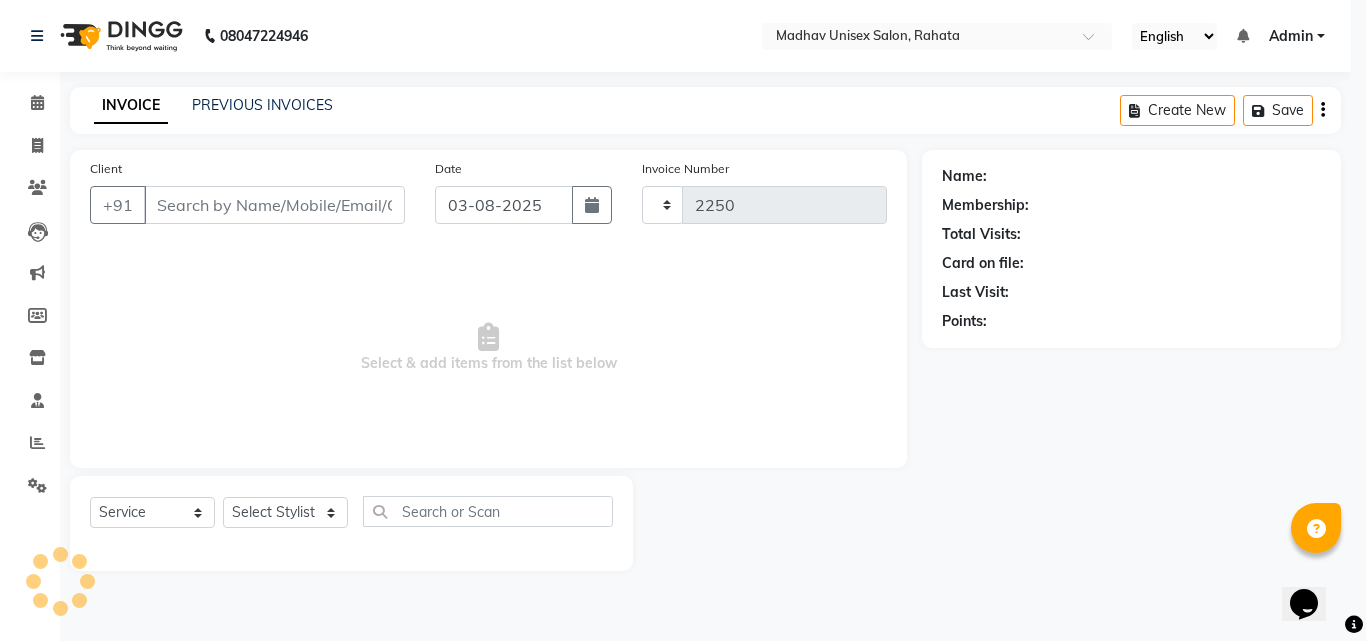 select on "870" 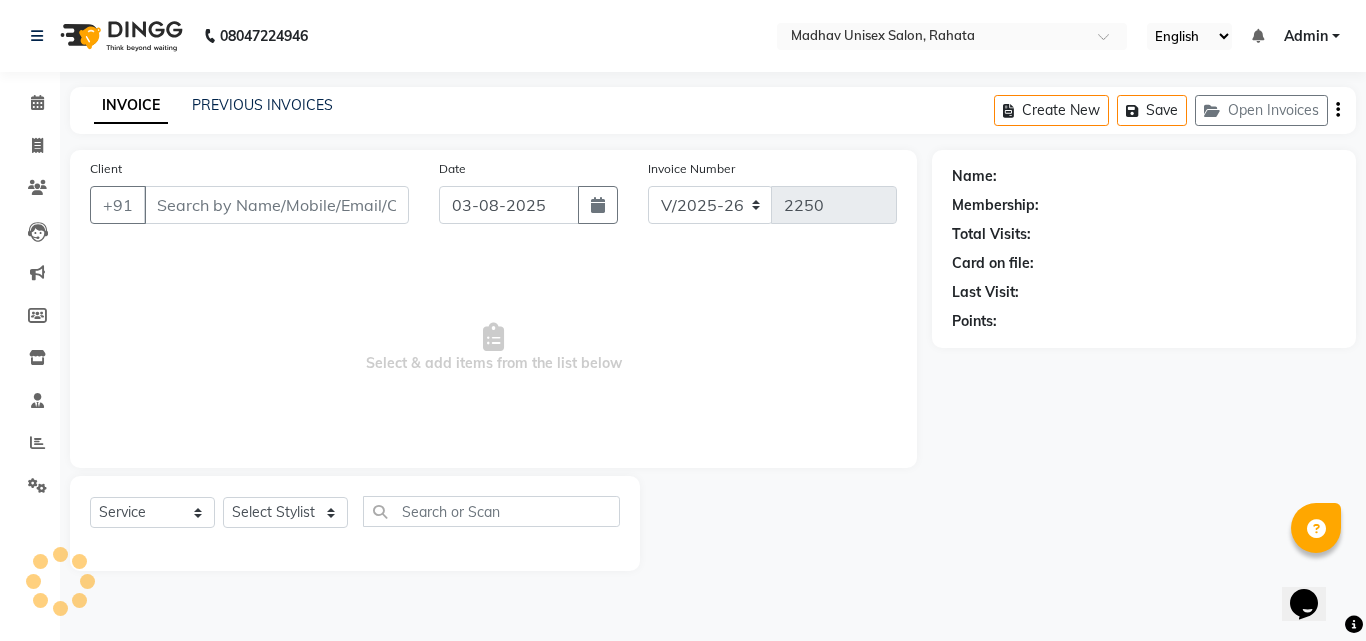 type on "[PHONE]" 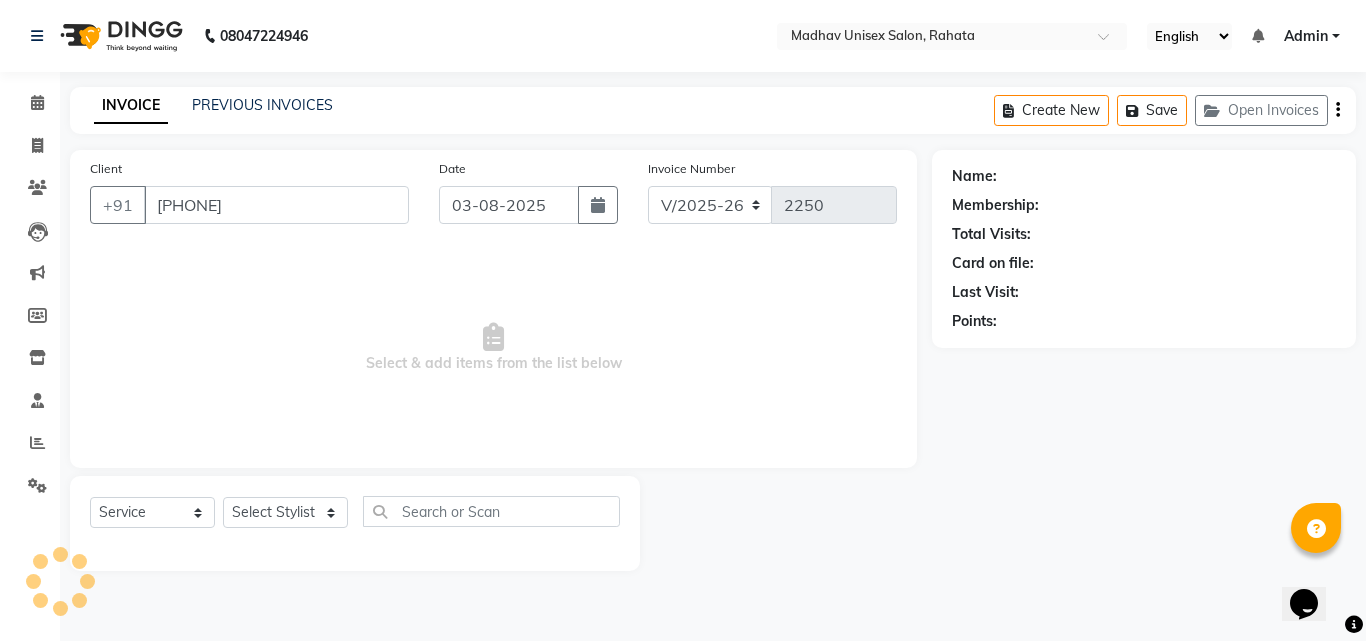 select on "[NUMBER]" 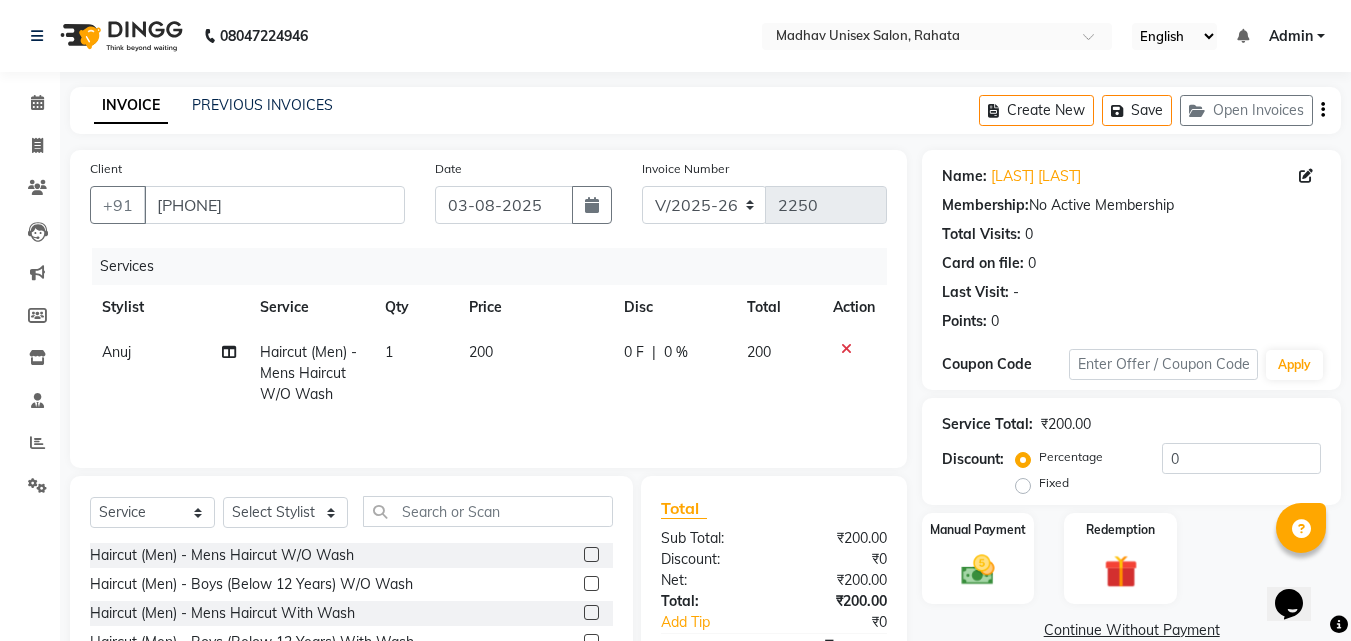 scroll, scrollTop: 10, scrollLeft: 0, axis: vertical 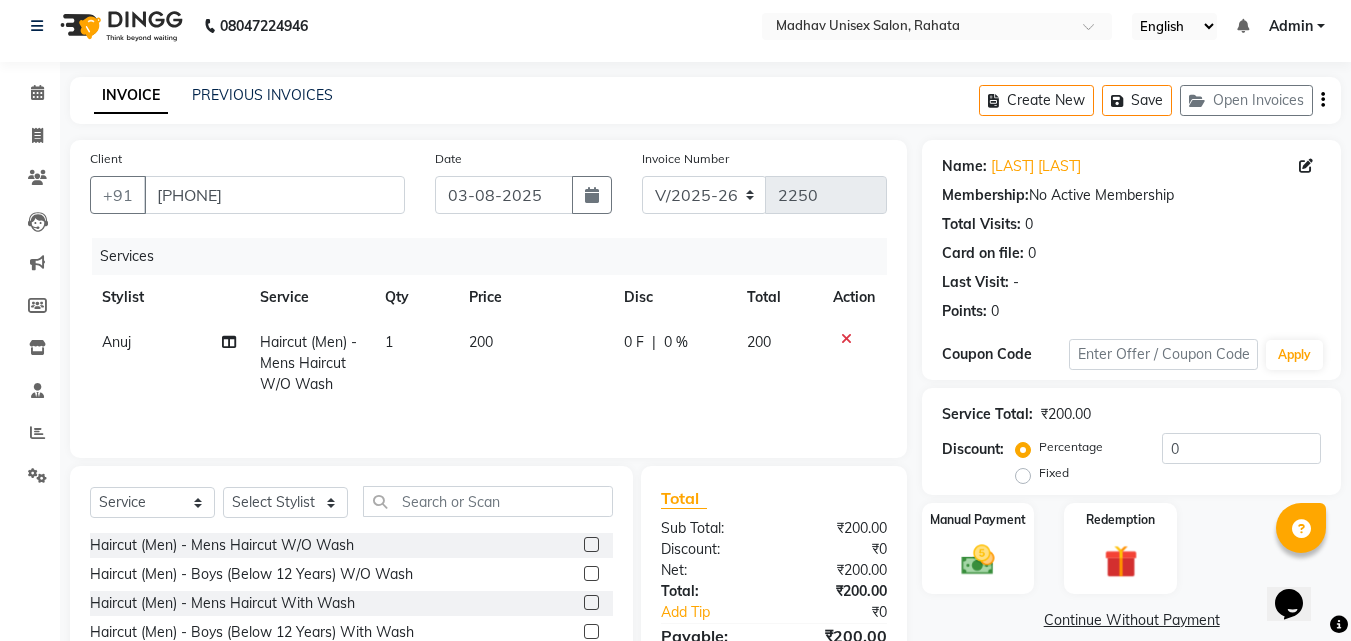 click on "200" 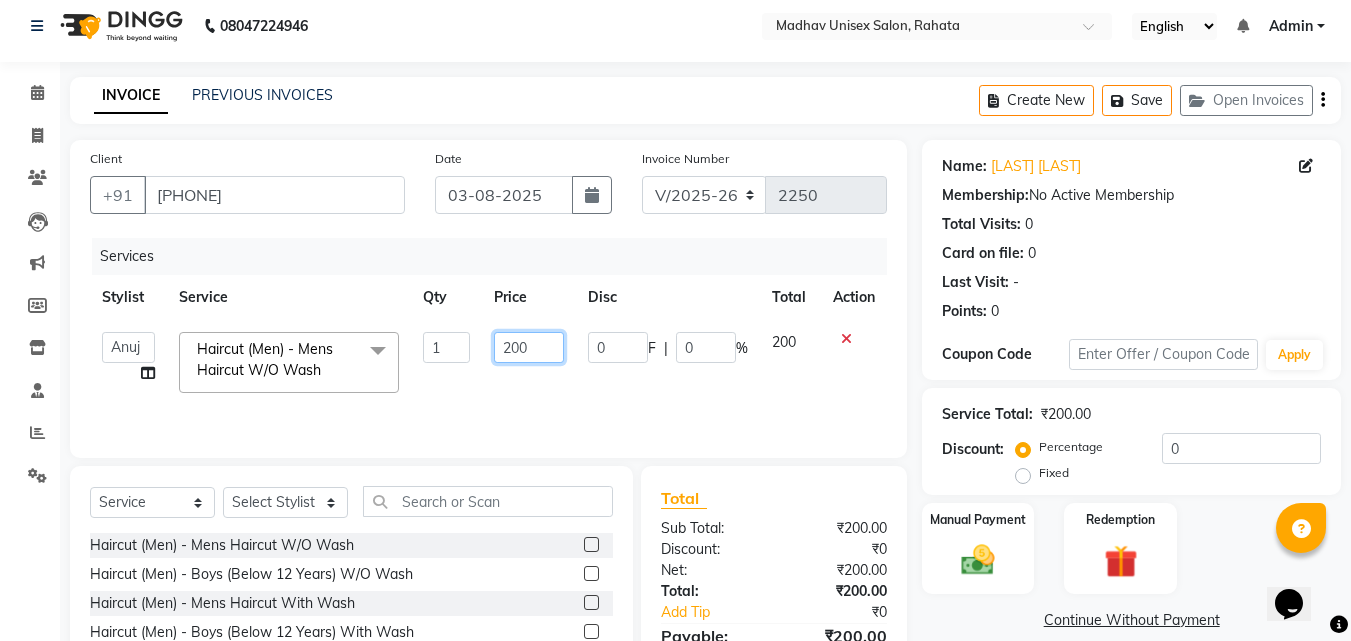 click on "200" 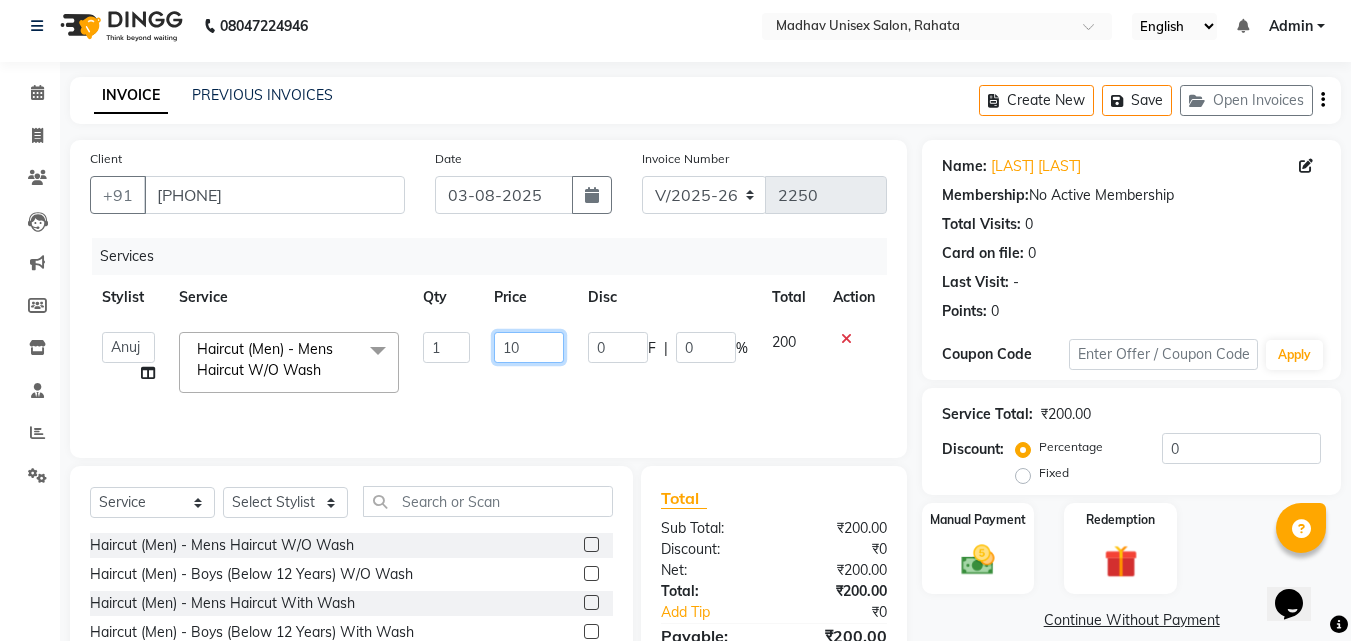 type on "150" 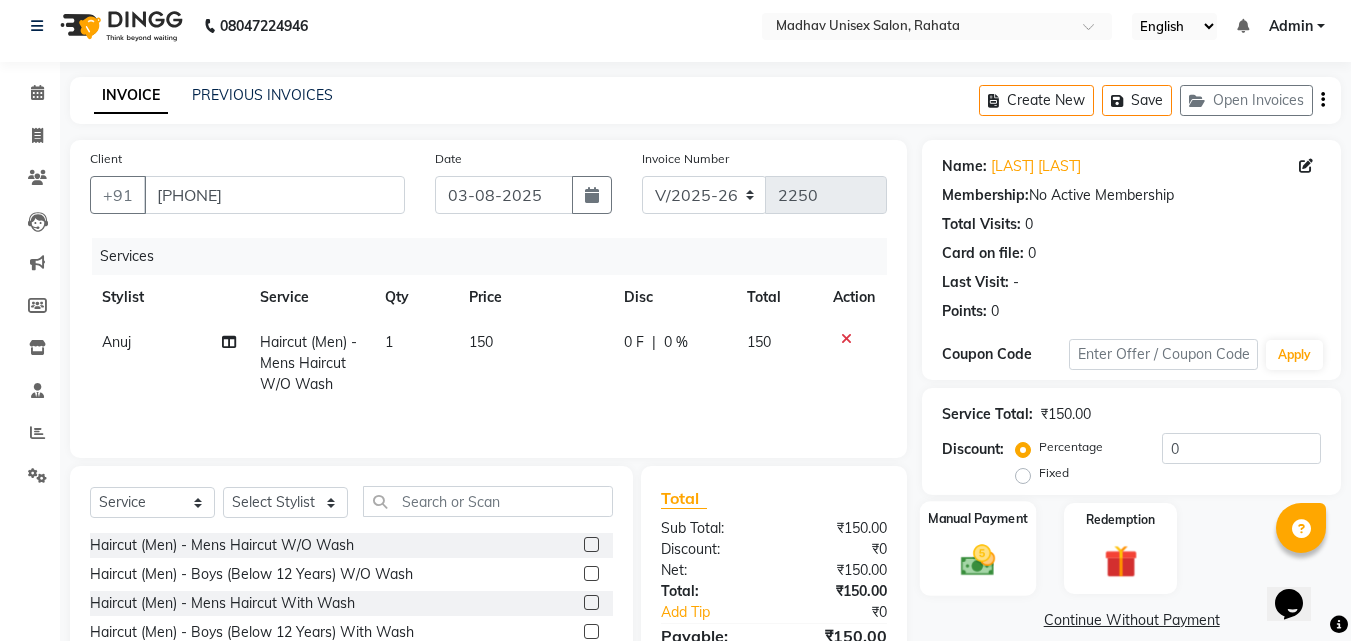 click on "Manual Payment" 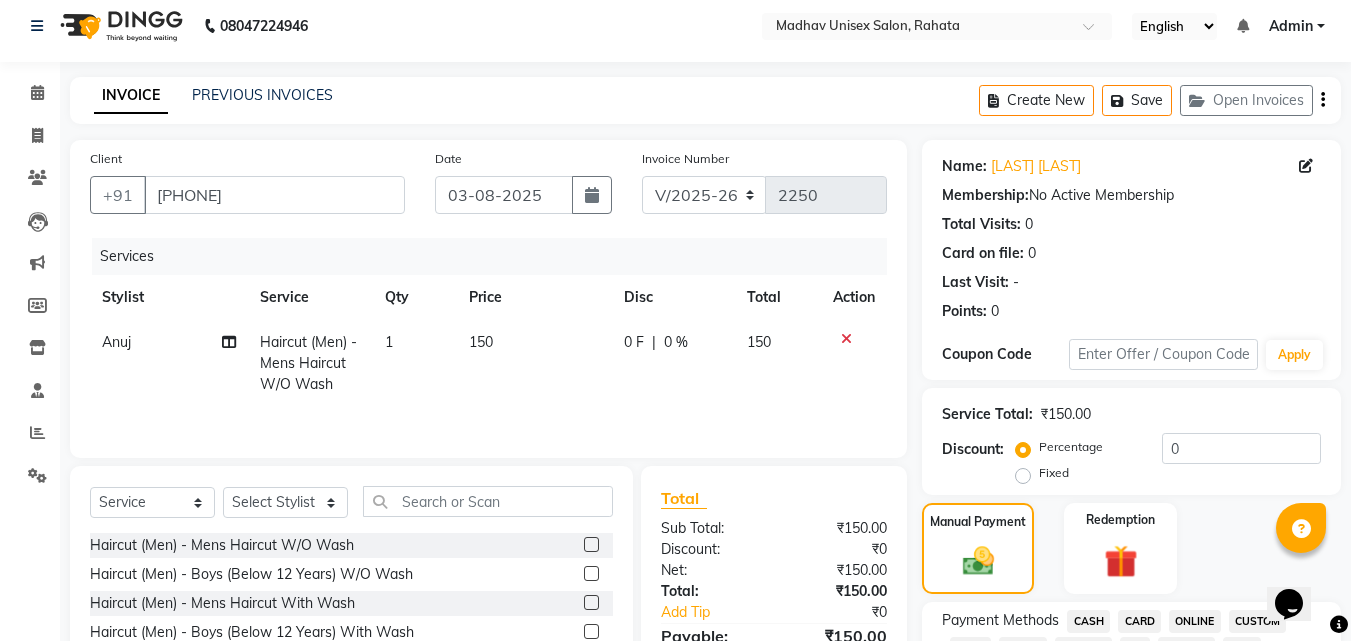 scroll, scrollTop: 146, scrollLeft: 0, axis: vertical 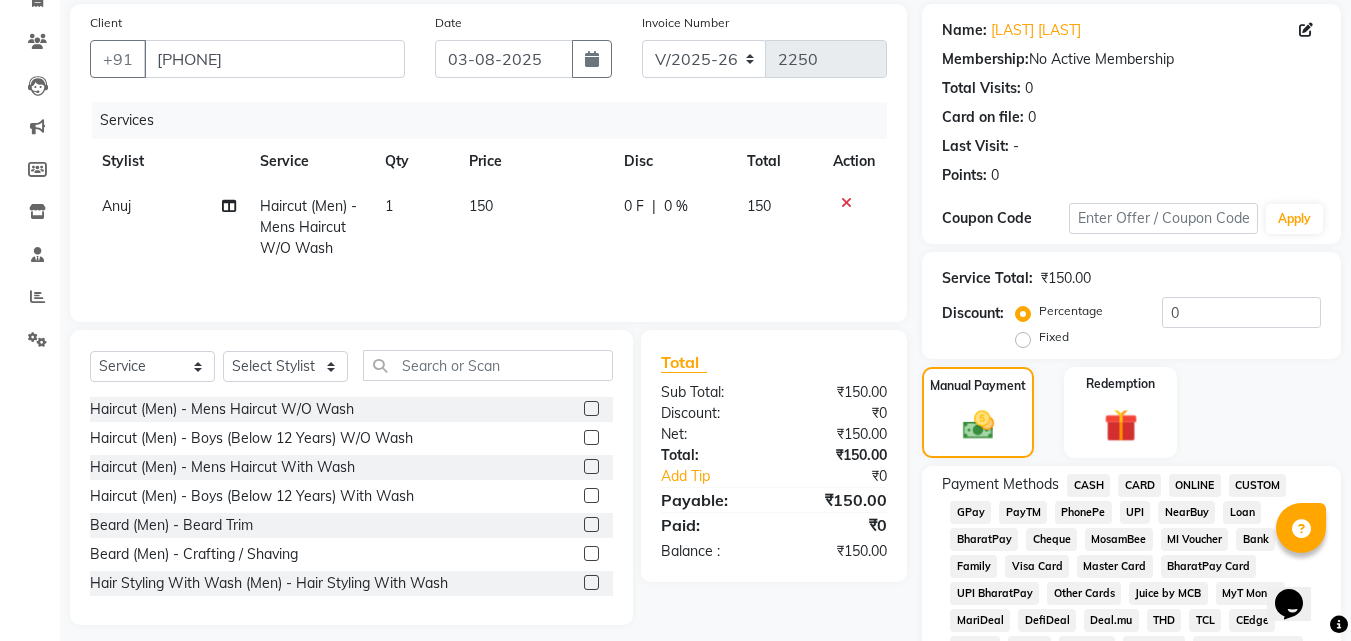 click on "Payment Methods  CASH   CARD   ONLINE   CUSTOM   GPay   PayTM   PhonePe   UPI   NearBuy   Loan   BharatPay   Cheque   MosamBee   MI Voucher   Bank   Family   Visa Card   Master Card   BharatPay Card   UPI BharatPay   Other Cards   Juice by MCB   MyT Money   MariDeal   DefiDeal   Deal.mu   THD   TCL   CEdge   Card M   UPI M   UPI Axis   UPI Union   Card (Indian Bank)   Card (DL Bank)   RS   BTC   Wellnessta   Razorpay   Complimentary   Nift   Spa Finder   Spa Week   Venmo   BFL   LoanTap   SaveIN   GMoney   ATH Movil   On Account   Chamber Gift Card   Trade   Comp   Donation   Card on File   Envision   BRAC Card   City Card   bKash   Credit Card   Debit Card   Shoutlo   LUZO   Jazz Cash   AmEx   Discover   Tabby   Online W   Room Charge   Room Charge USD   Room Charge Euro   Room Charge EGP   Room Charge GBP   Bajaj Finserv   Bad Debts   Card: IDFC   Card: IOB   Coupon   Gcash   PayMaya   Instamojo   COnline   UOnline   SOnline   SCard   Paypal   PPR   PPV   PPC   PPN   PPG   PPE   CAMP   Benefit   ATH Movil" 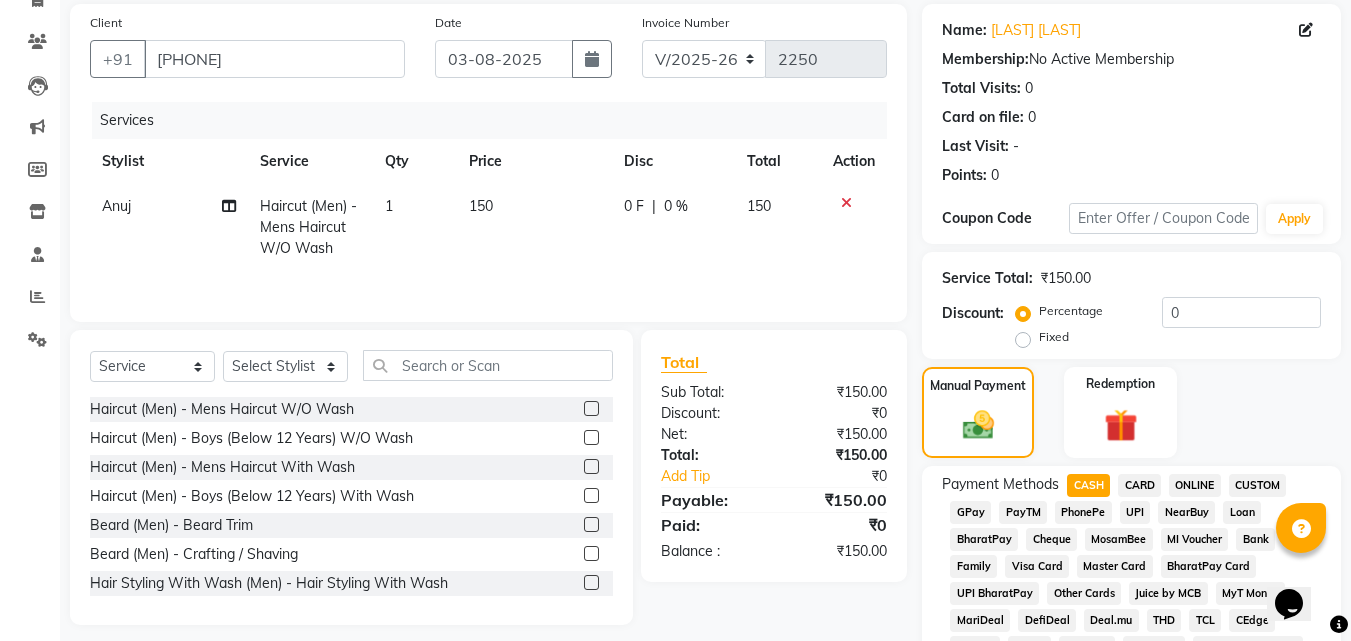 scroll, scrollTop: 861, scrollLeft: 0, axis: vertical 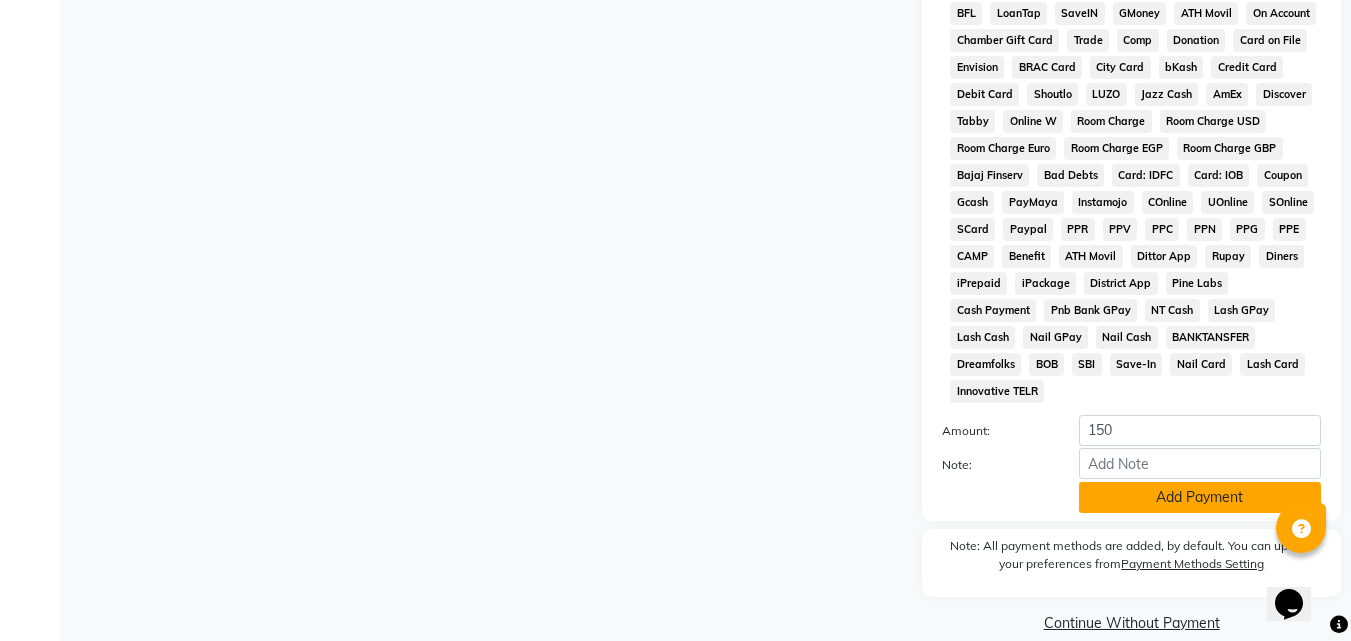 click on "Add Payment" 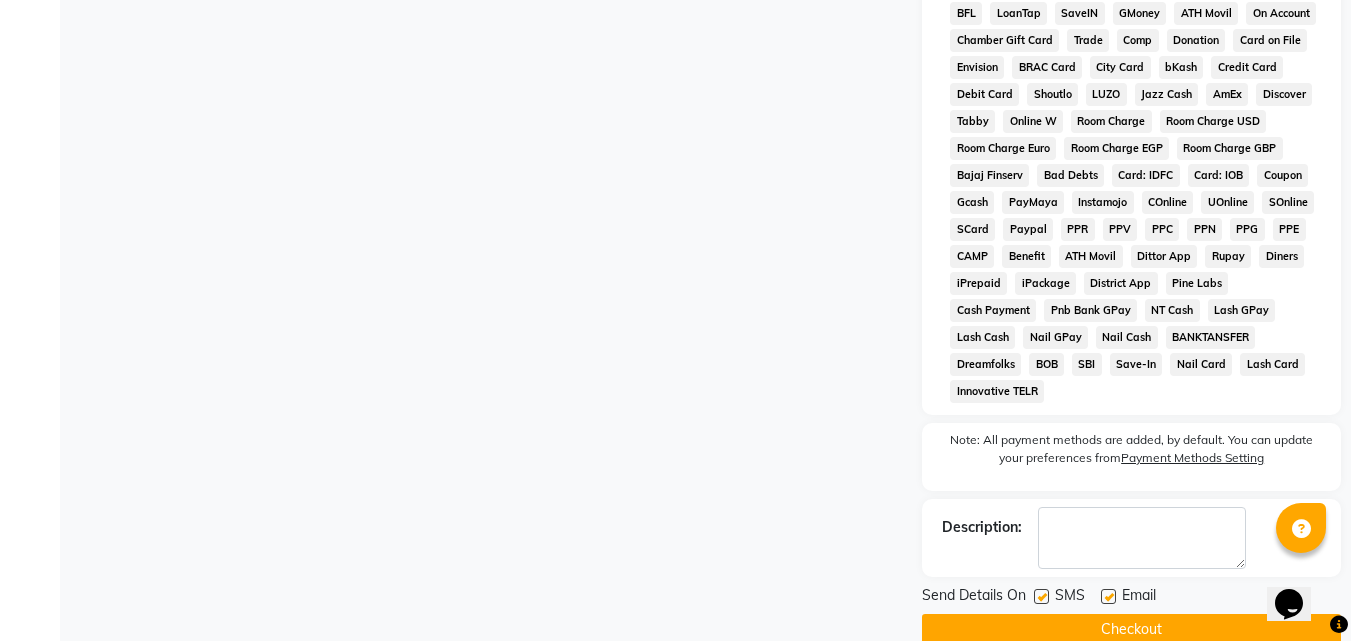 click on "Checkout" 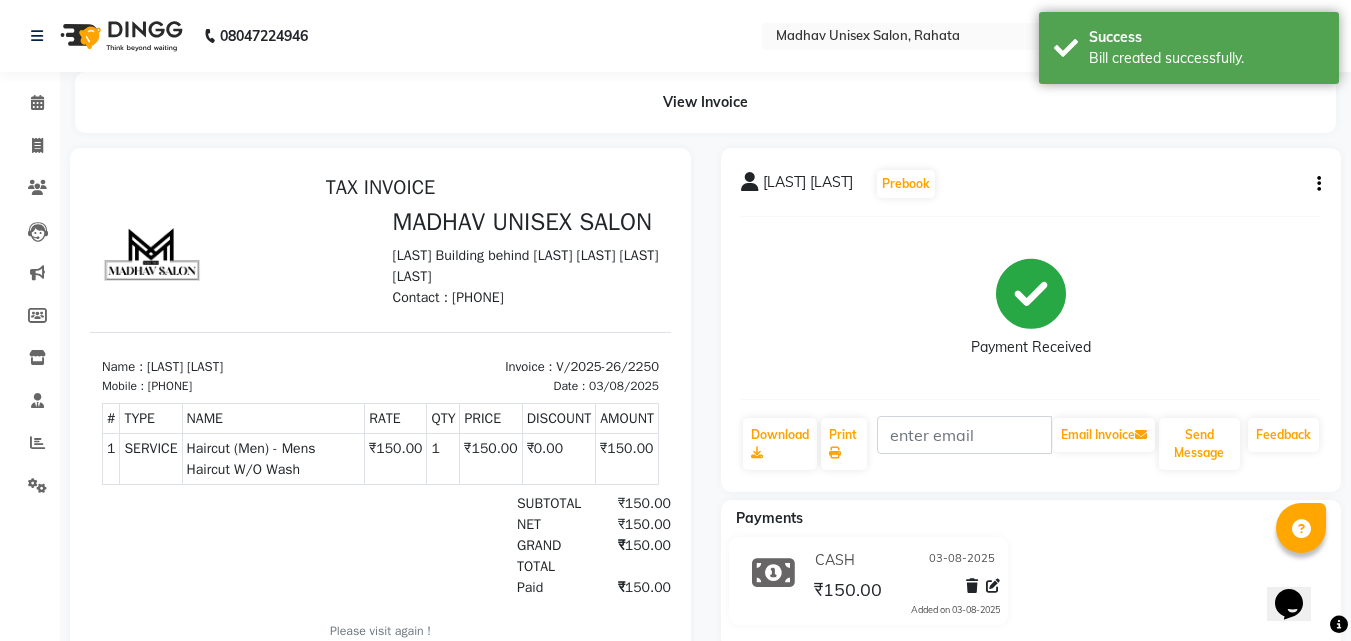 scroll, scrollTop: 0, scrollLeft: 0, axis: both 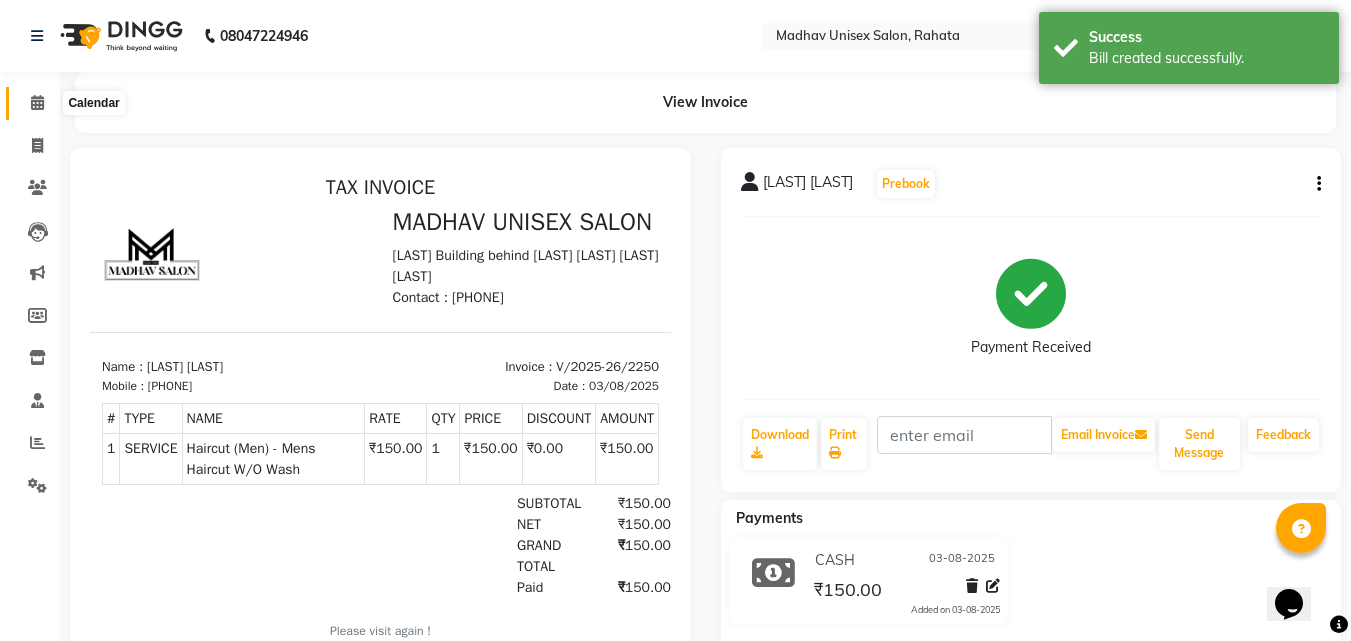 click 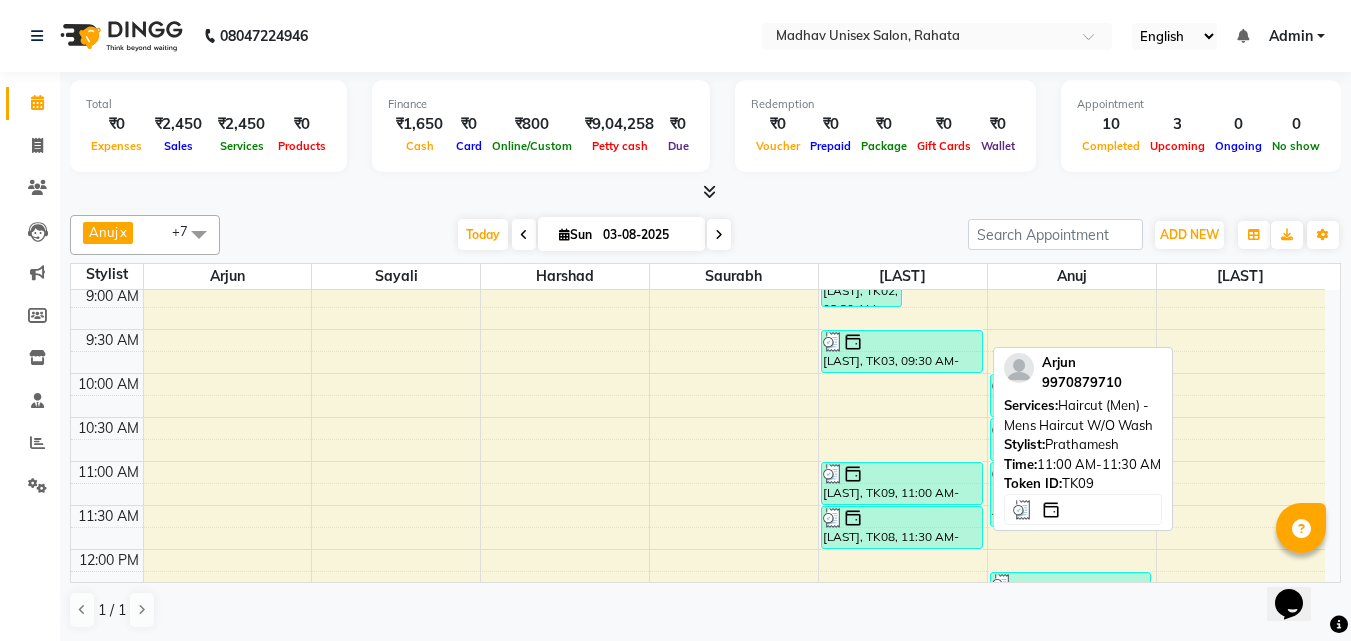 scroll, scrollTop: 267, scrollLeft: 0, axis: vertical 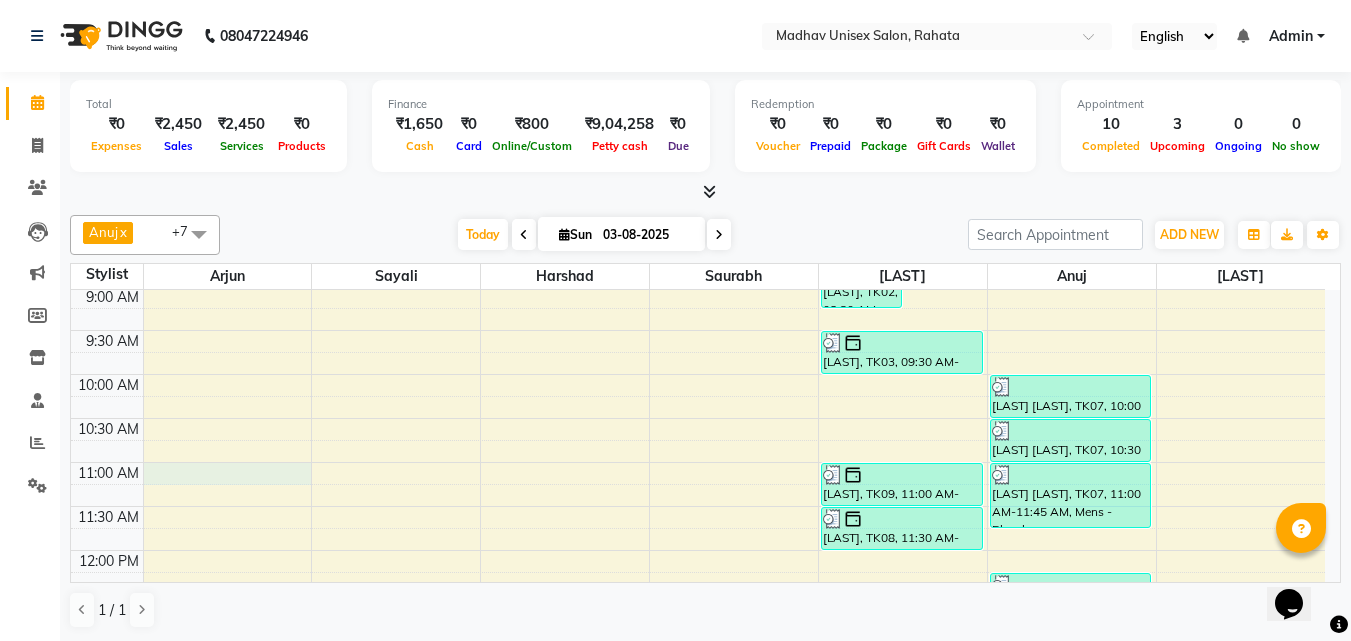 click on "[LAST] [LAST], TK02, 08:30 AM-09:15 AM, Mens - Bleach     [LAST] [LAST], TK02, 08:30 AM-09:00 AM, Haircut (Men)  - Mens Haircut With Wash     [LAST], TK03, 09:30 AM-10:00 AM, Haircut (Men)  - Mens Haircut W/O Wash     [LAST], TK09, 11:00 AM-11:30 AM, Haircut (Men)  - Mens Haircut W/O Wash     [LAST], TK08, 11:30 AM-12:00 PM, Haircut (Men)  - Mens Haircut W/O Wash             [LAST] [LAST], TK04, 03:00 PM-03:30 PM, Beard (Men)  - Beard Trim             [LAST], TK05, 04:00 PM-04:30 PM, Haircut (Men)  - Mens Haircut W/O Wash     [LAST] [LAST], TK01, 08:15 AM-08:45 AM, Hair Styling With Wash (Men)  - Hair Styling With Wash     [LAST] [LAST], TK07, 10:00 AM-10:30 AM, Haircut (Men)  - Mens Haircut W/O Wash" at bounding box center [698, 770] 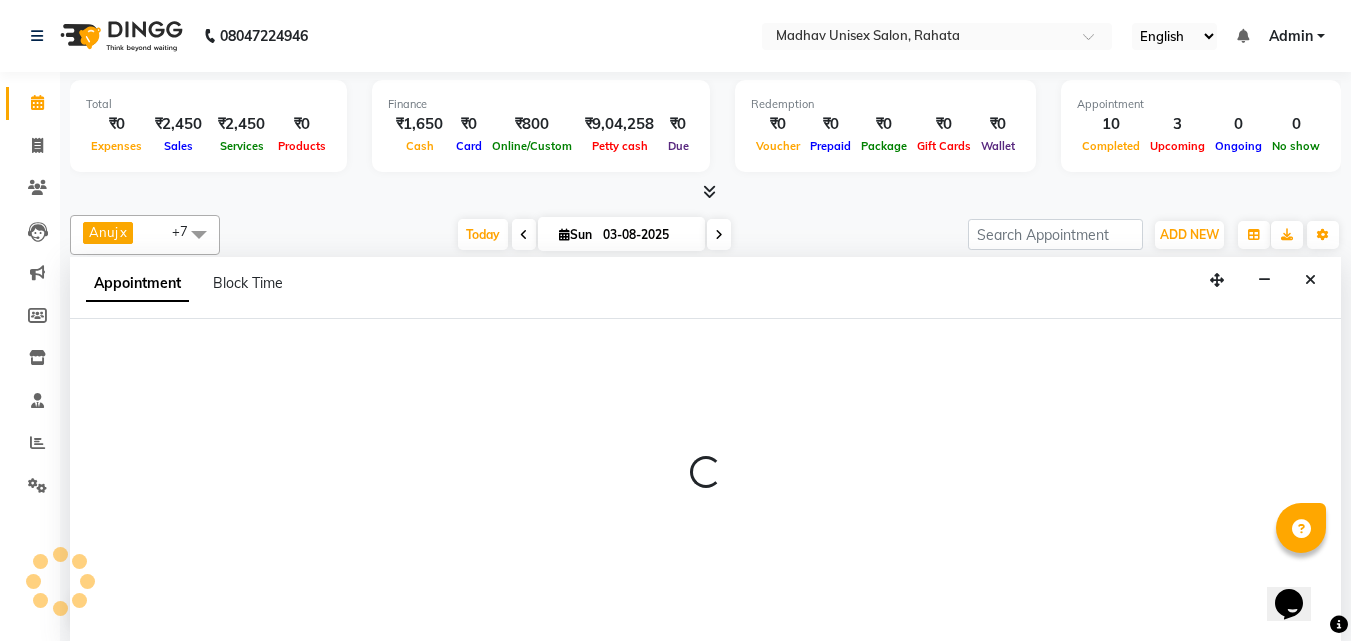 scroll, scrollTop: 1, scrollLeft: 0, axis: vertical 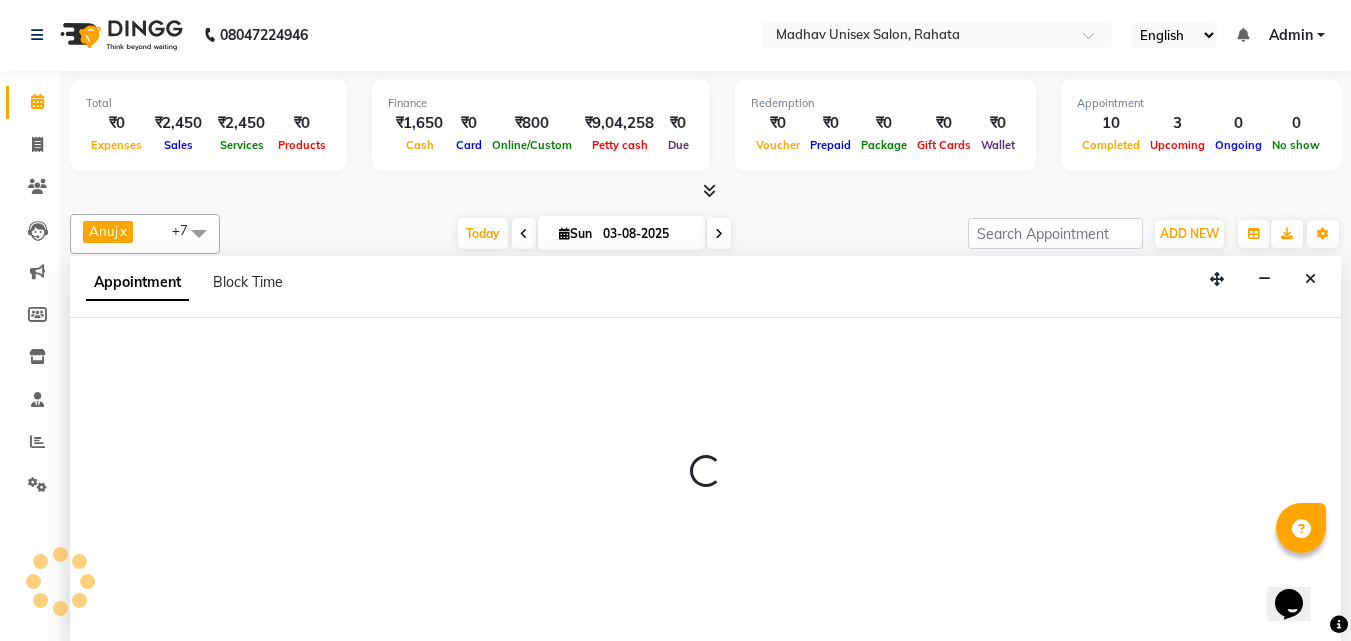 select on "14046" 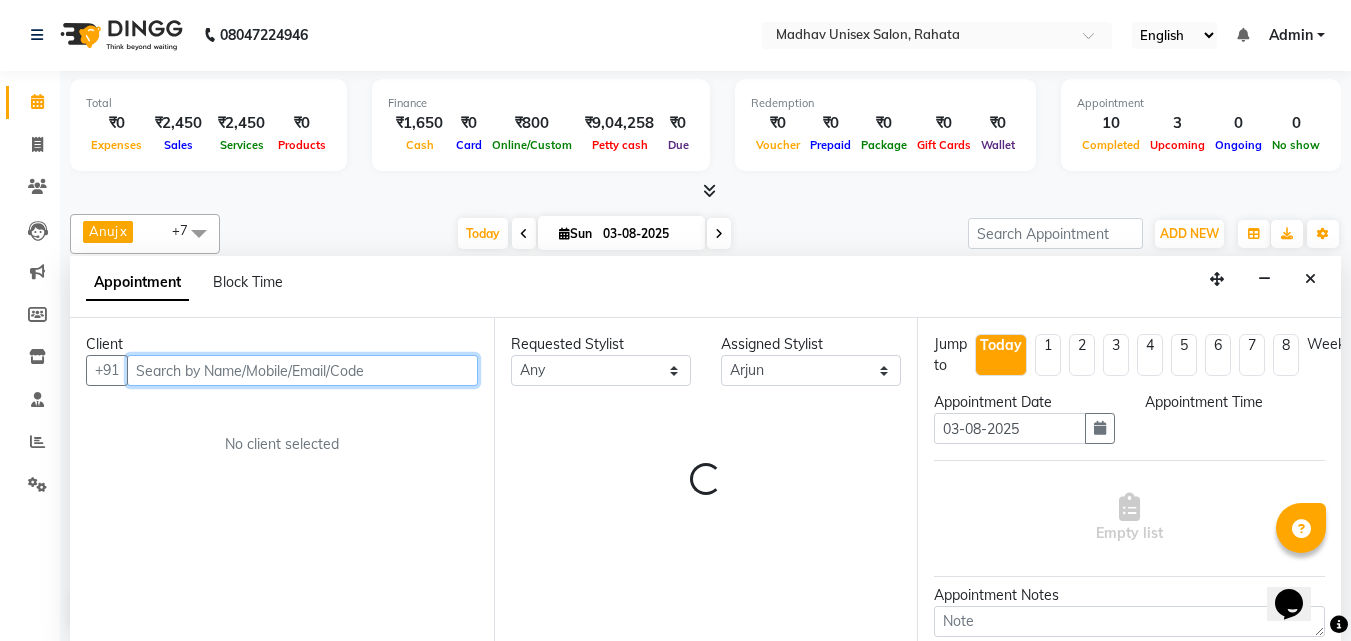 select on "660" 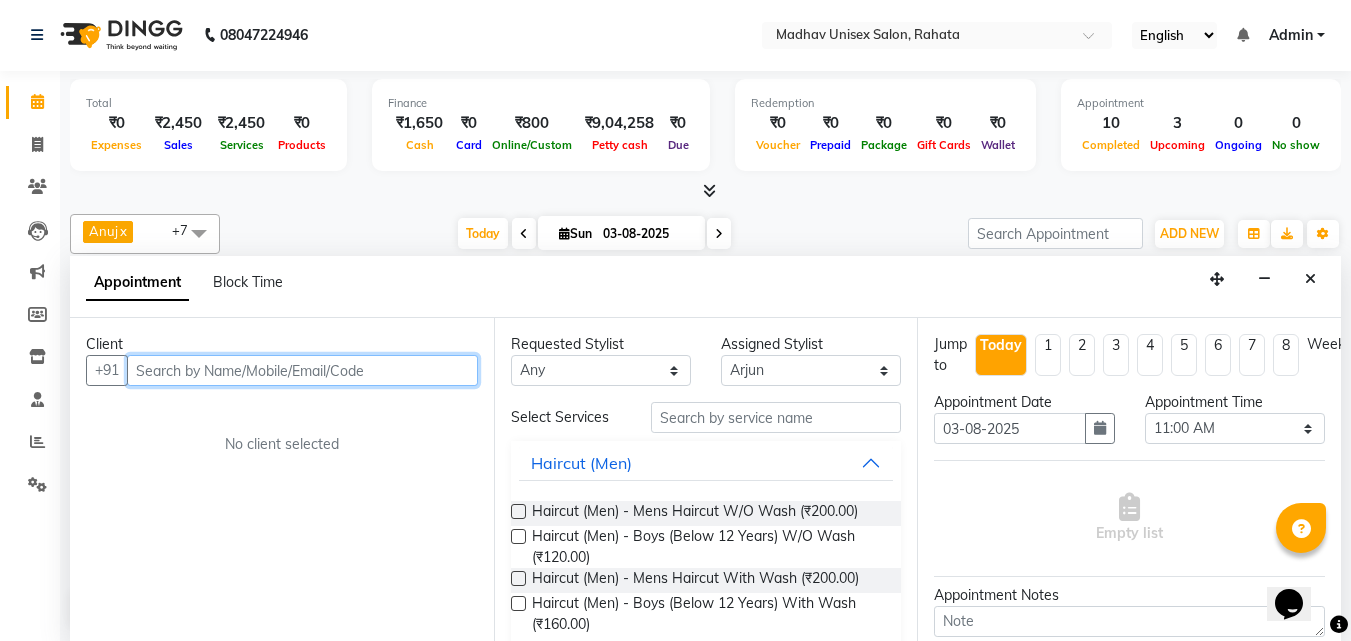 scroll, scrollTop: 0, scrollLeft: 0, axis: both 